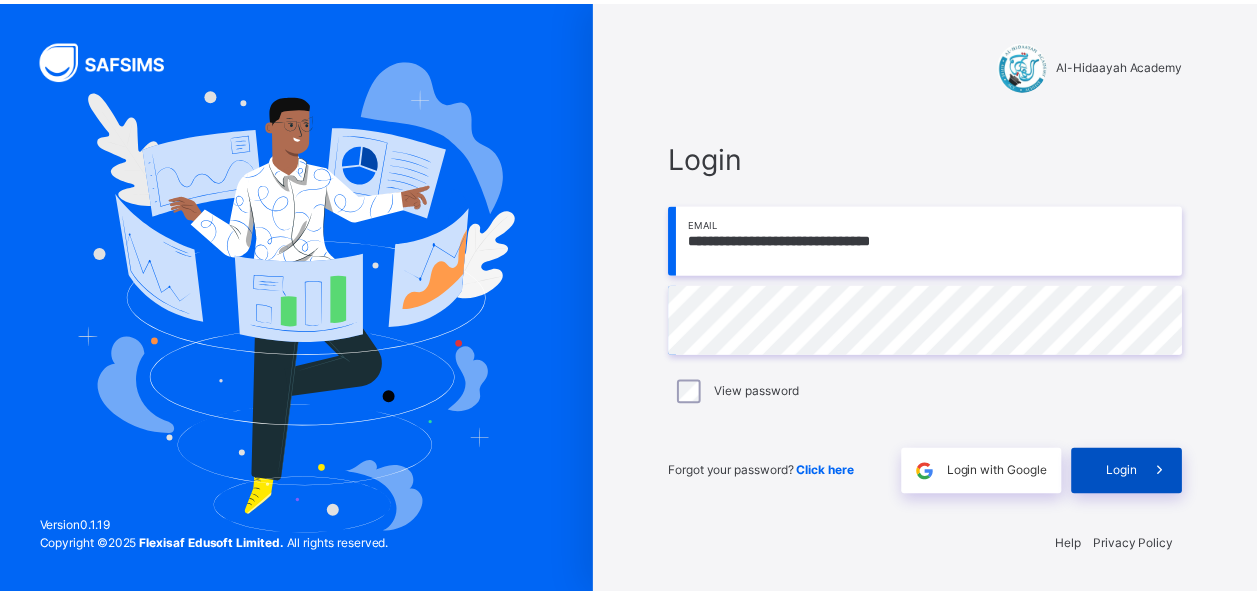 scroll, scrollTop: 0, scrollLeft: 0, axis: both 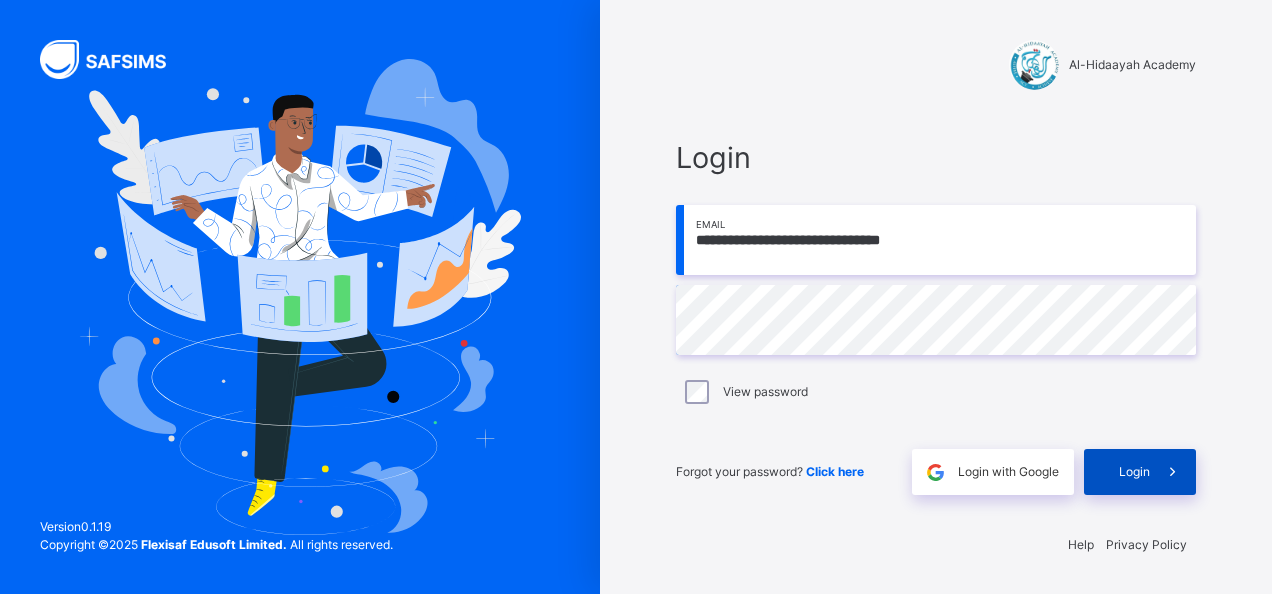 click on "Login" at bounding box center (1134, 472) 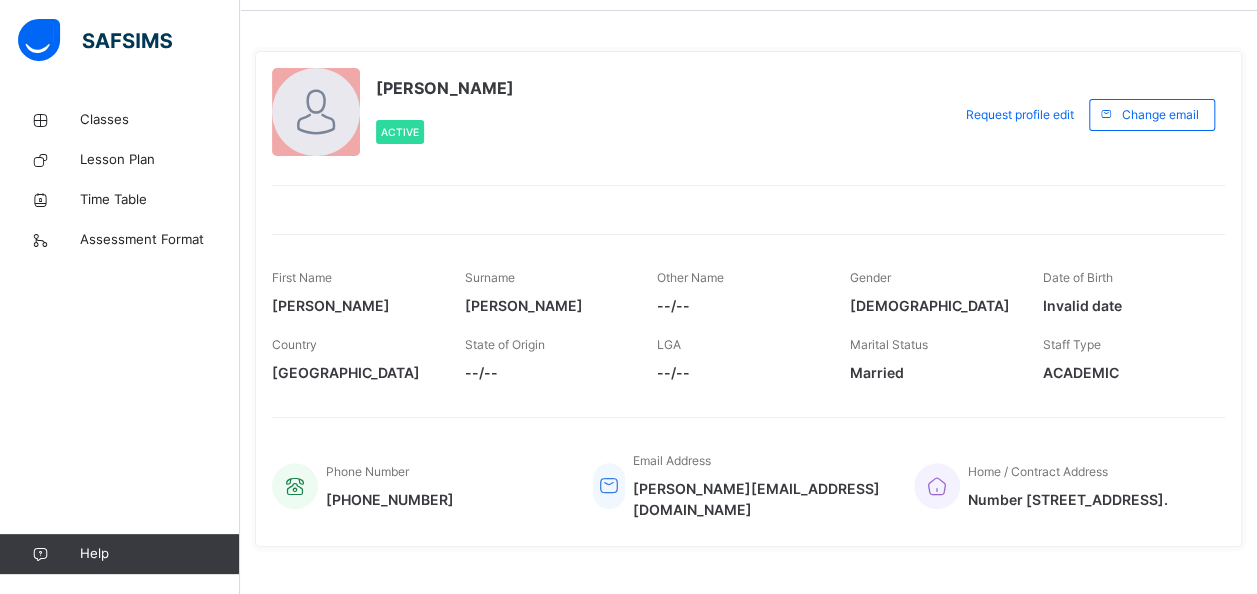 scroll, scrollTop: 100, scrollLeft: 0, axis: vertical 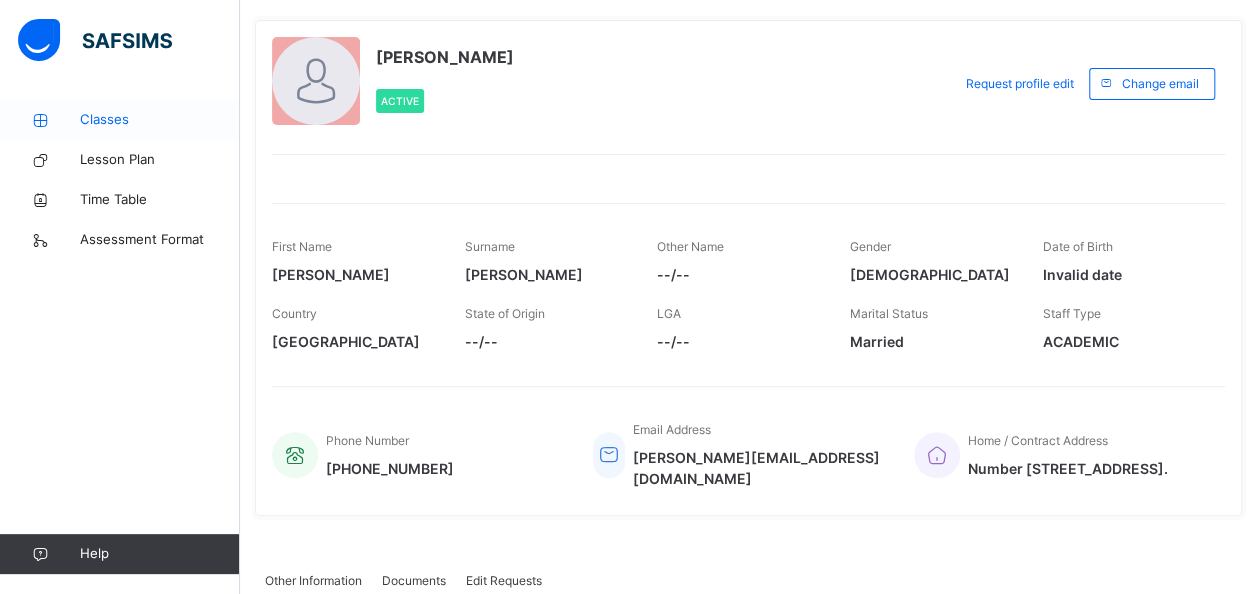 click on "Classes" at bounding box center (160, 120) 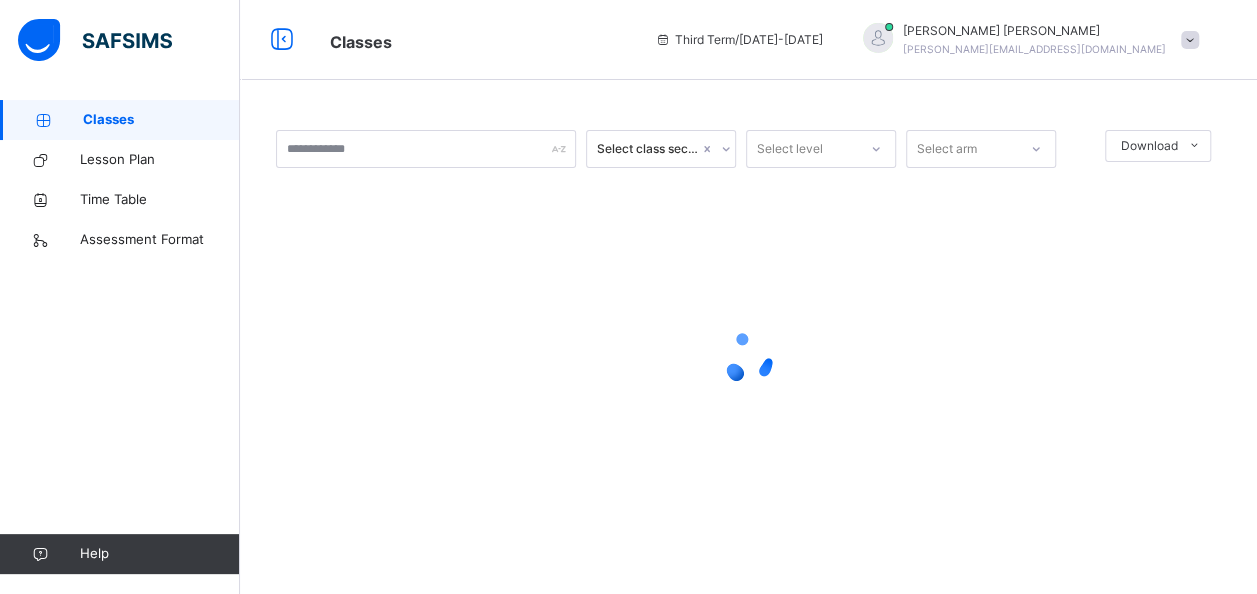 scroll, scrollTop: 0, scrollLeft: 0, axis: both 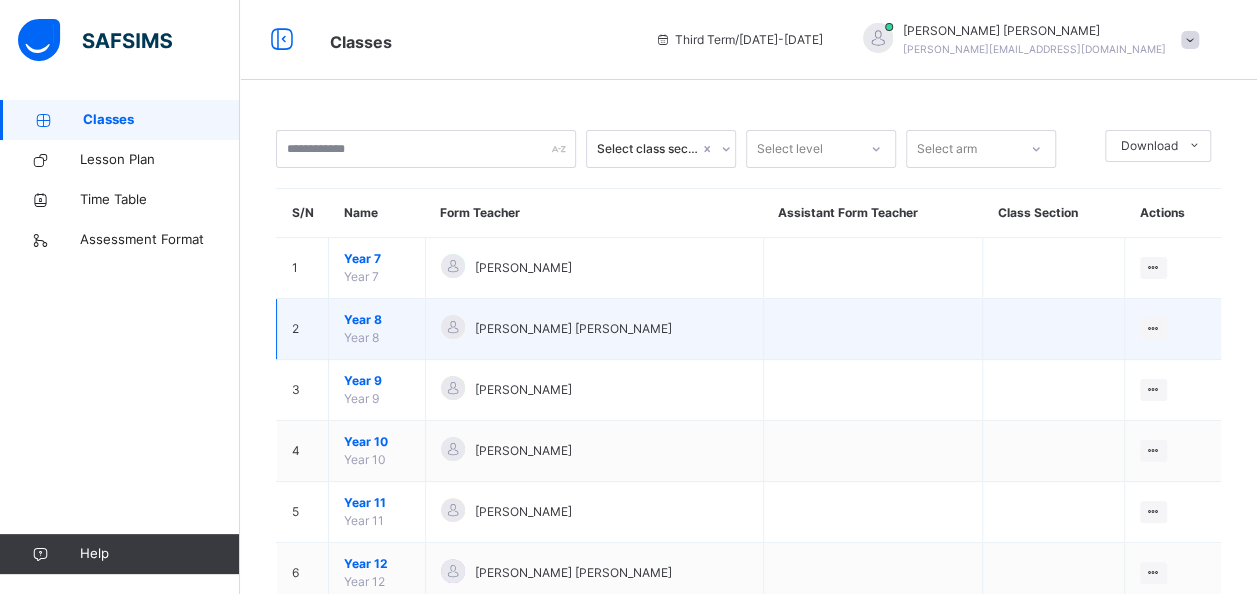 click on "Year 8" at bounding box center (377, 320) 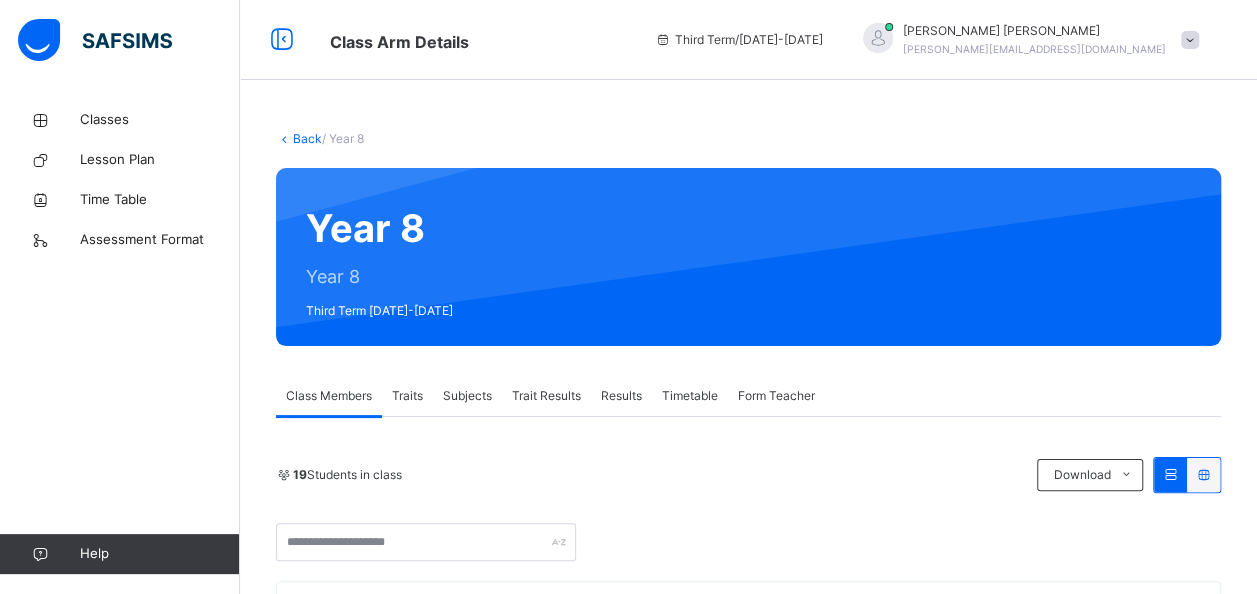 click on "Subjects" at bounding box center [467, 396] 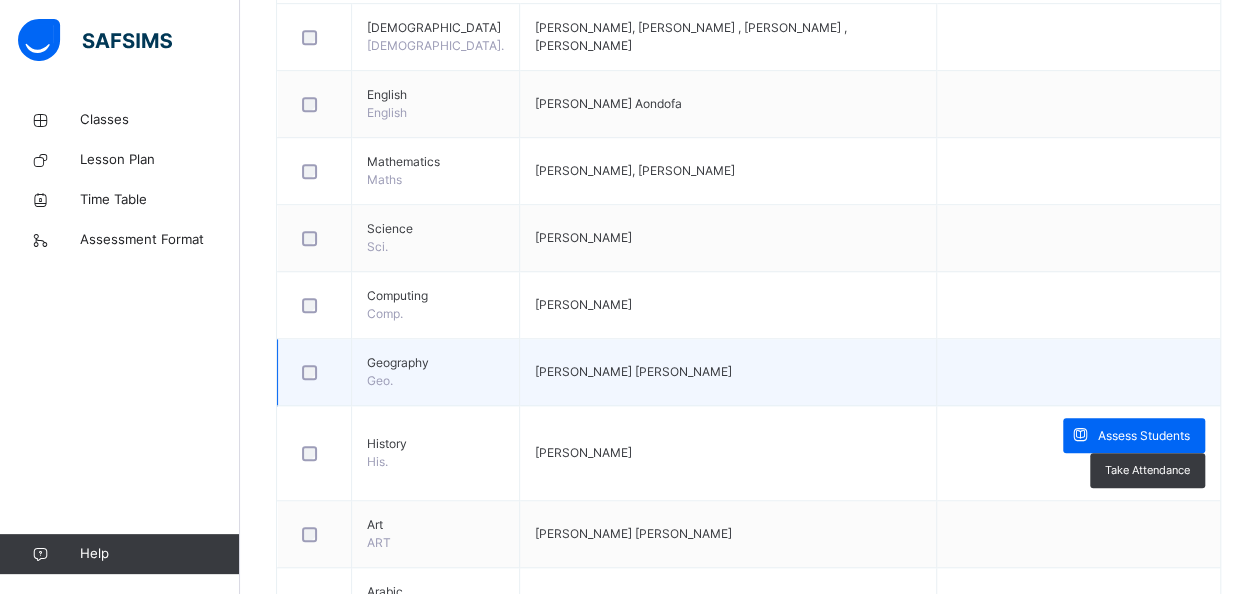scroll, scrollTop: 600, scrollLeft: 0, axis: vertical 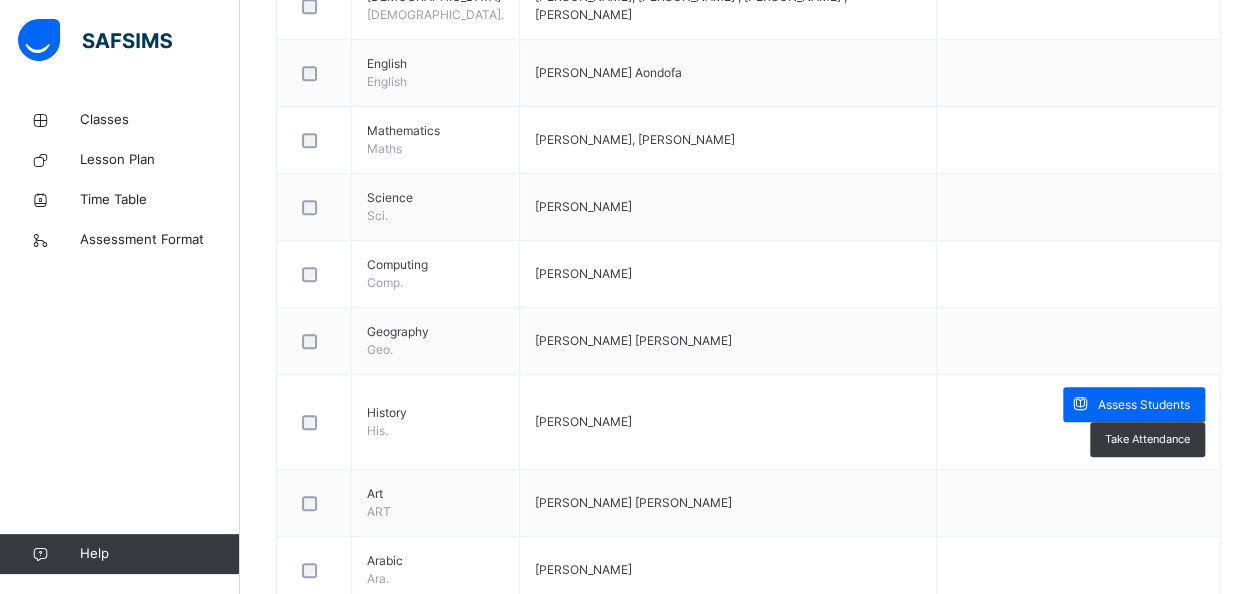 drag, startPoint x: 1110, startPoint y: 408, endPoint x: 1112, endPoint y: 398, distance: 10.198039 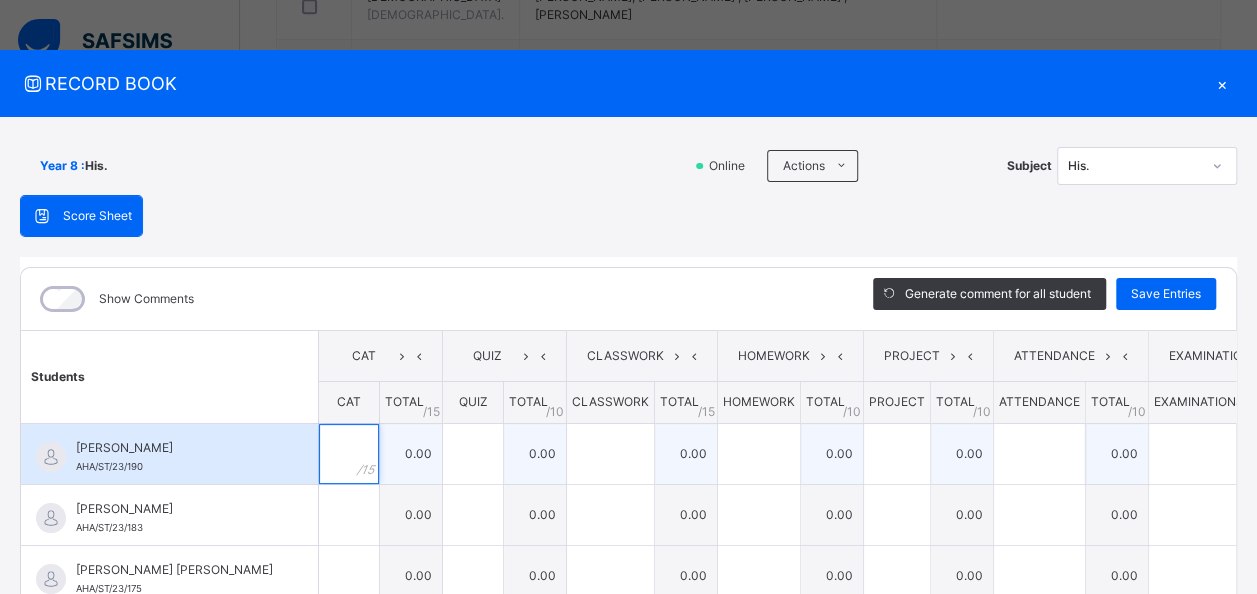click at bounding box center [349, 454] 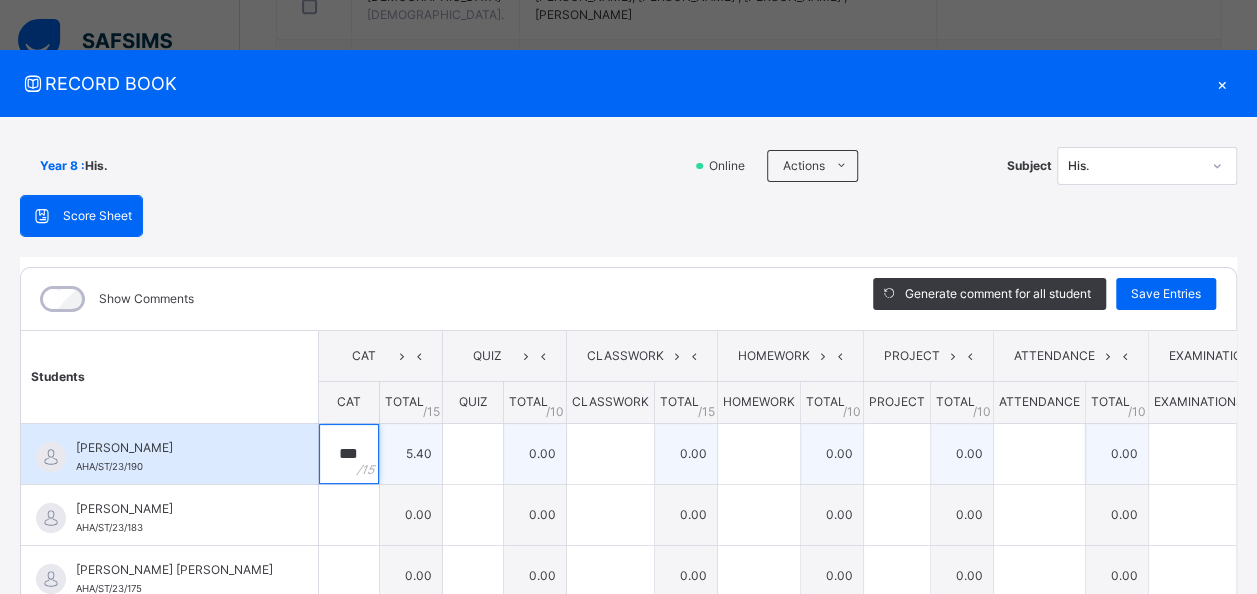type on "***" 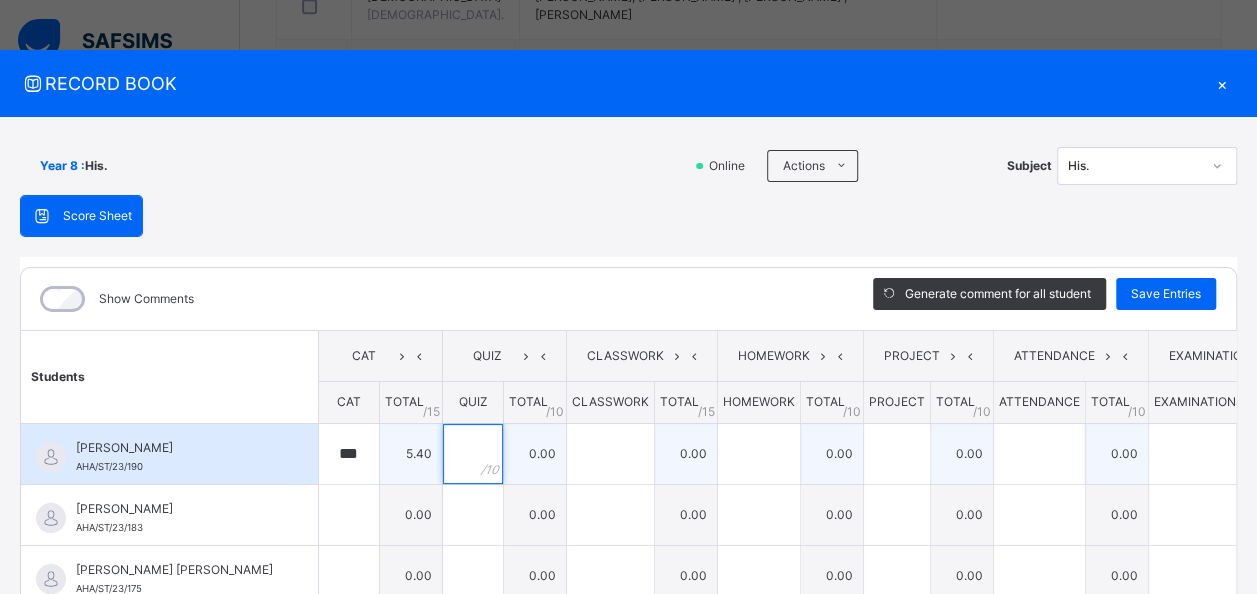 click at bounding box center [473, 454] 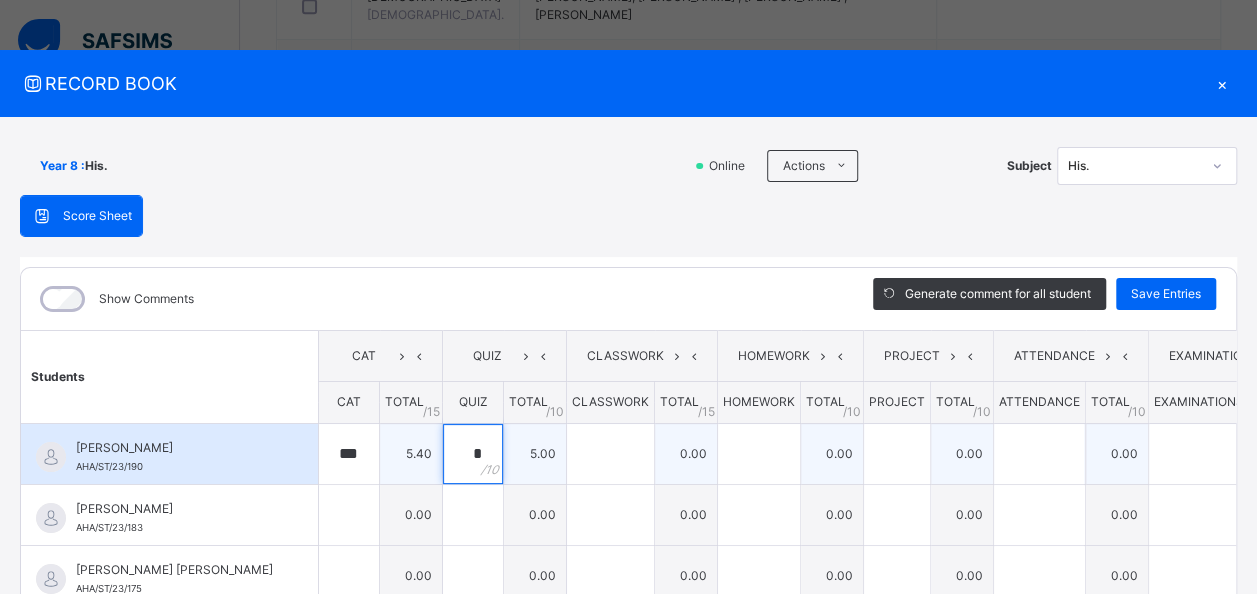 type on "*" 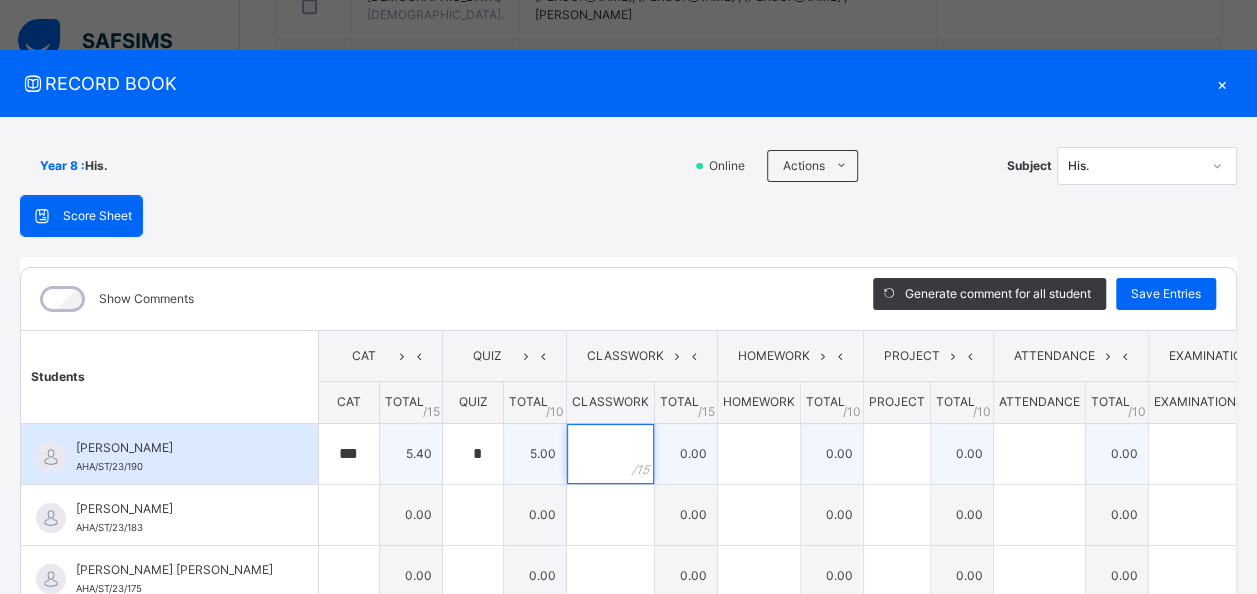 click at bounding box center (610, 454) 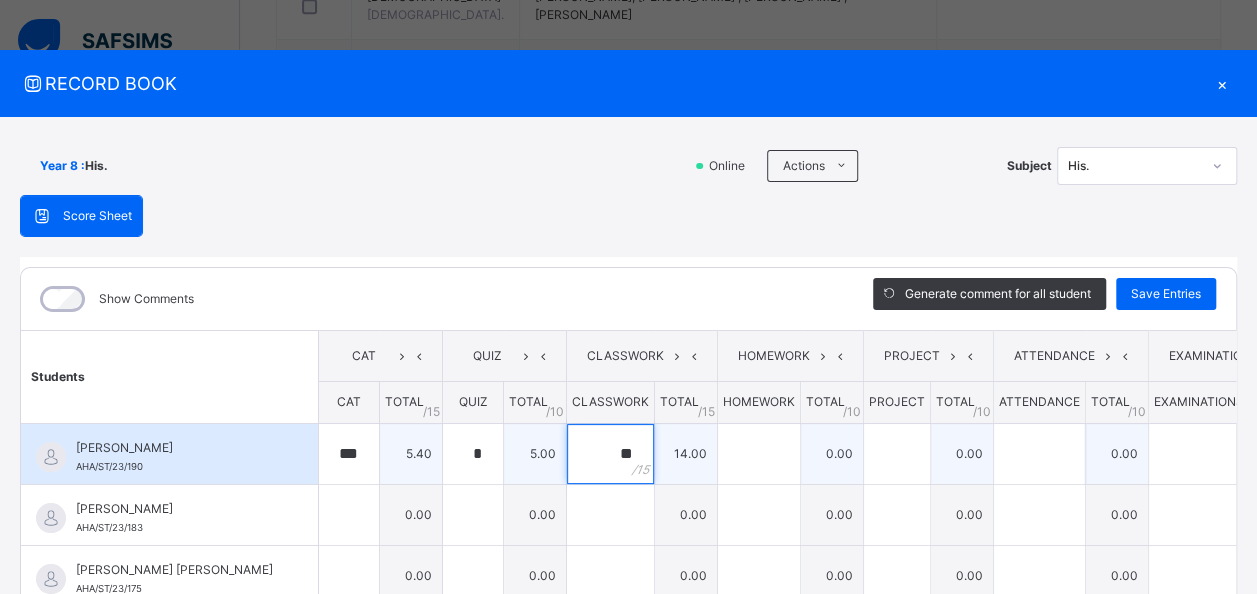type on "**" 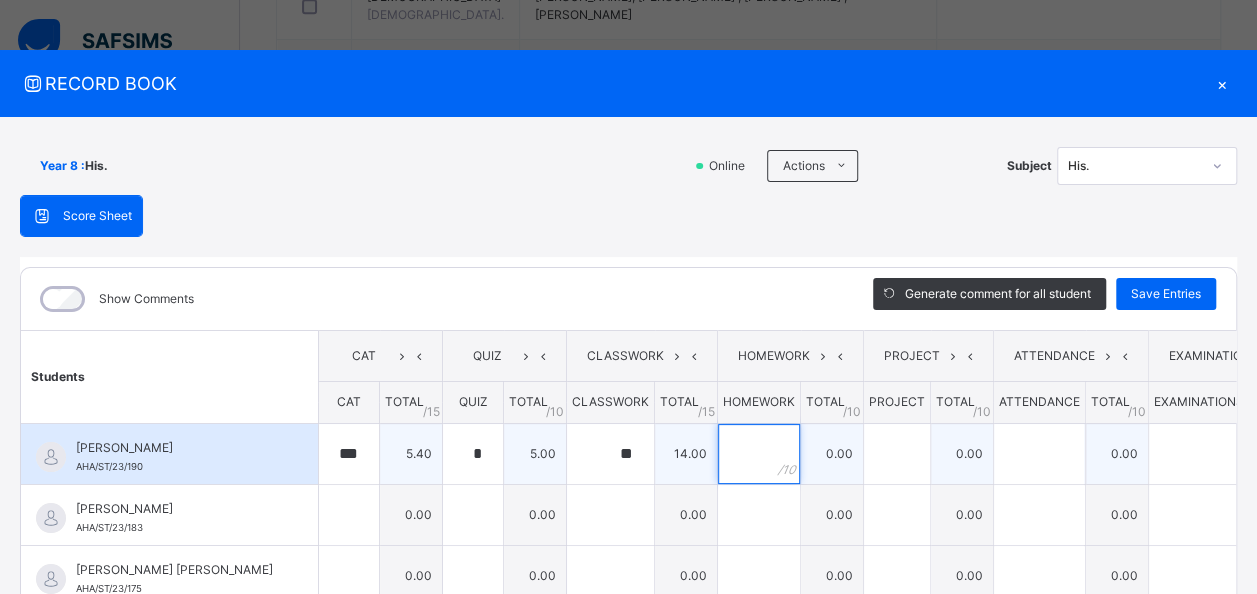 click at bounding box center (759, 454) 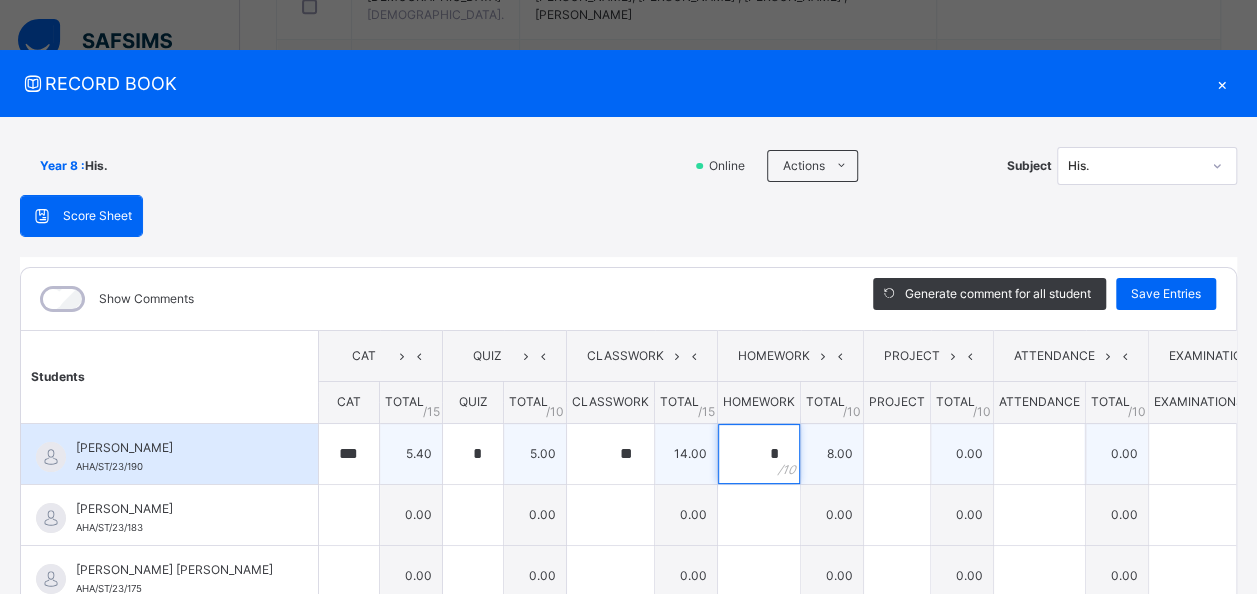 type on "*" 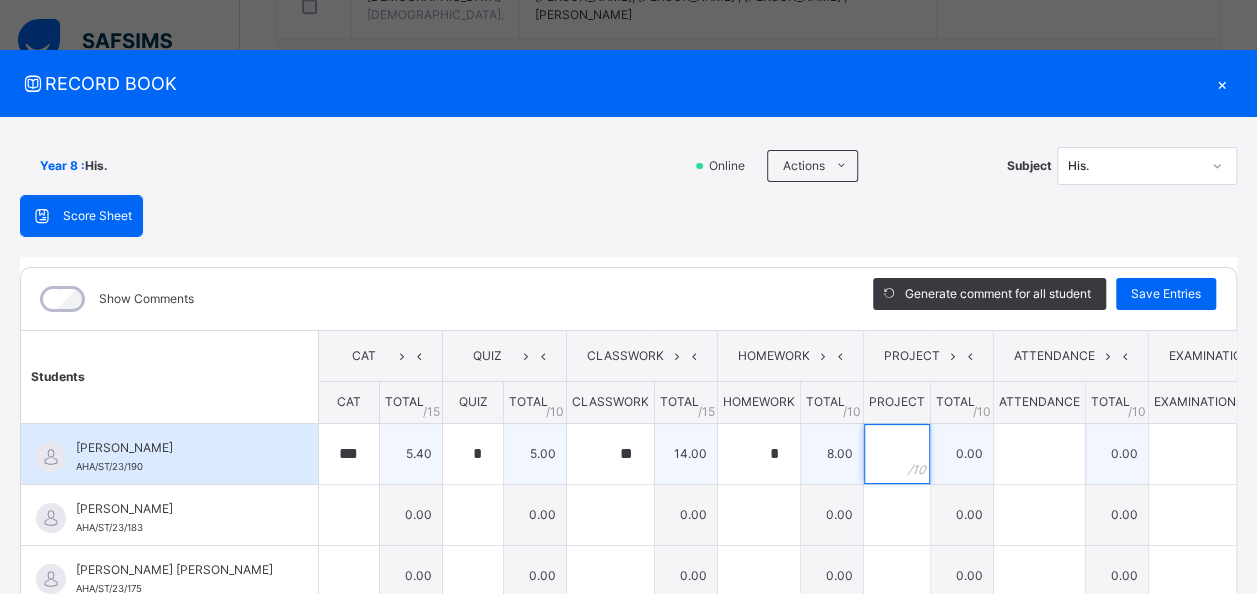 click at bounding box center (897, 454) 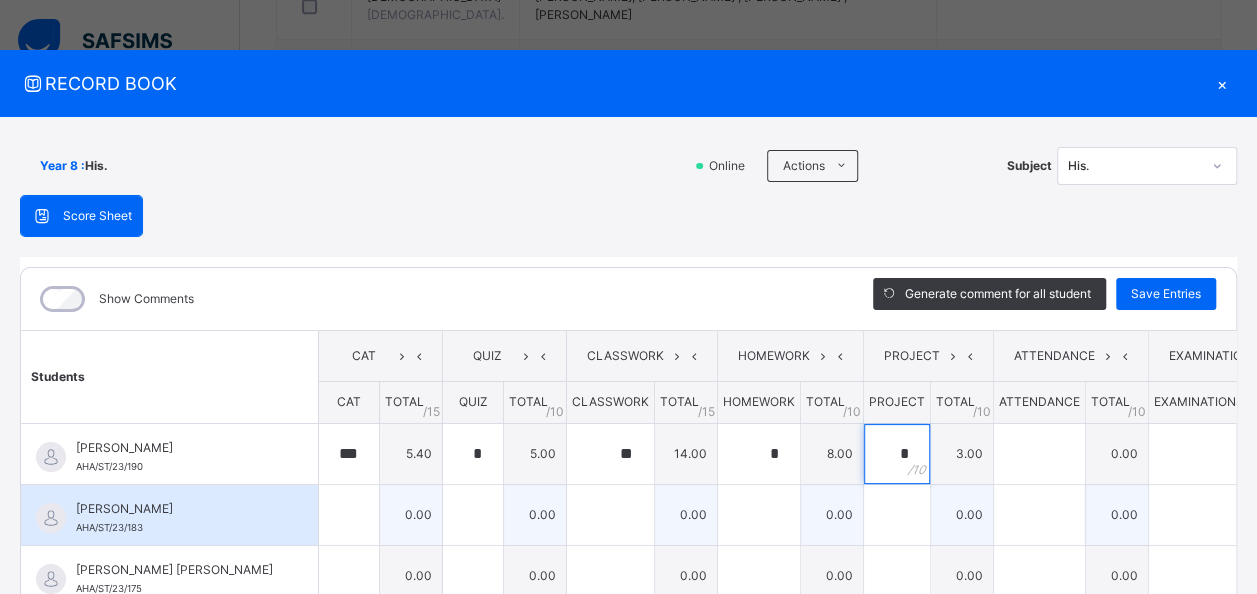 type on "*" 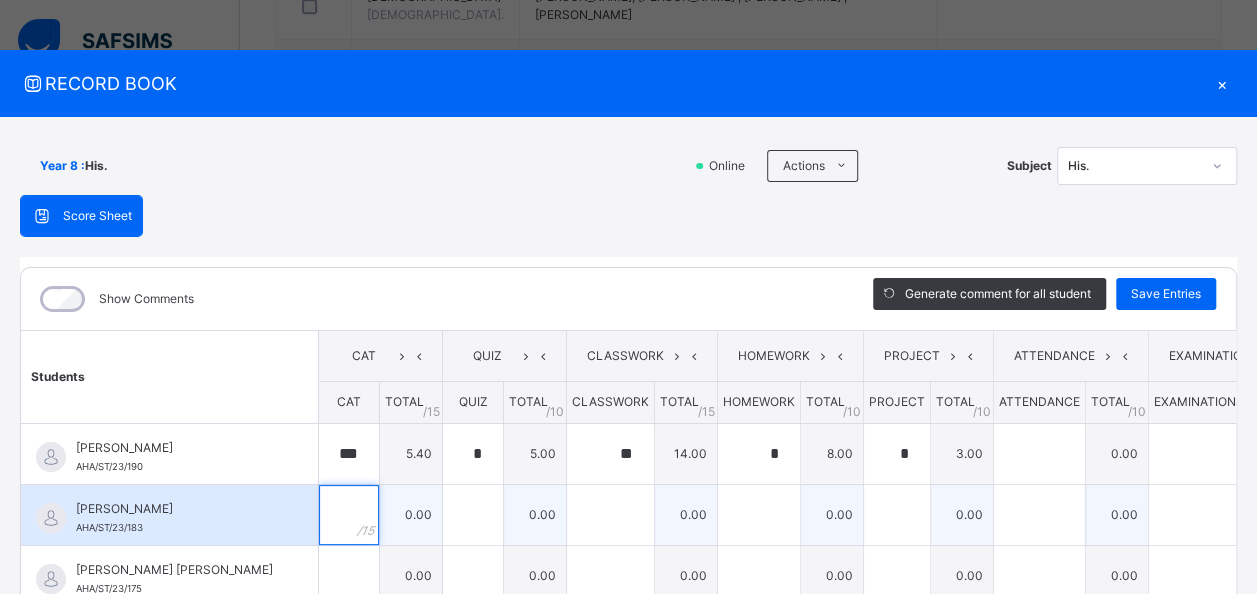 click at bounding box center [349, 515] 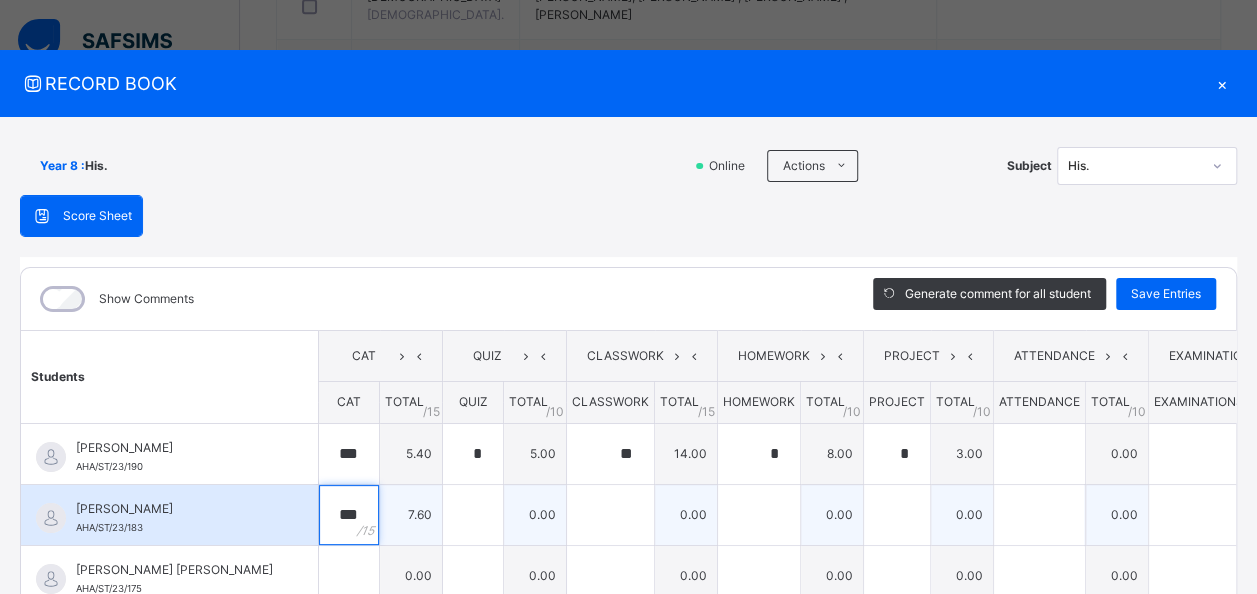 type on "***" 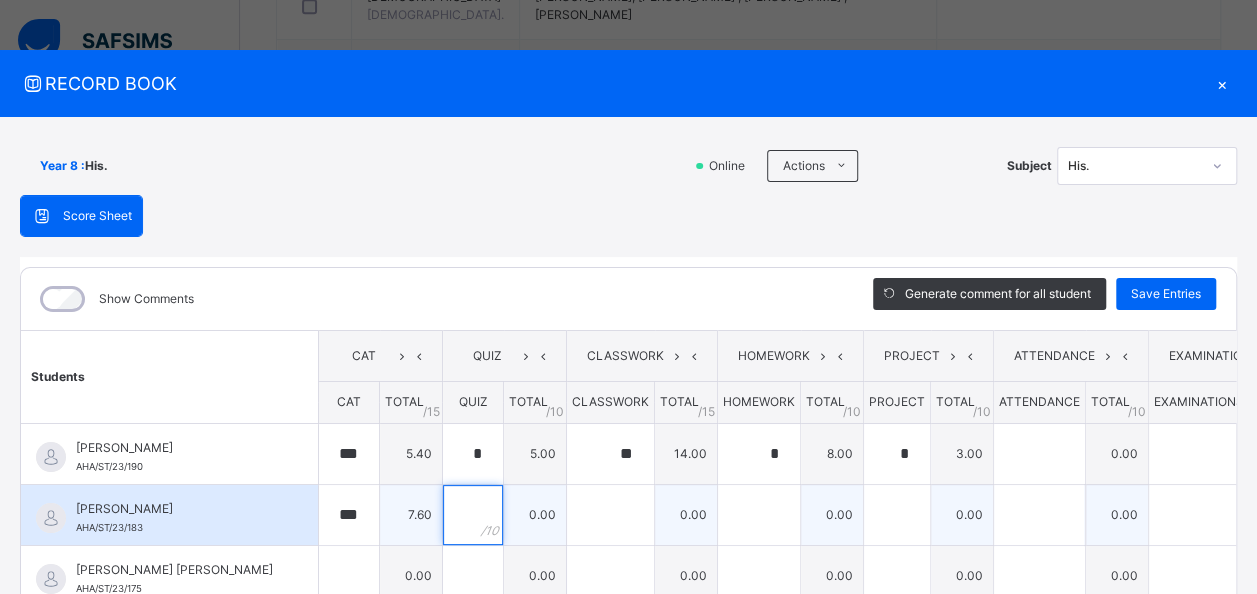 click at bounding box center (473, 515) 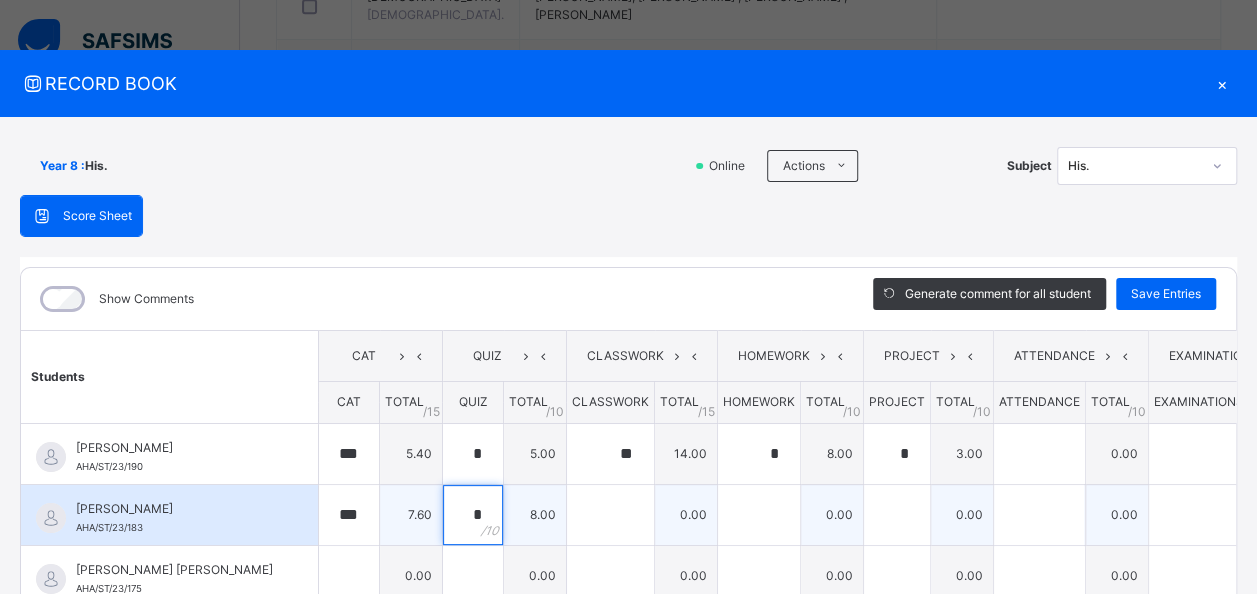 type on "*" 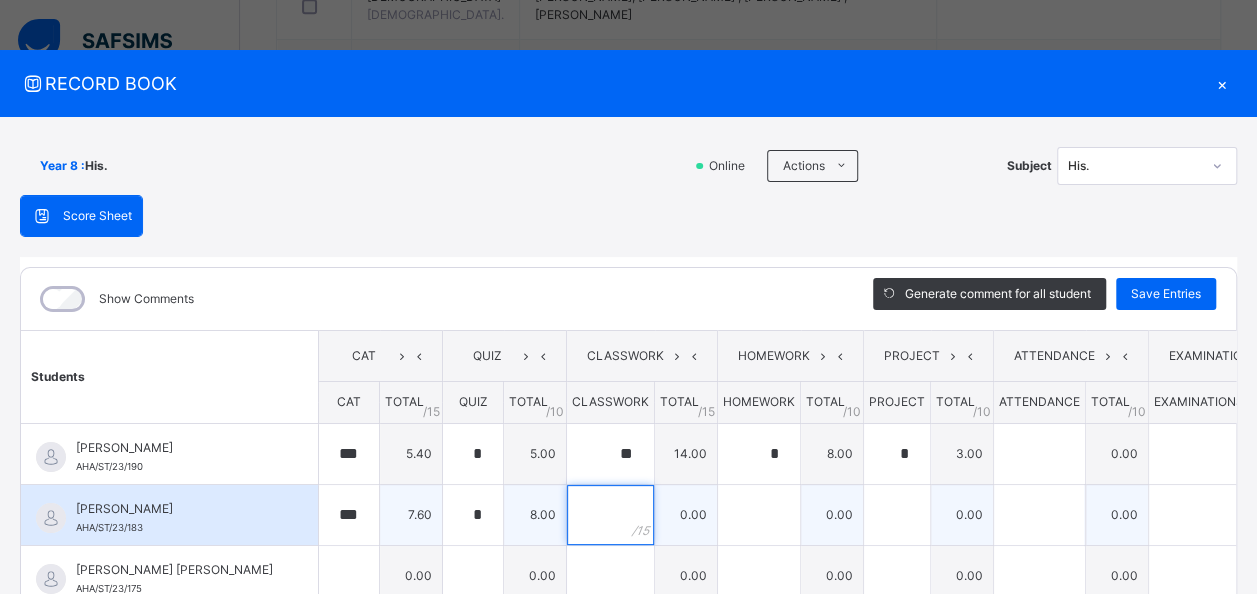 click at bounding box center (610, 515) 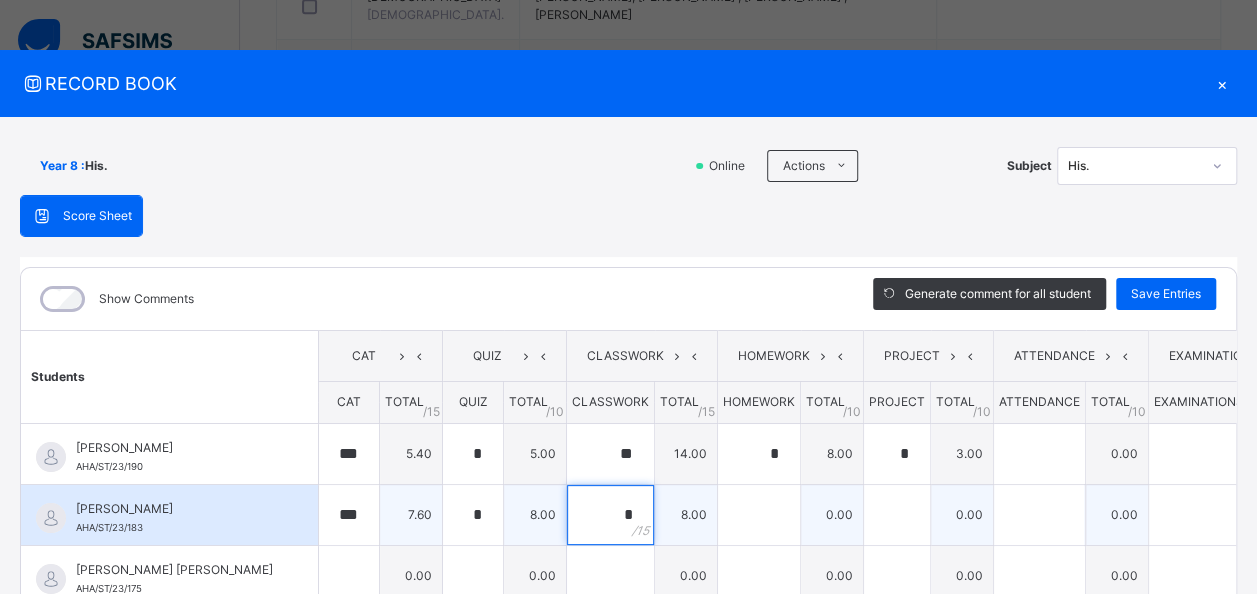 type on "*" 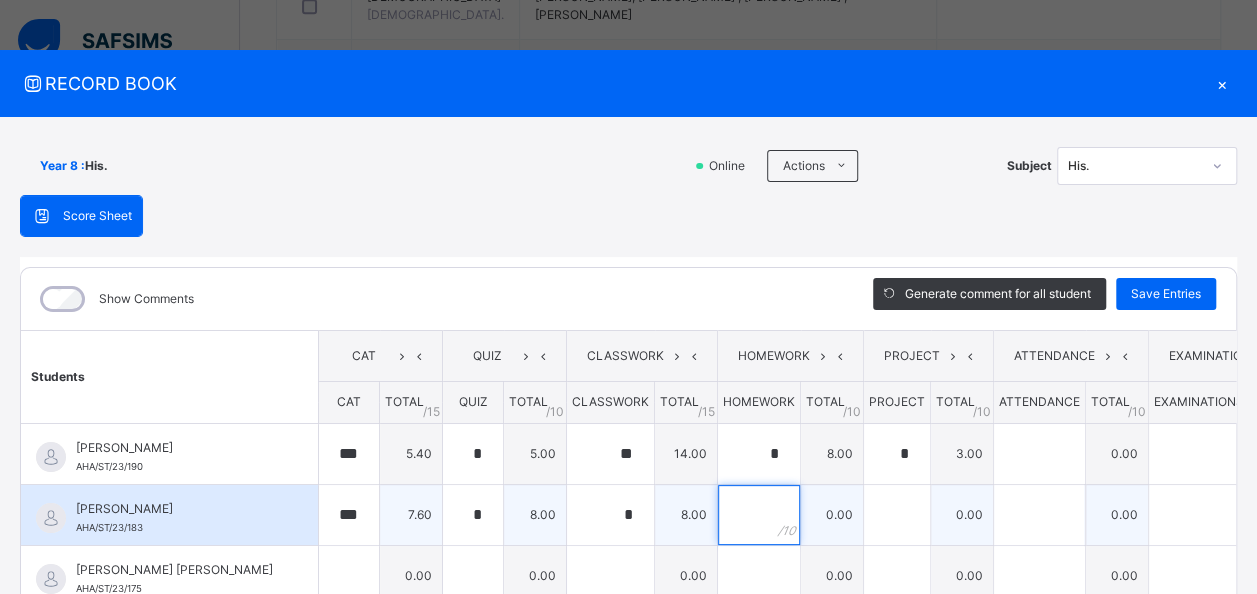 click at bounding box center (759, 515) 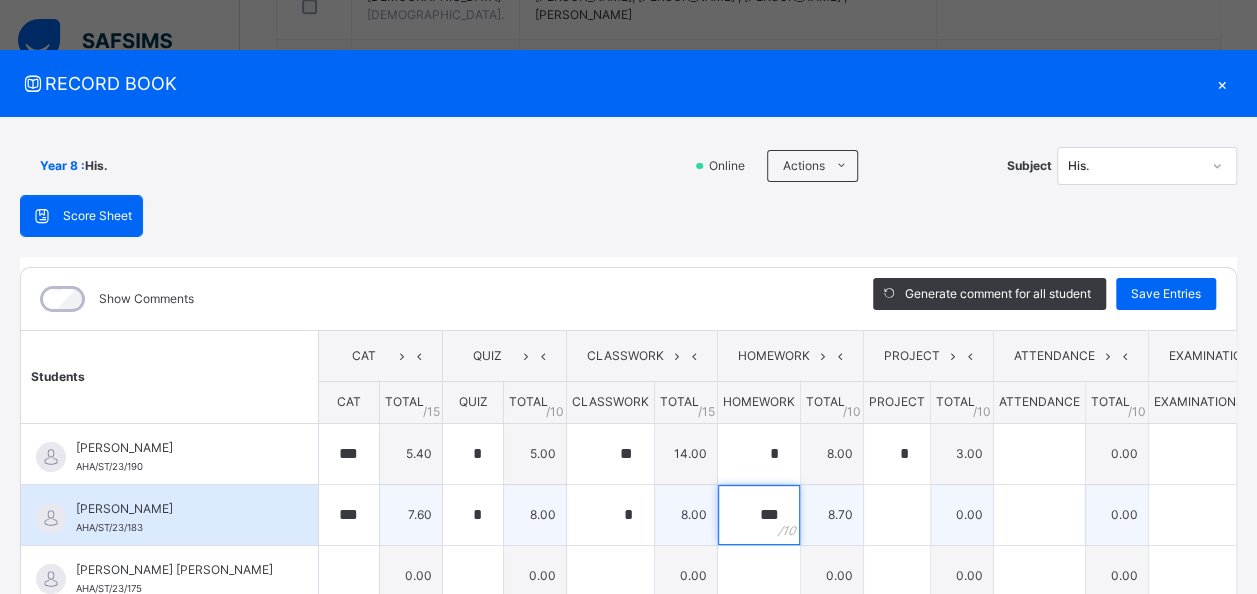 type on "***" 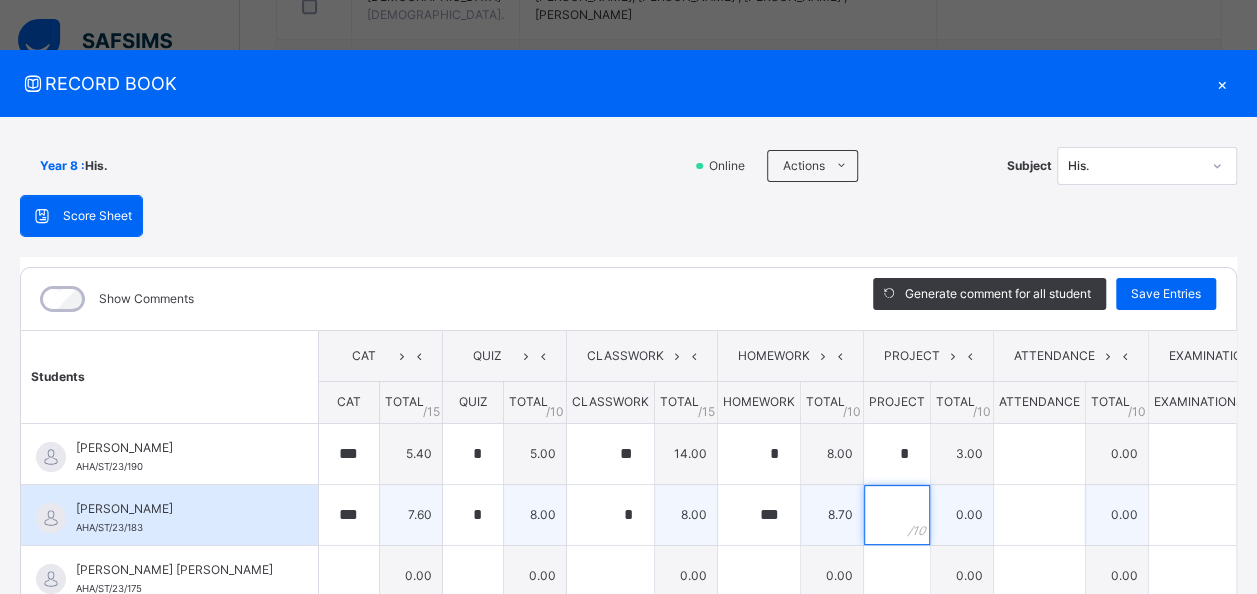 click at bounding box center (897, 515) 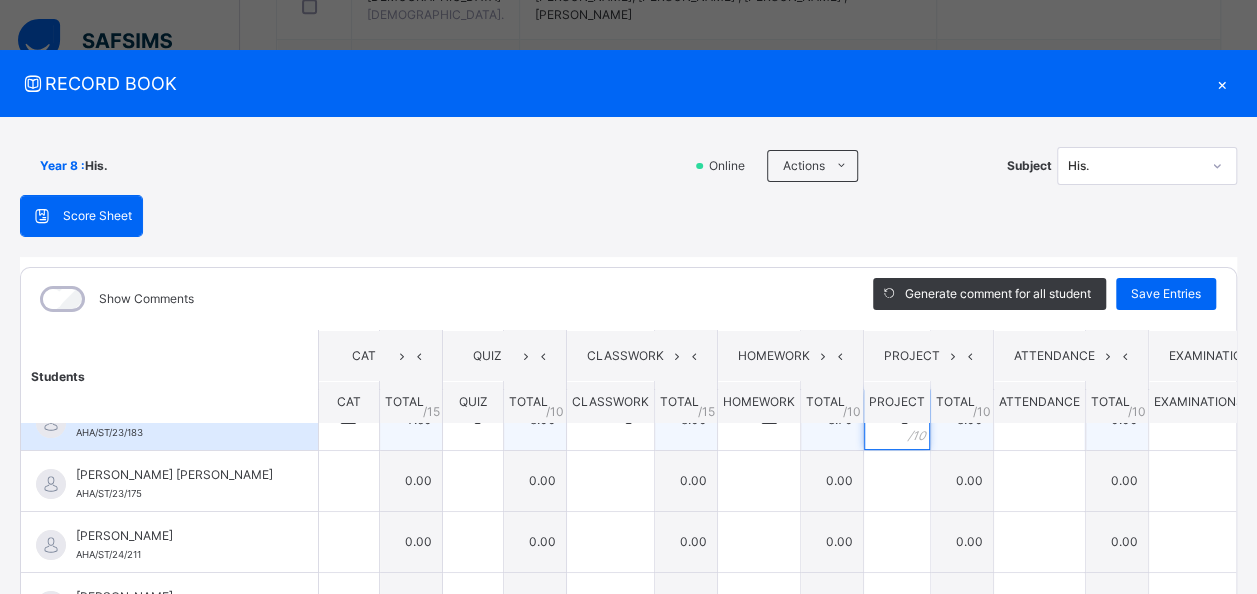 scroll, scrollTop: 100, scrollLeft: 0, axis: vertical 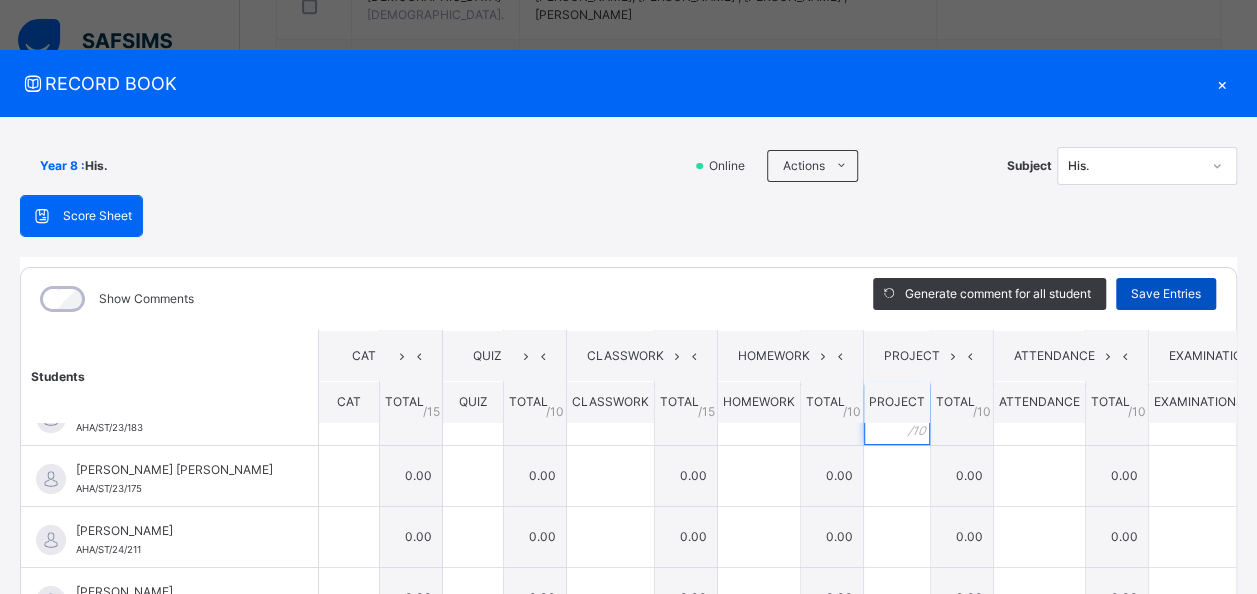 type on "*" 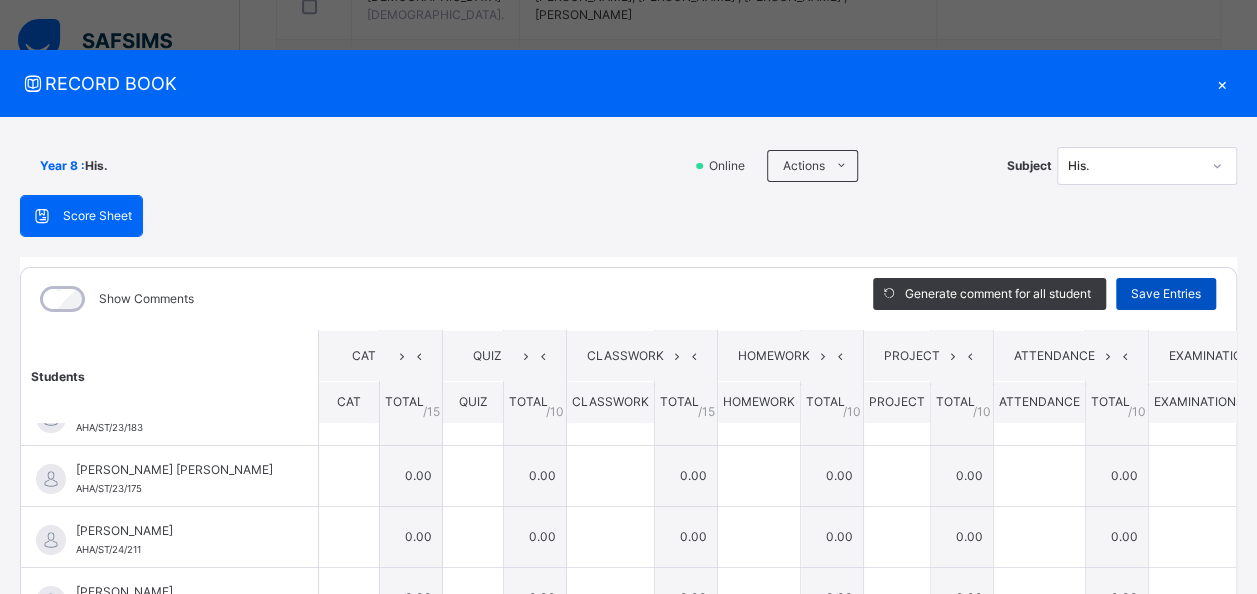 click on "Save Entries" at bounding box center (1166, 294) 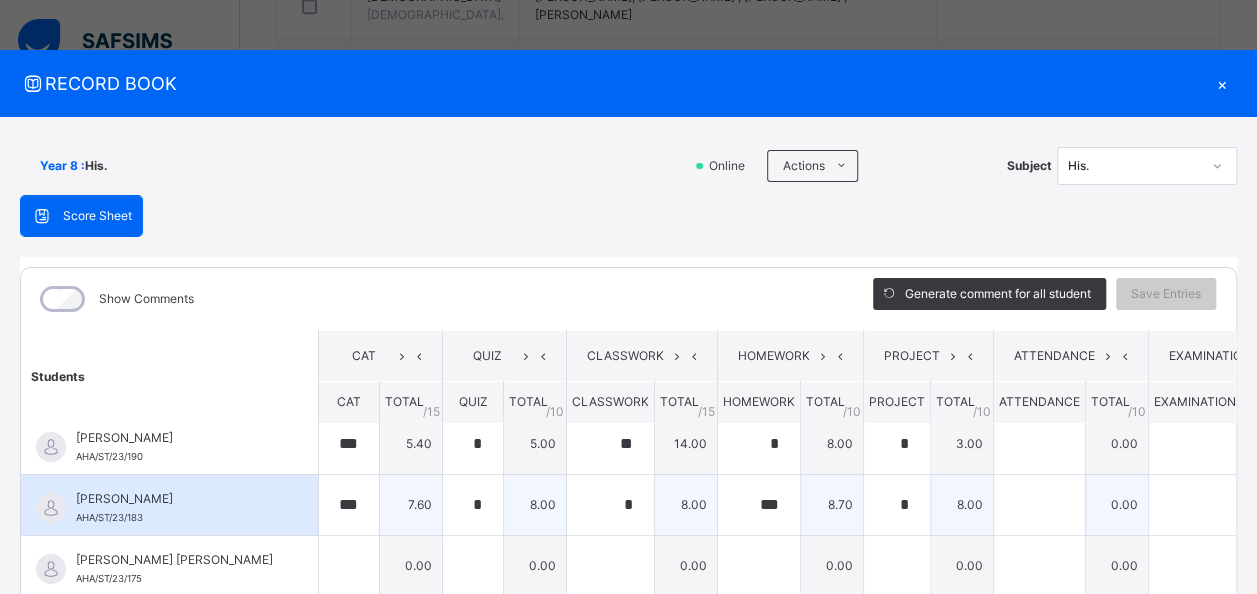 scroll, scrollTop: 0, scrollLeft: 0, axis: both 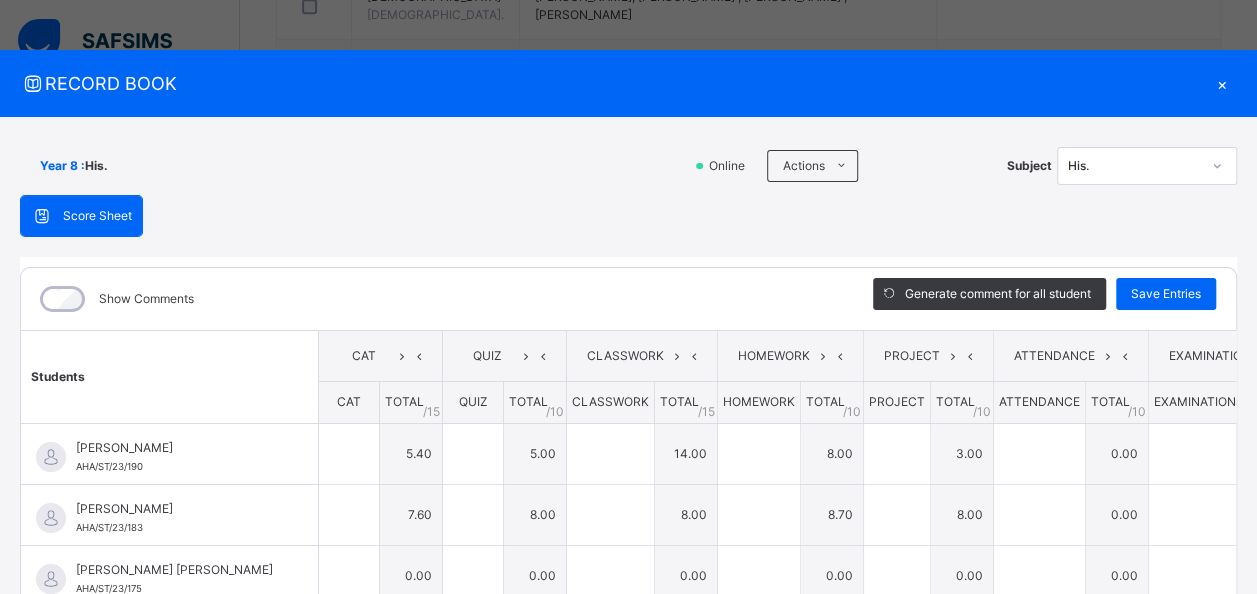 type on "***" 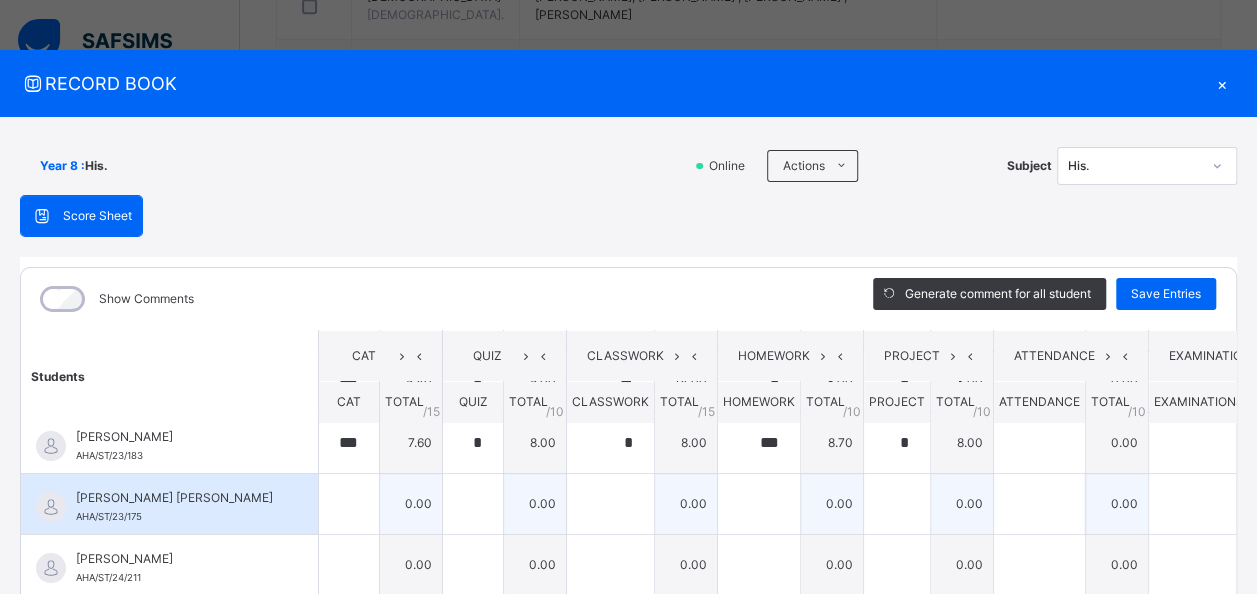 scroll, scrollTop: 100, scrollLeft: 0, axis: vertical 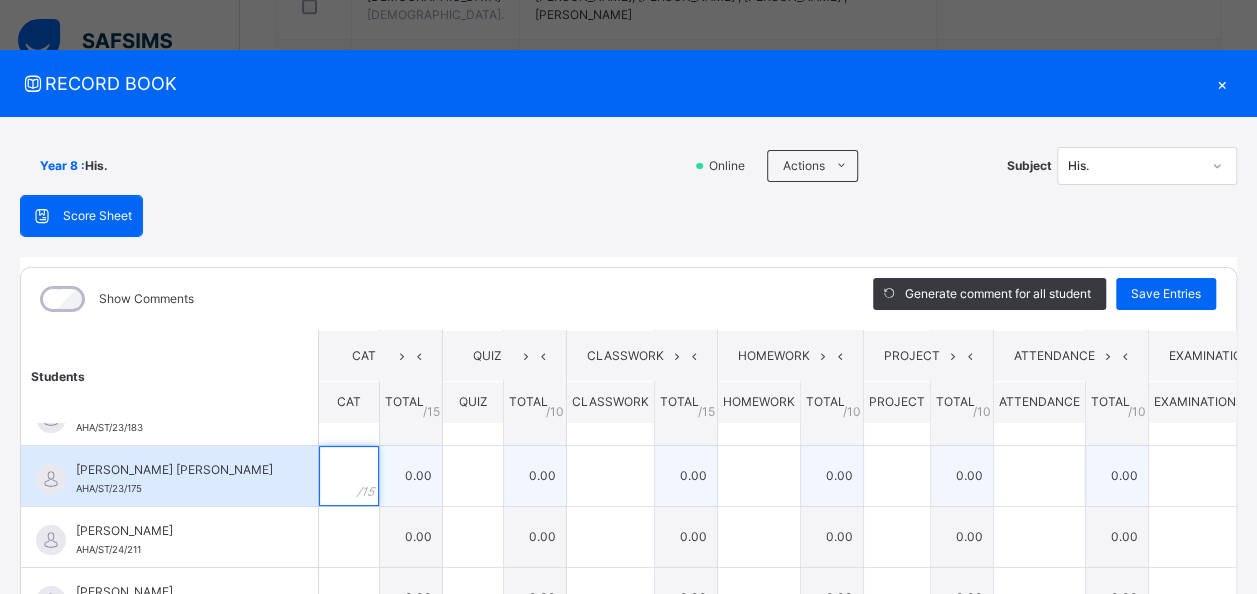 click at bounding box center (349, 476) 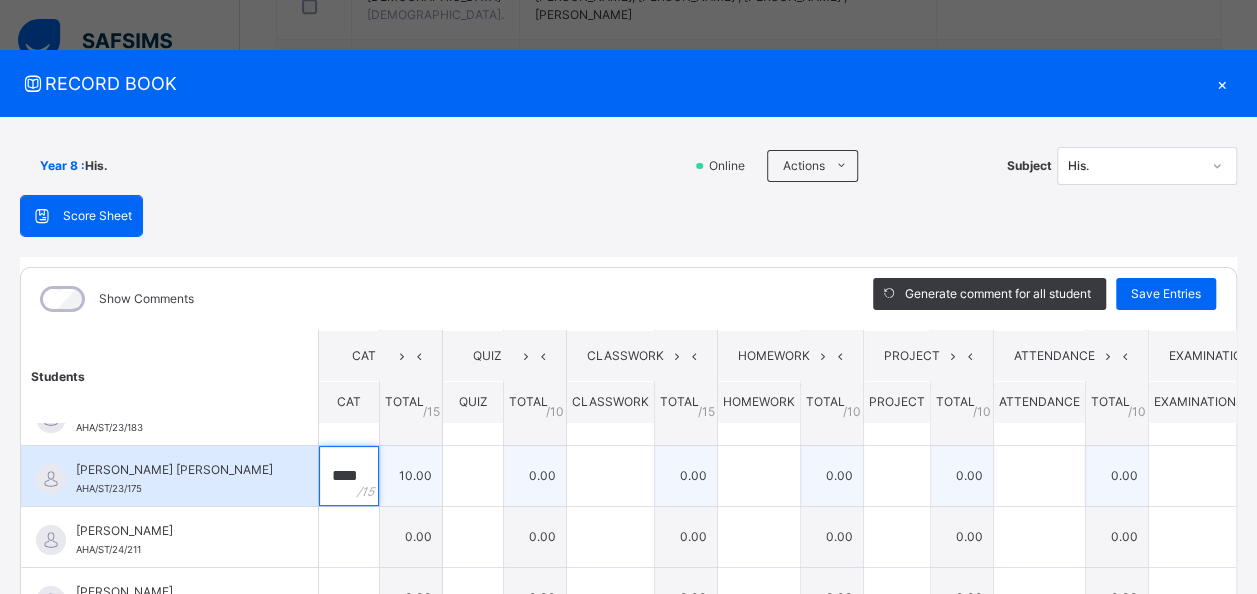 scroll, scrollTop: 0, scrollLeft: 1, axis: horizontal 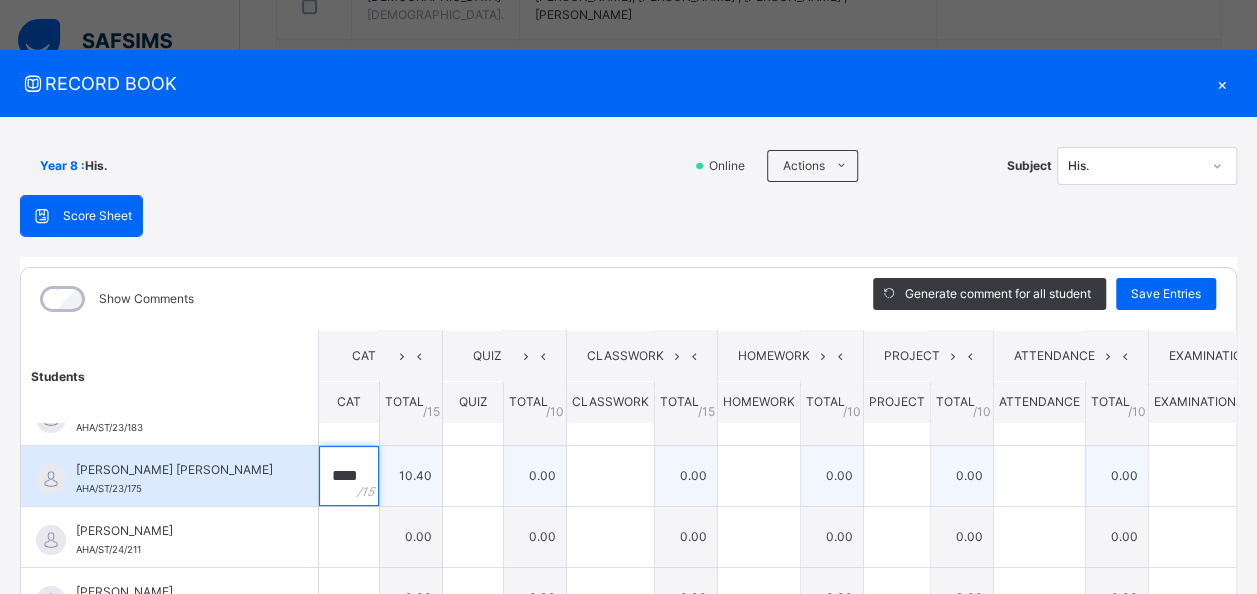type on "****" 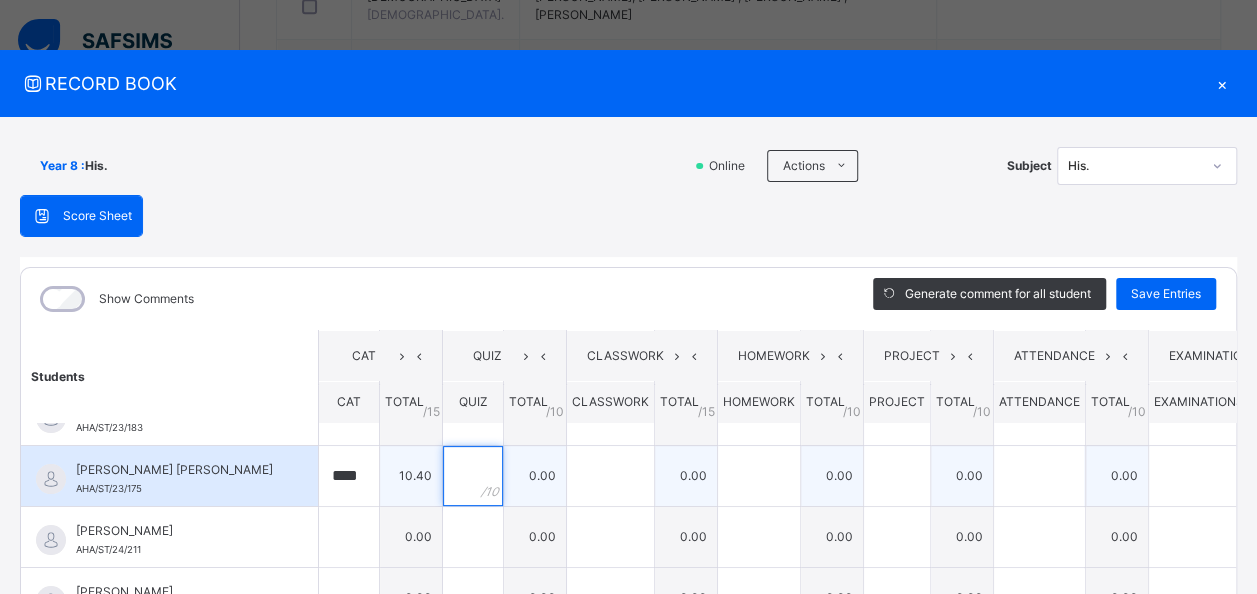 click at bounding box center [473, 476] 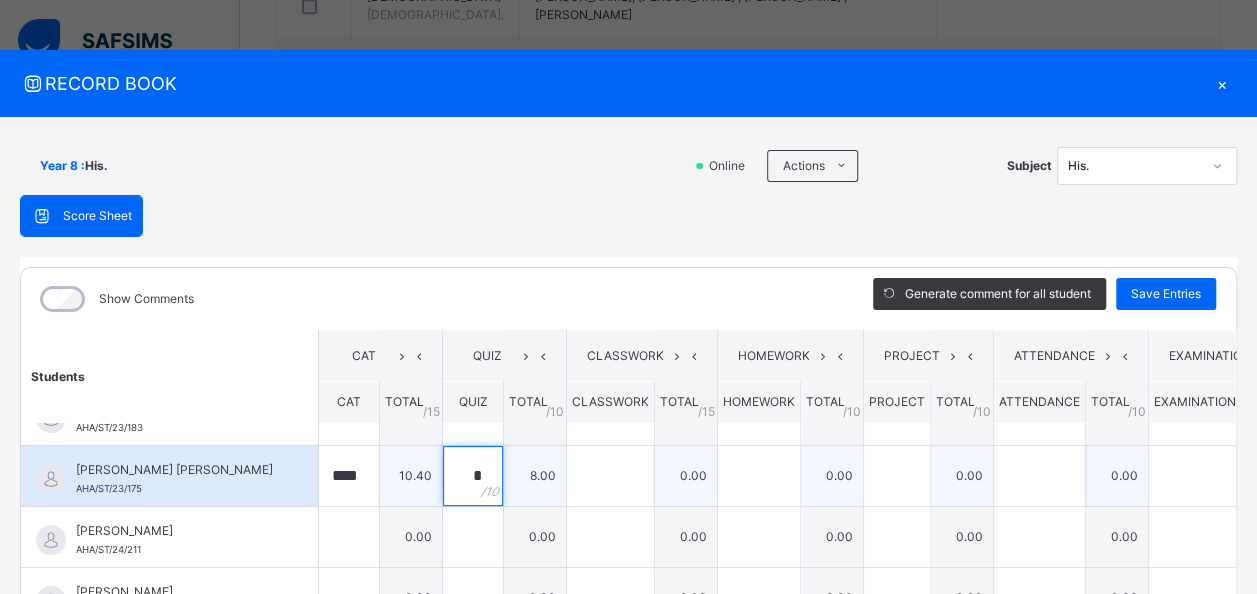 type on "*" 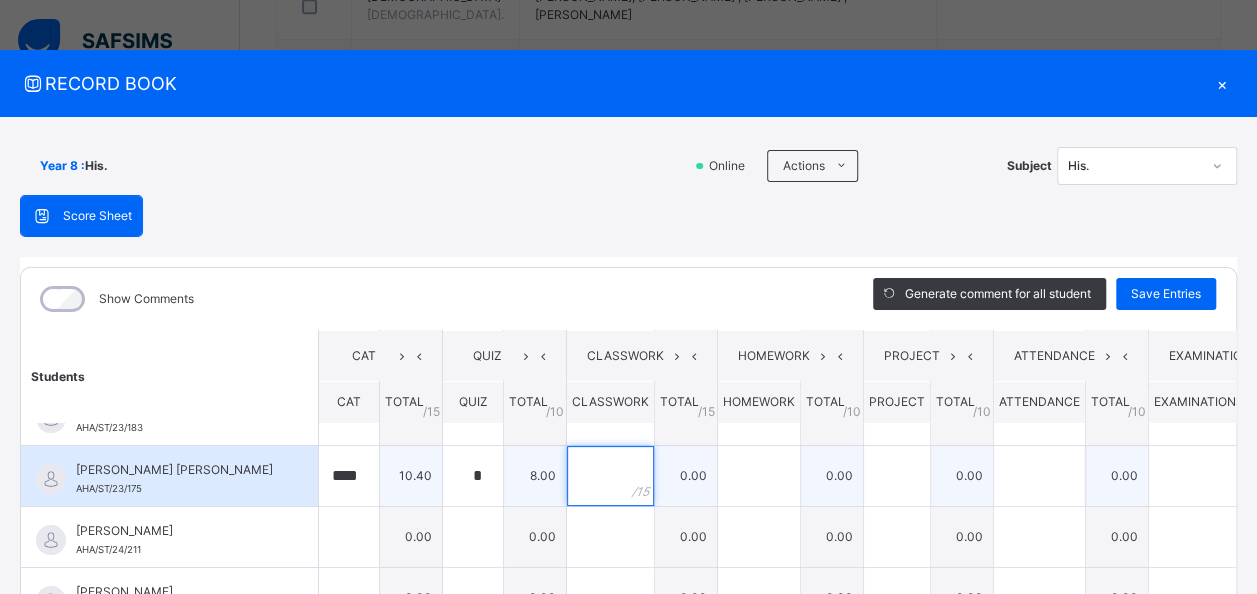 click at bounding box center (610, 476) 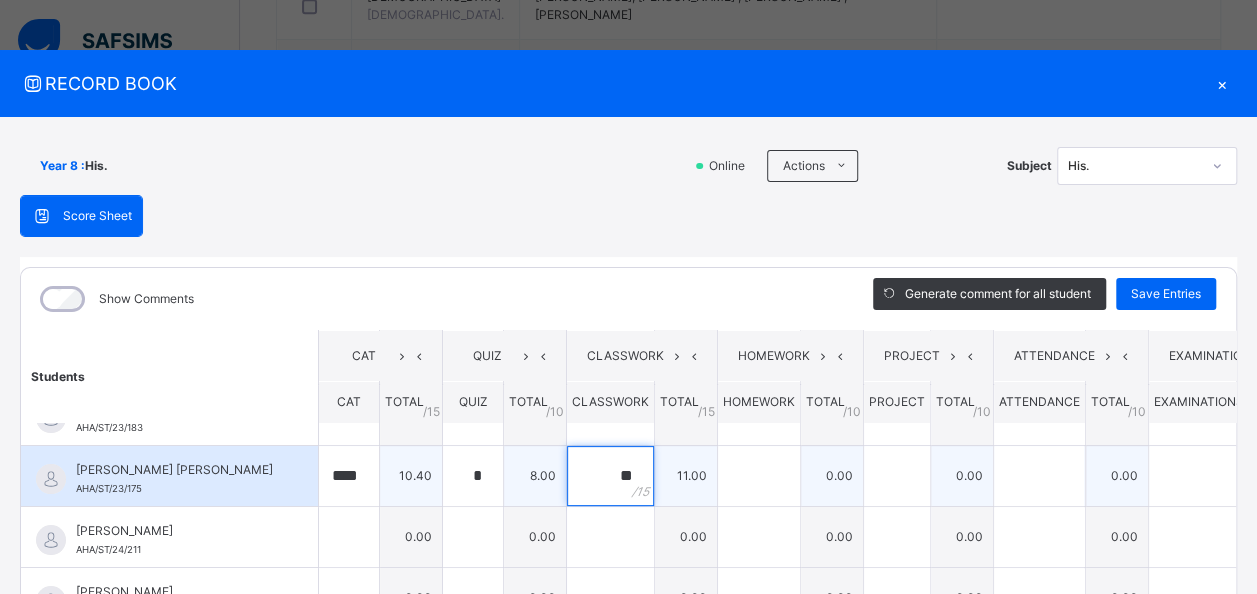 type on "**" 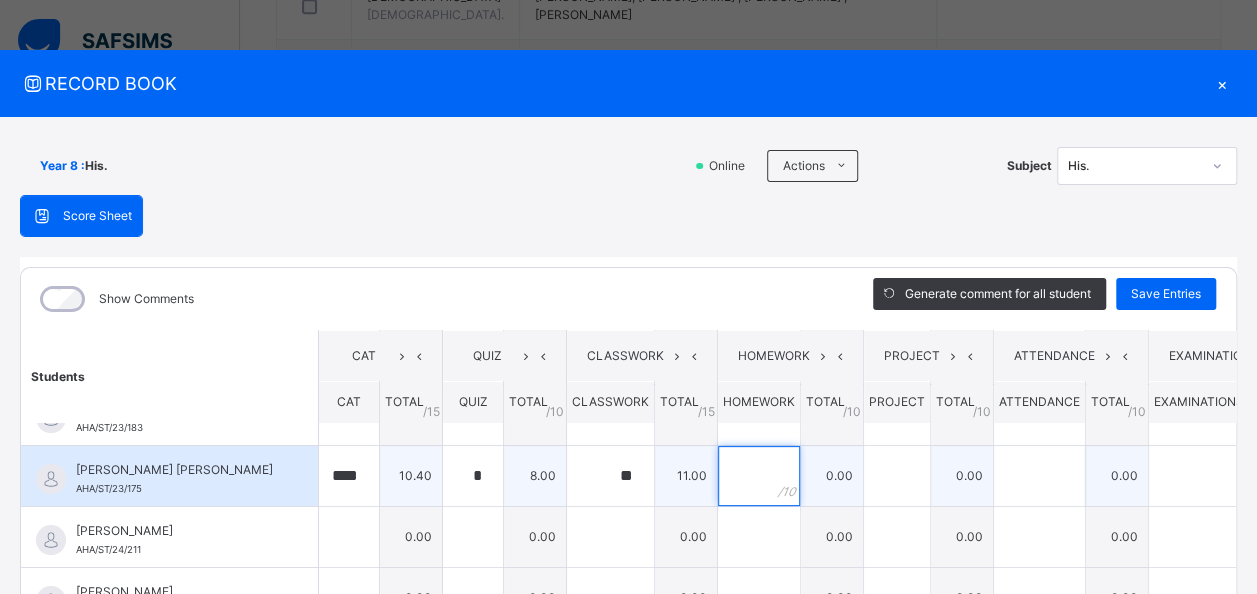 click at bounding box center (759, 476) 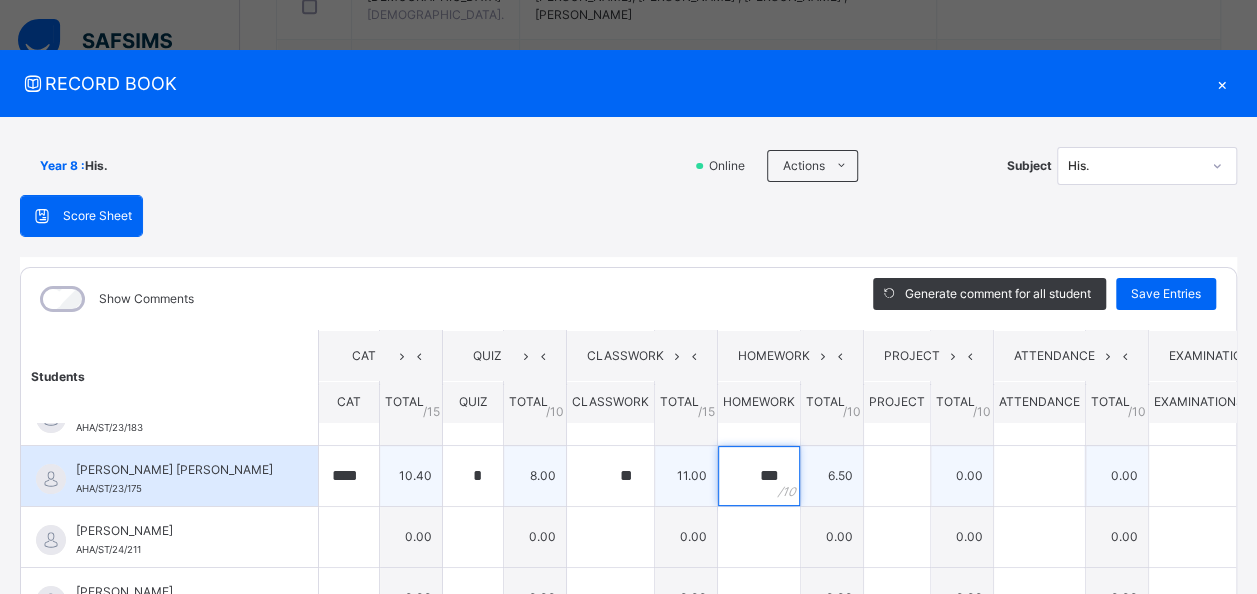type on "***" 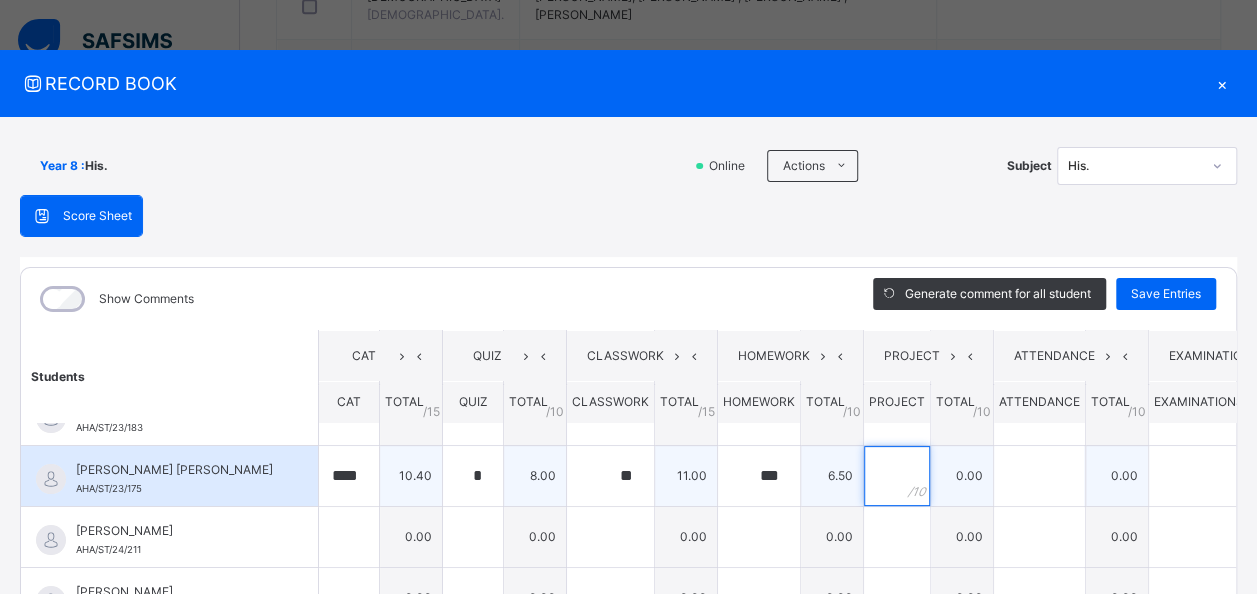 click at bounding box center [897, 476] 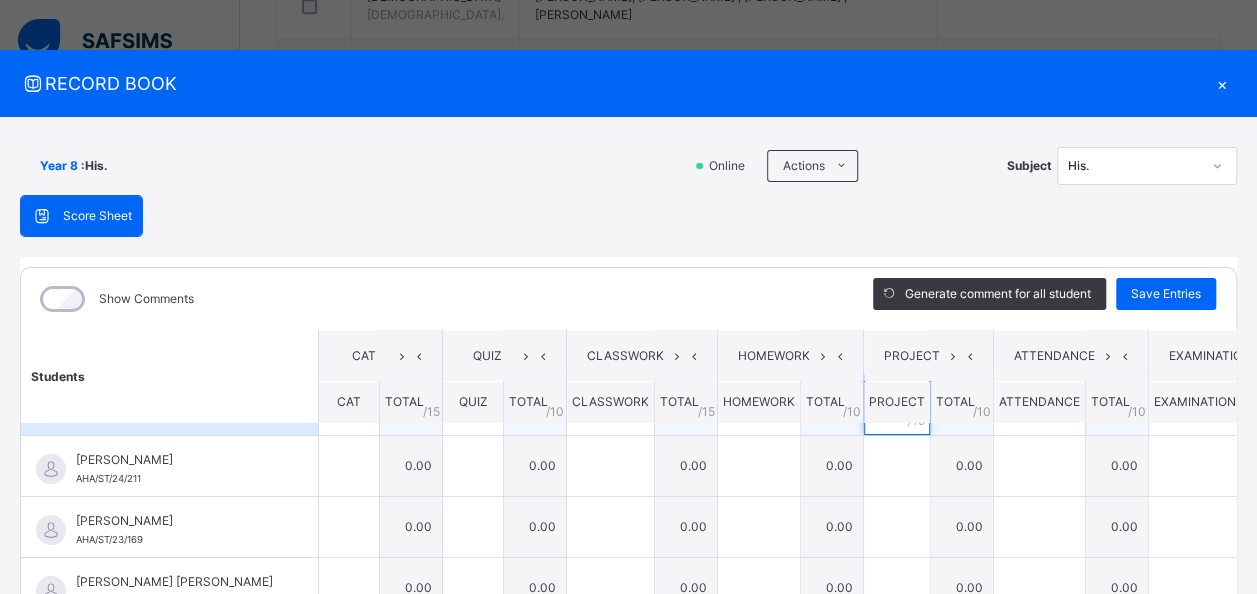 scroll, scrollTop: 200, scrollLeft: 0, axis: vertical 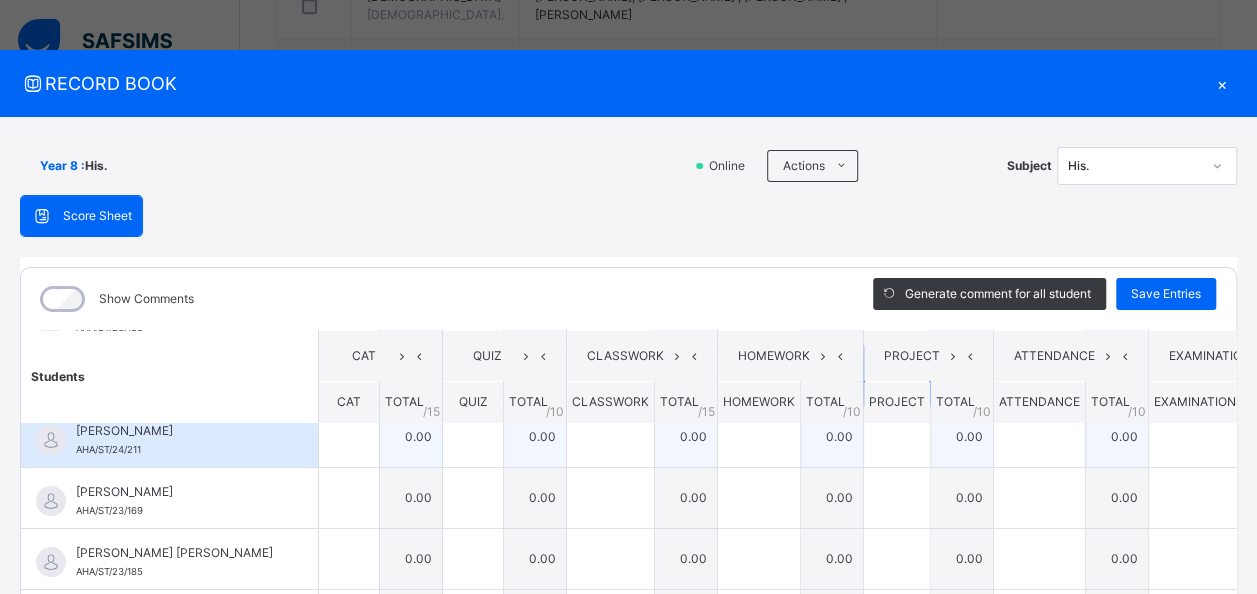 type on "*" 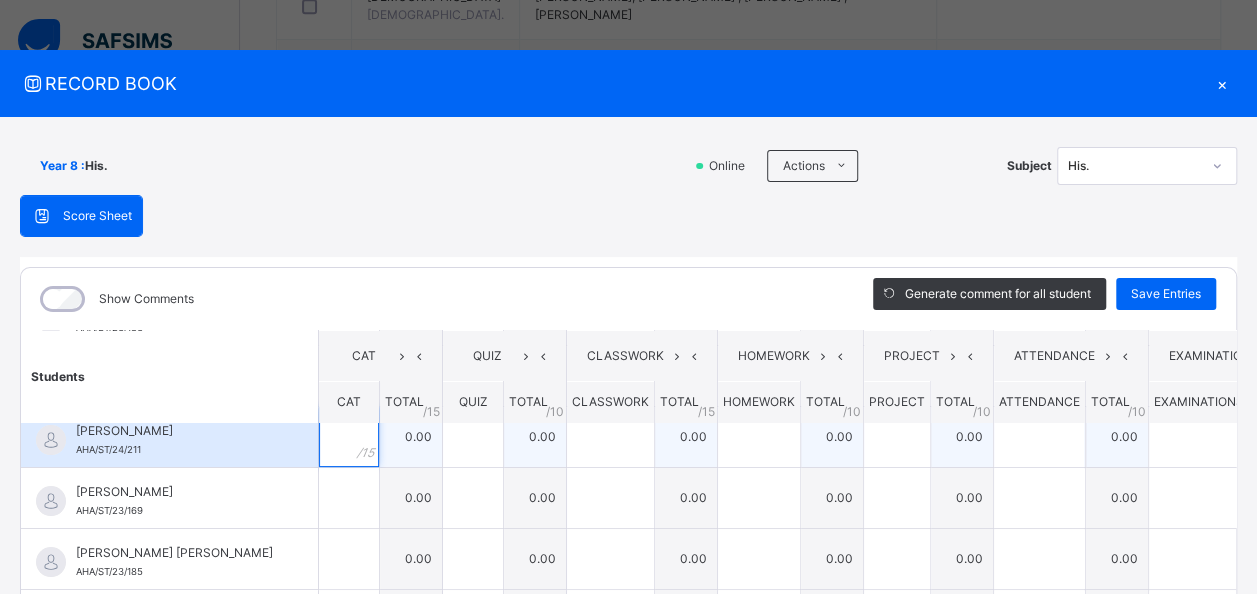 click at bounding box center (349, 437) 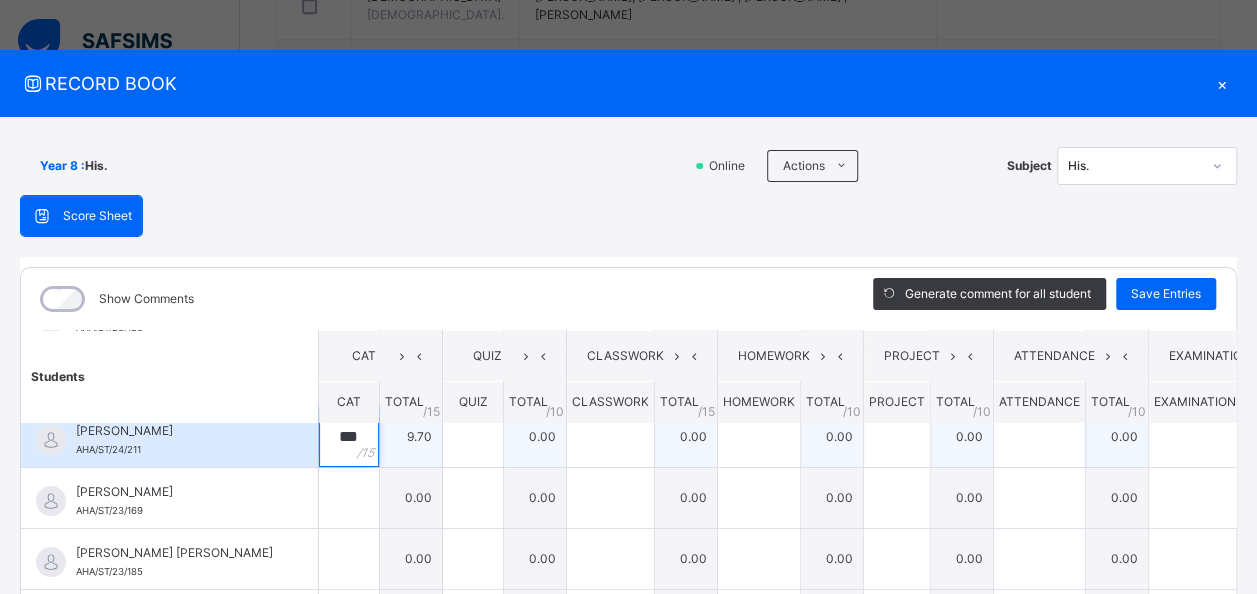 type on "***" 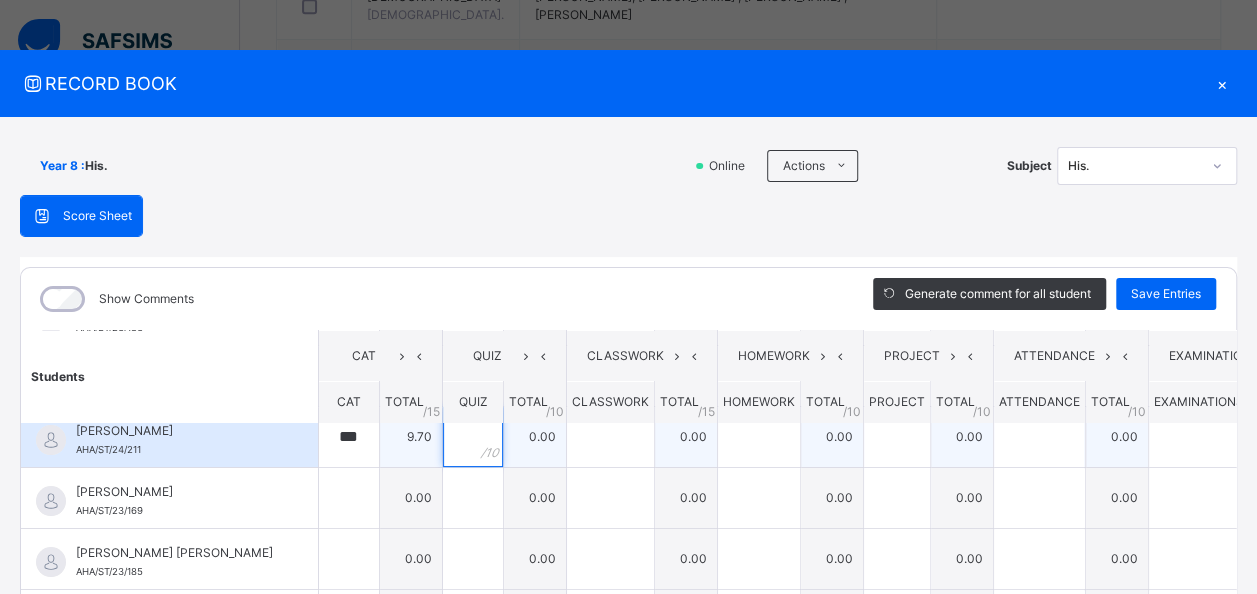 click at bounding box center (473, 437) 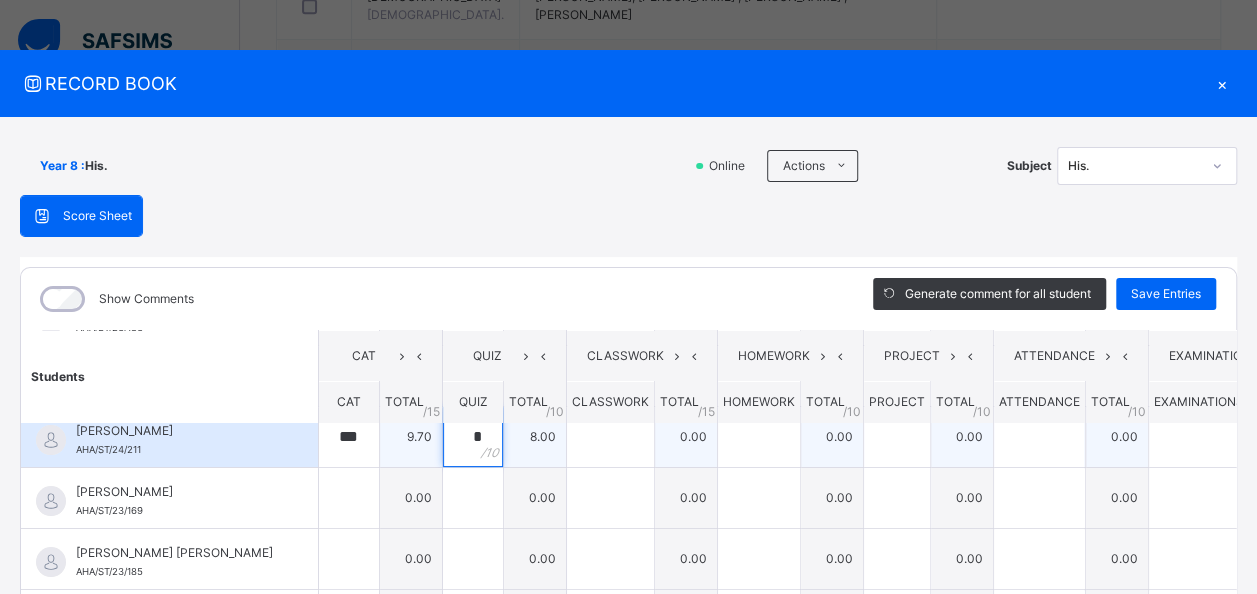 type on "*" 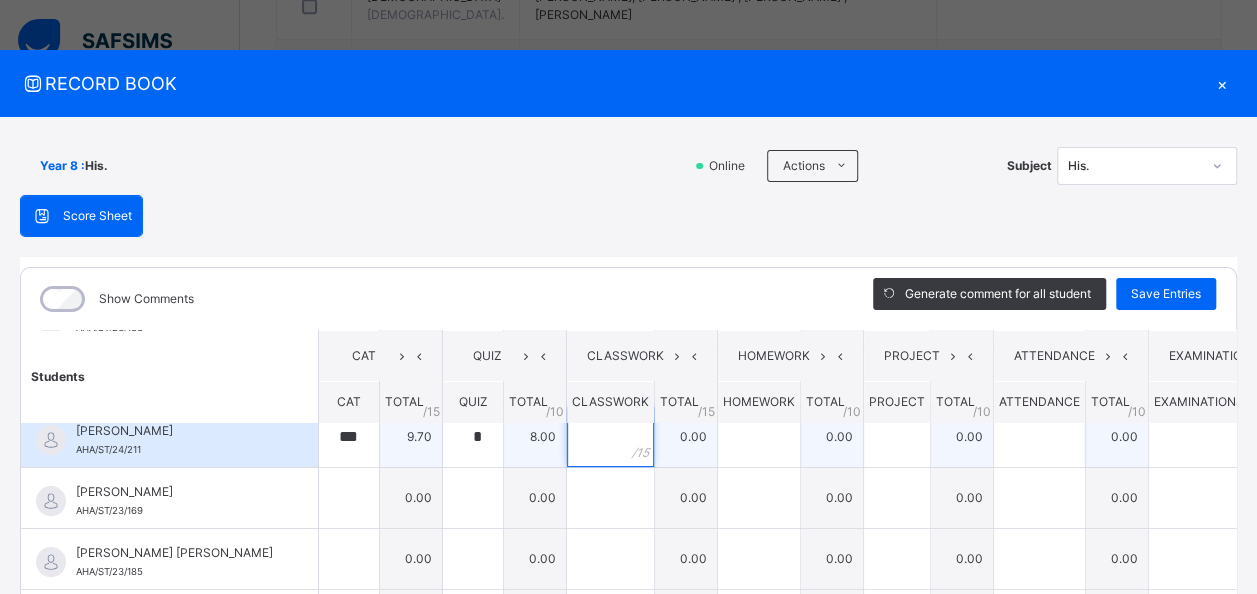 click at bounding box center [610, 437] 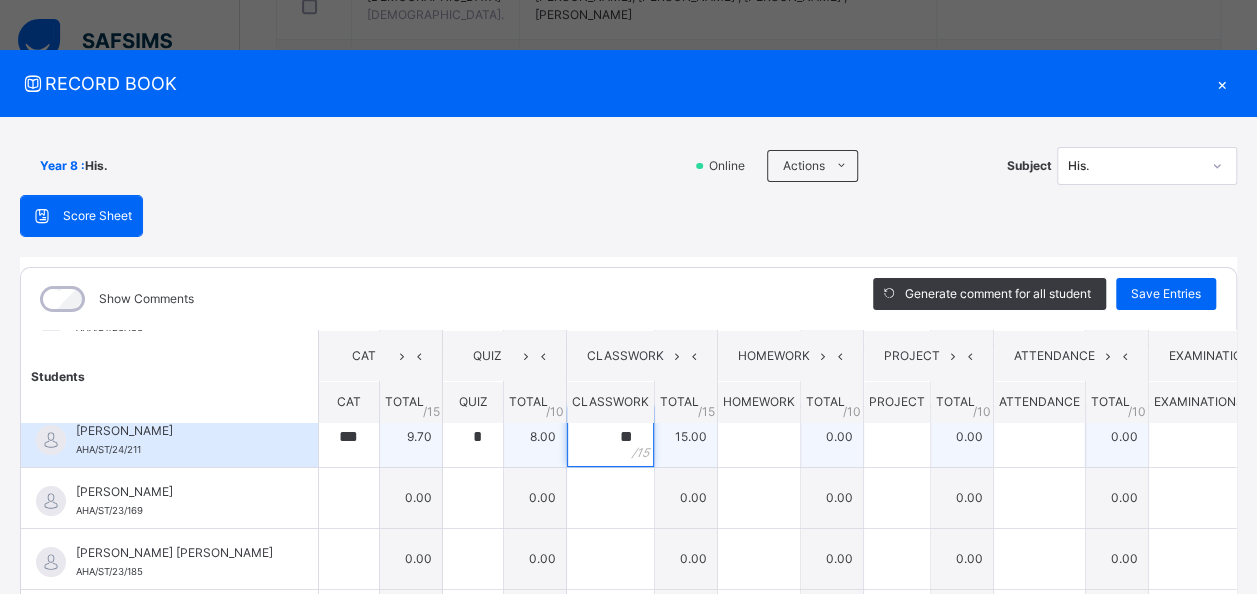 type on "**" 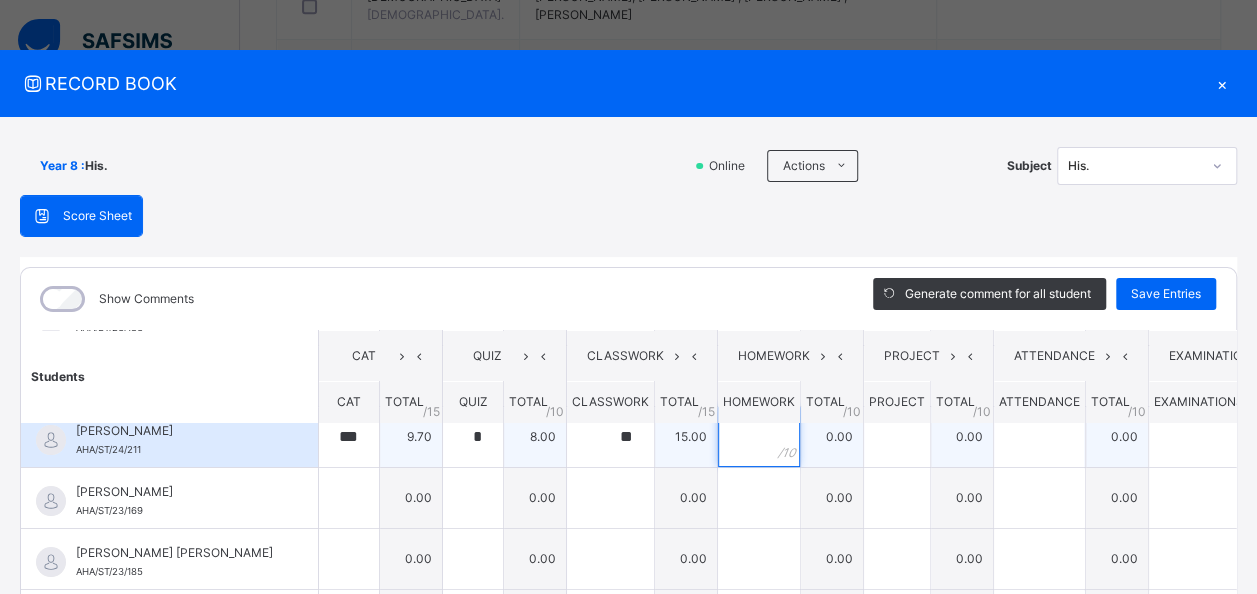 click at bounding box center (759, 437) 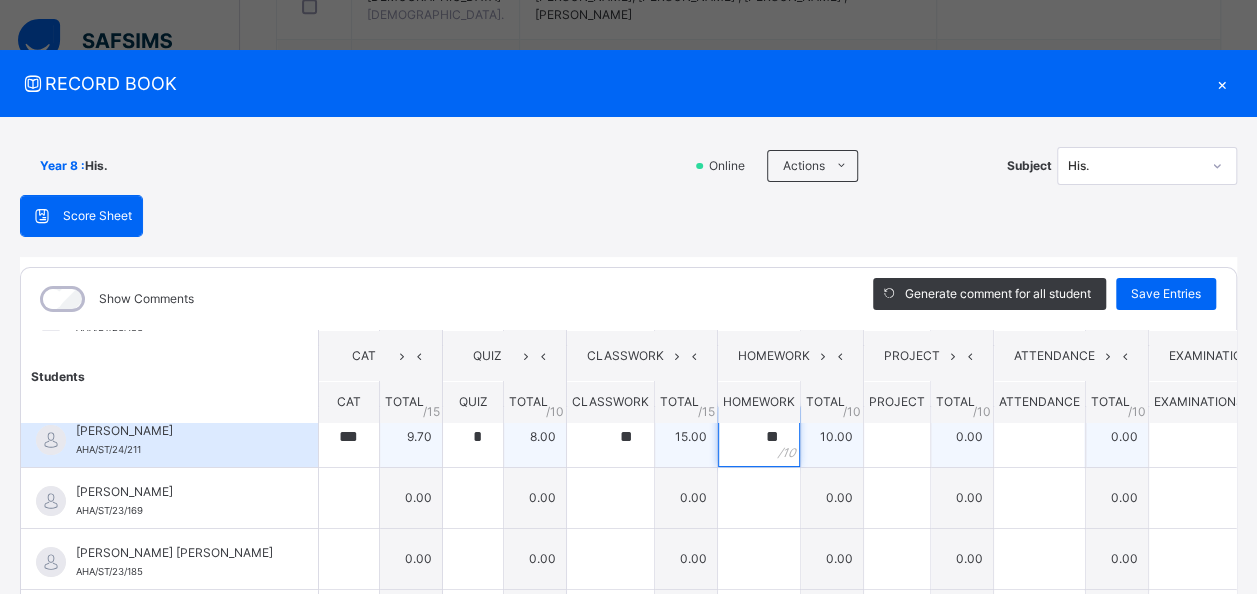 type on "**" 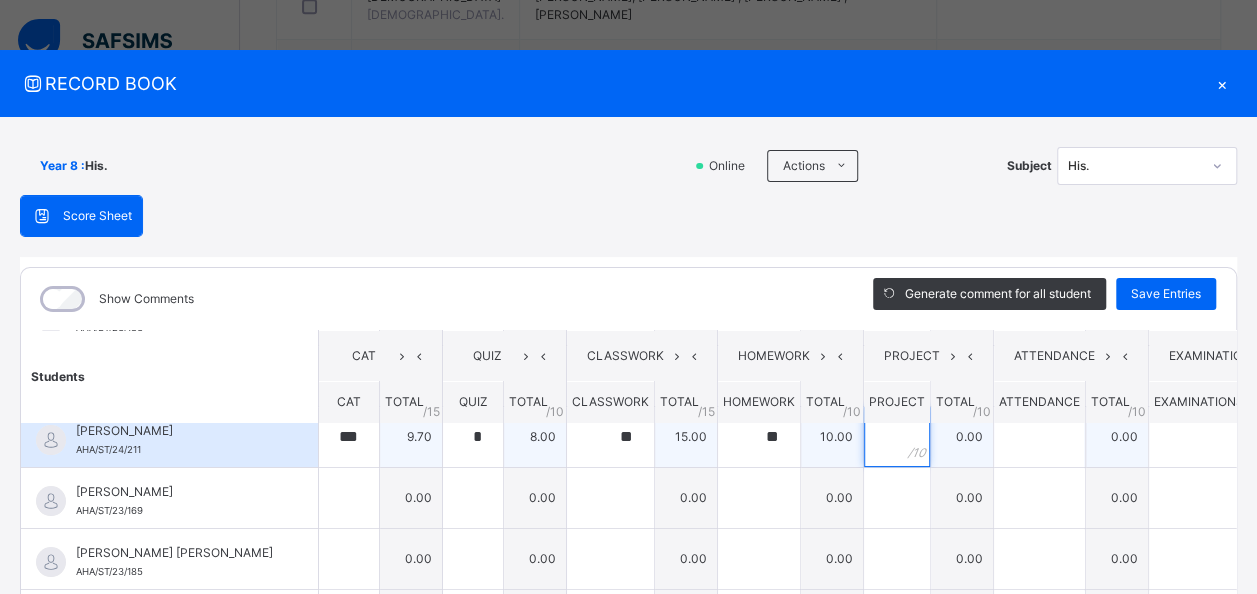 click at bounding box center [897, 437] 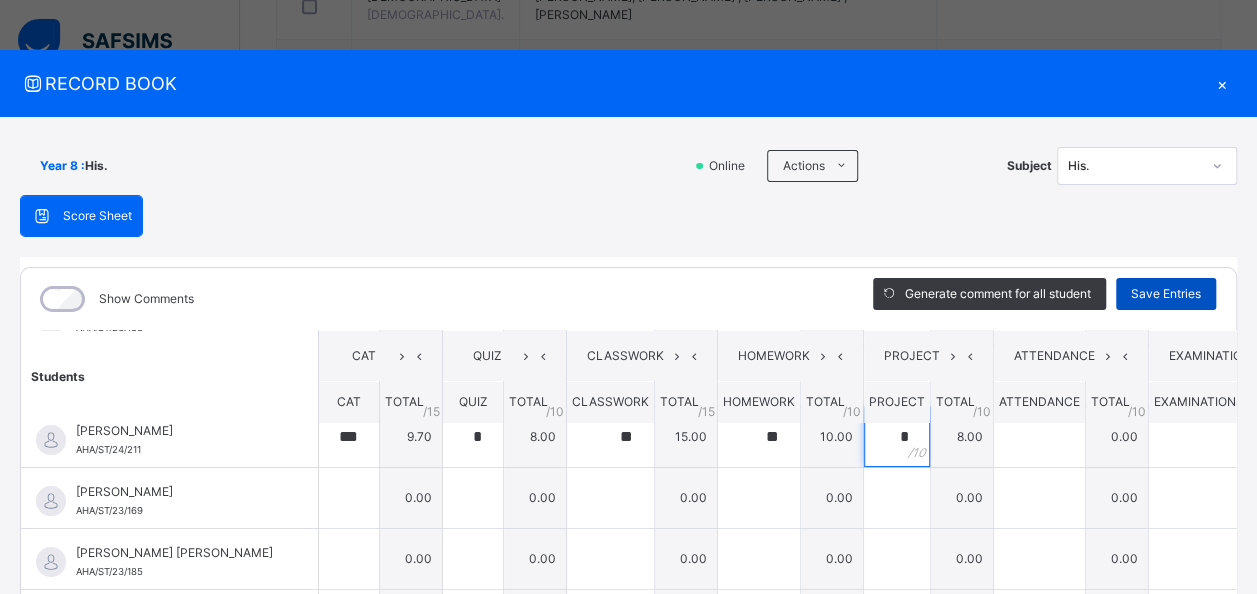 type on "*" 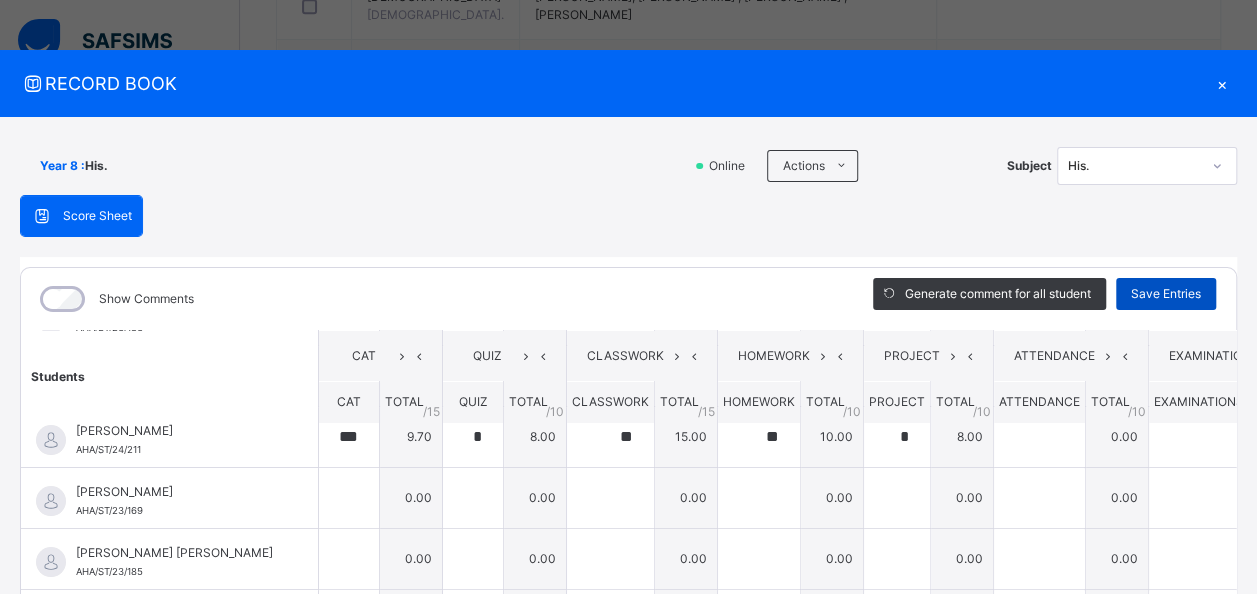 click on "Save Entries" at bounding box center (1166, 294) 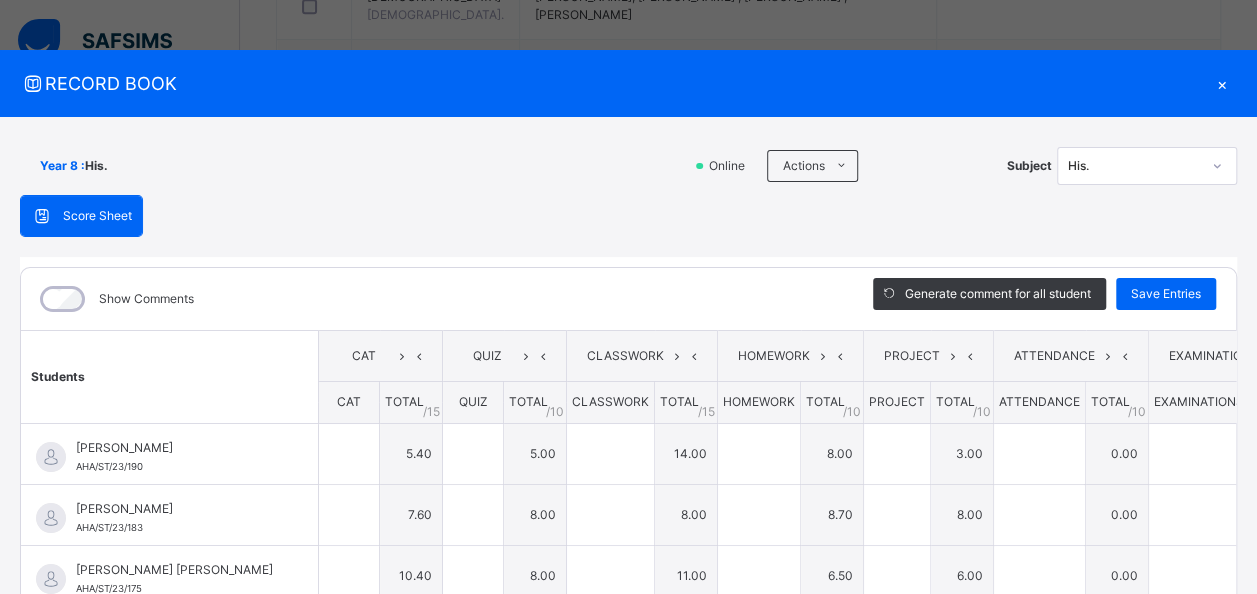 type on "***" 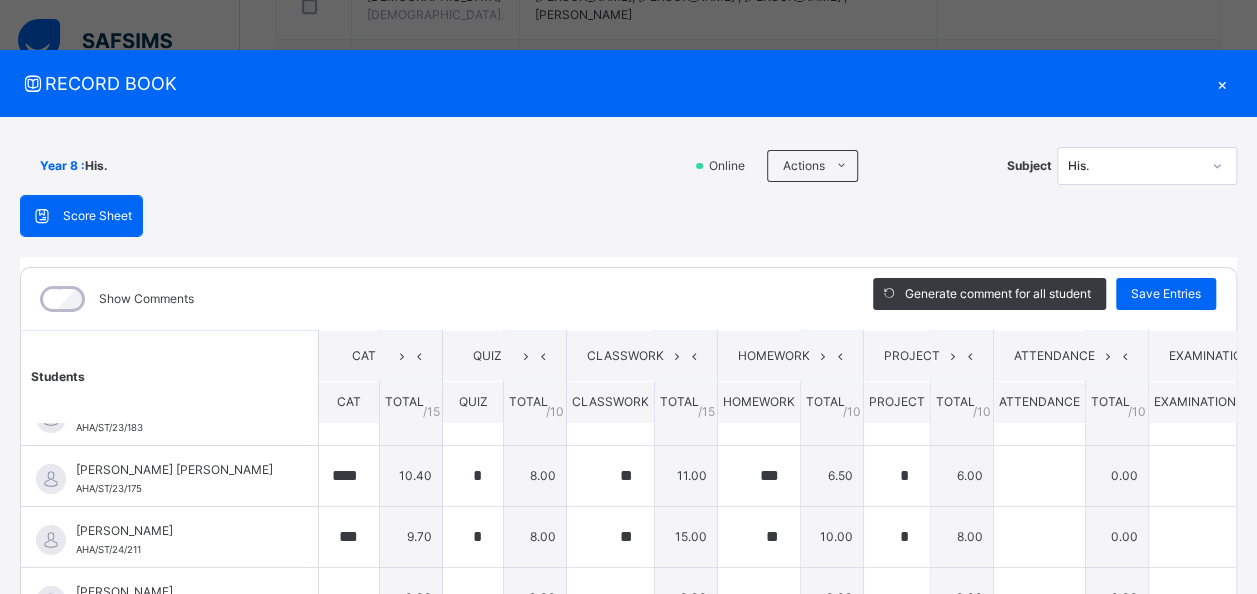 scroll, scrollTop: 200, scrollLeft: 0, axis: vertical 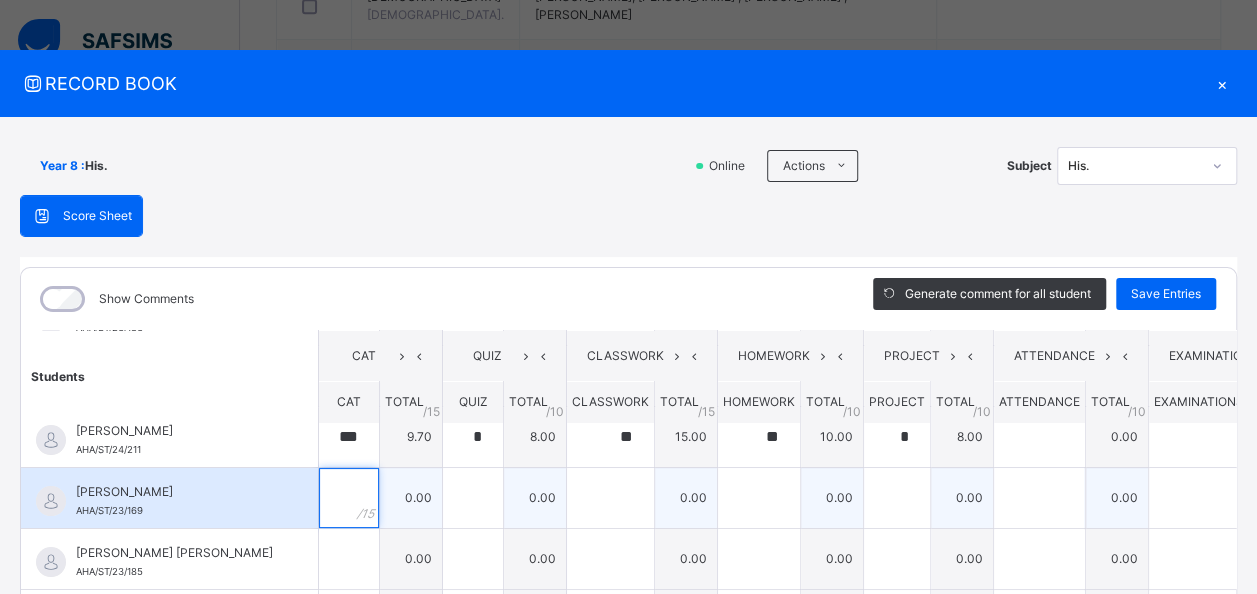 click at bounding box center (349, 498) 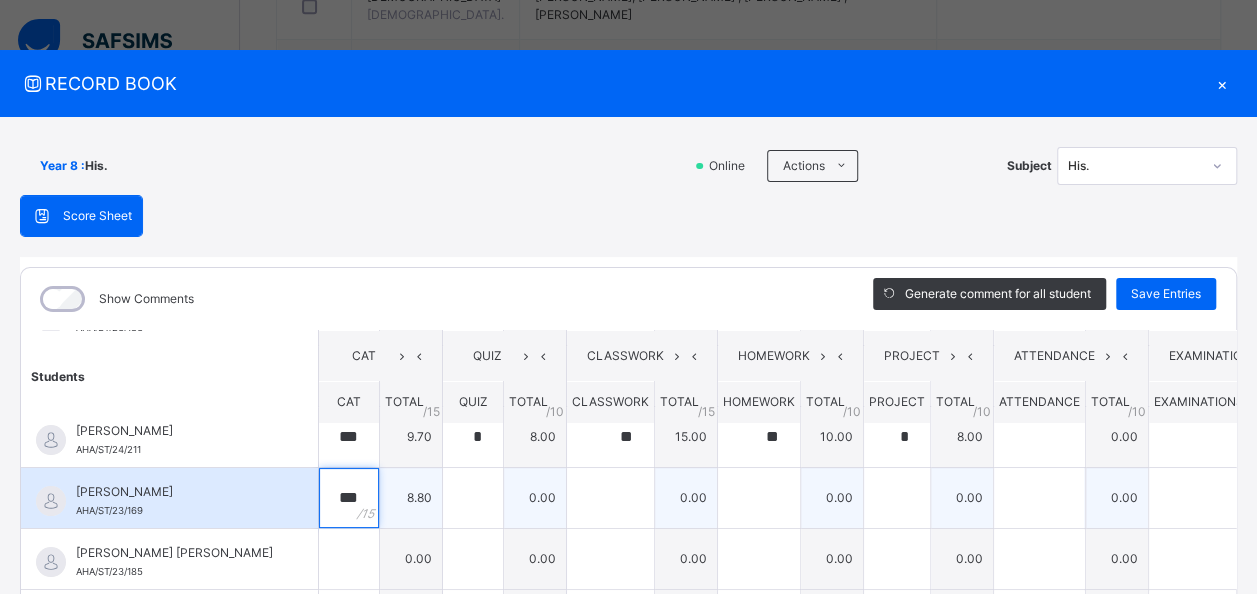 type on "***" 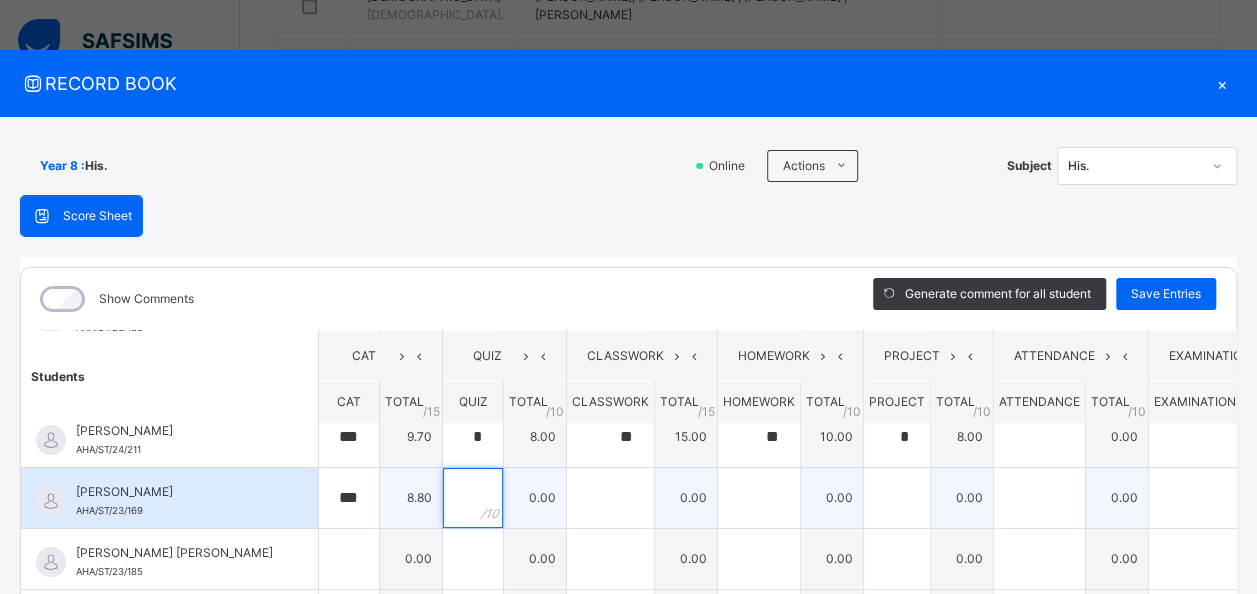 click at bounding box center [473, 498] 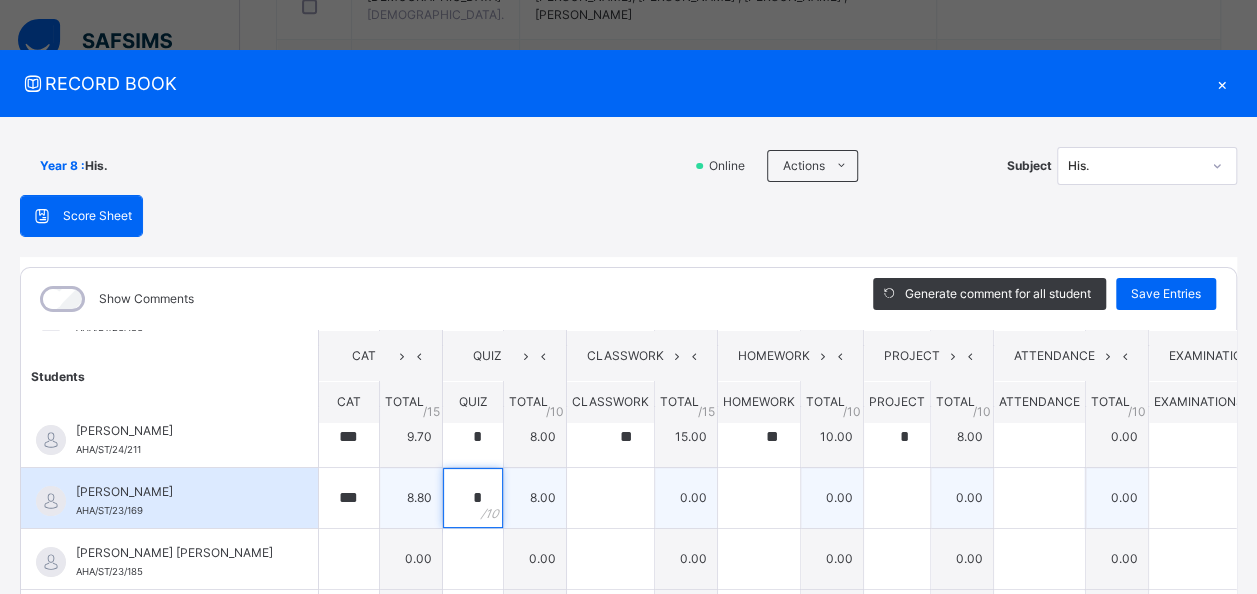 type on "*" 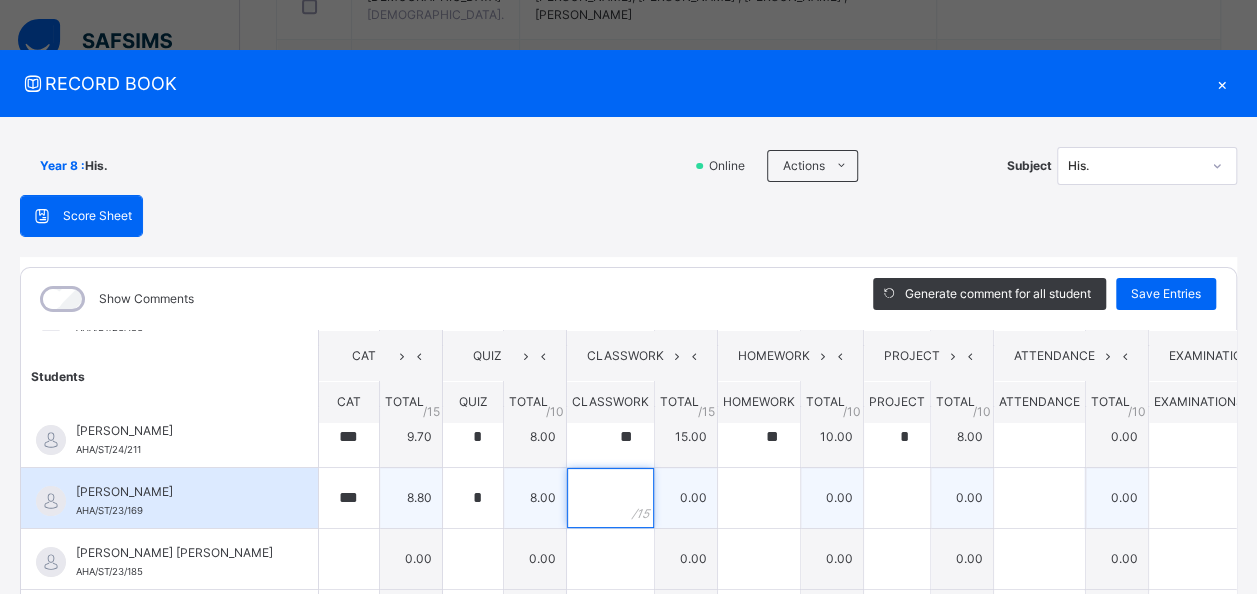 click at bounding box center [610, 498] 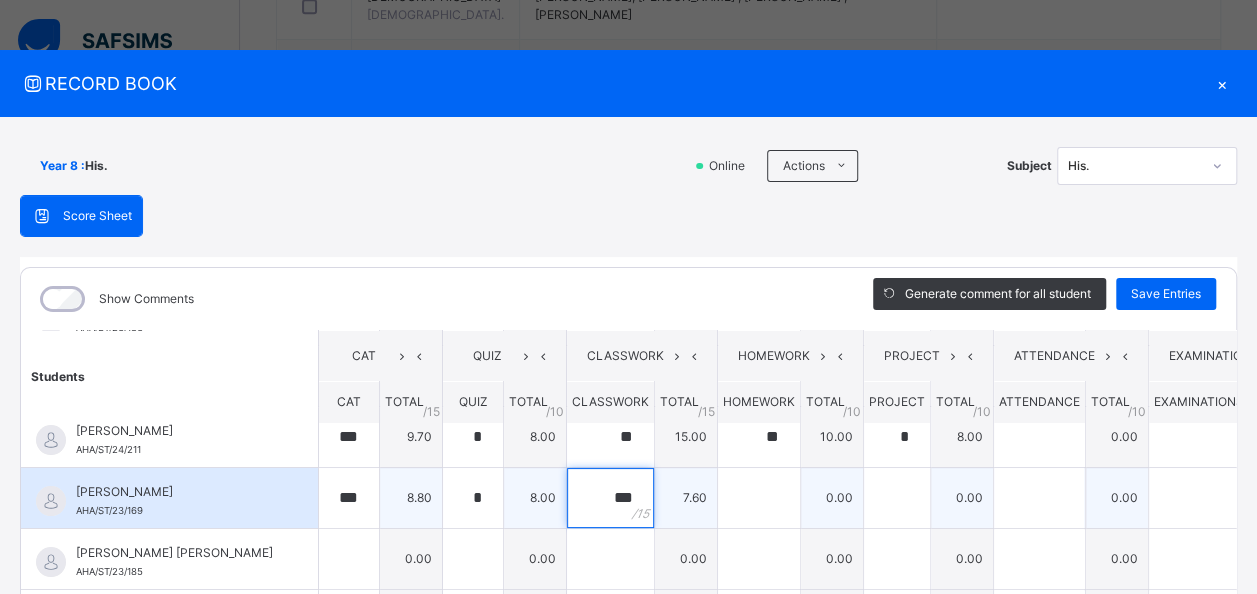 type on "***" 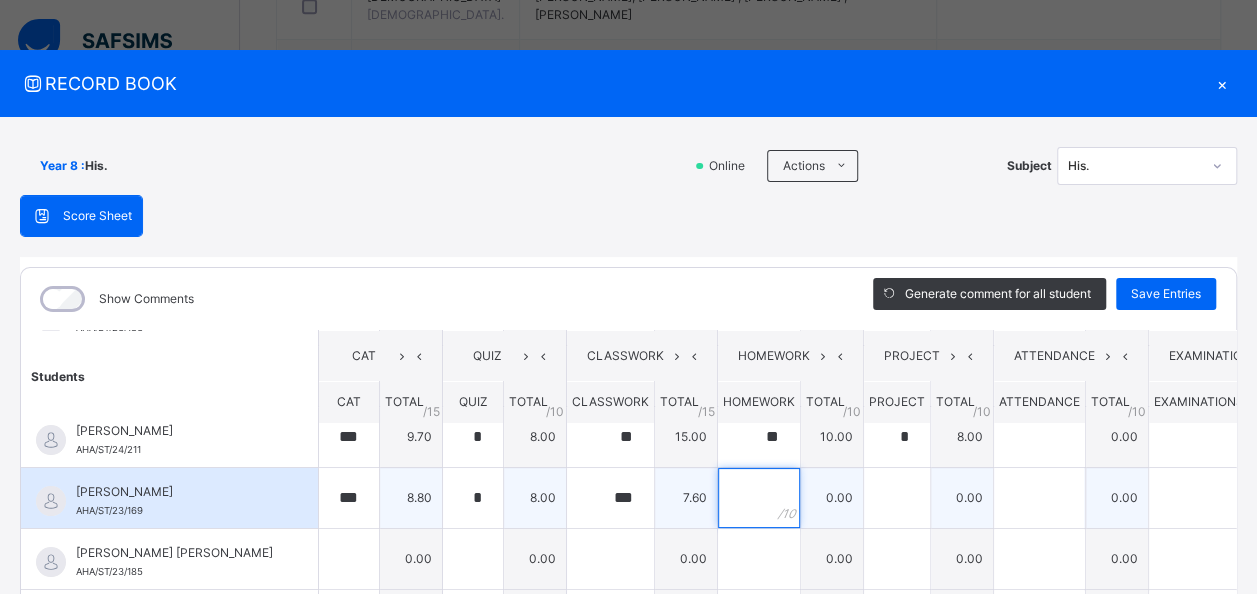 click at bounding box center [759, 498] 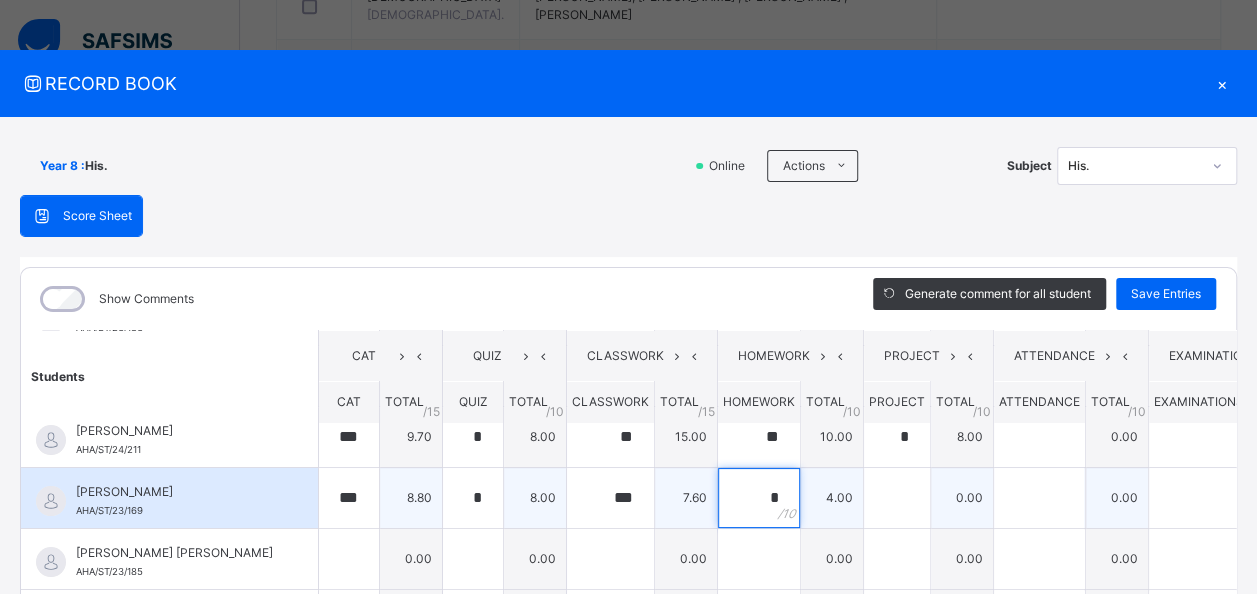 scroll, scrollTop: 300, scrollLeft: 0, axis: vertical 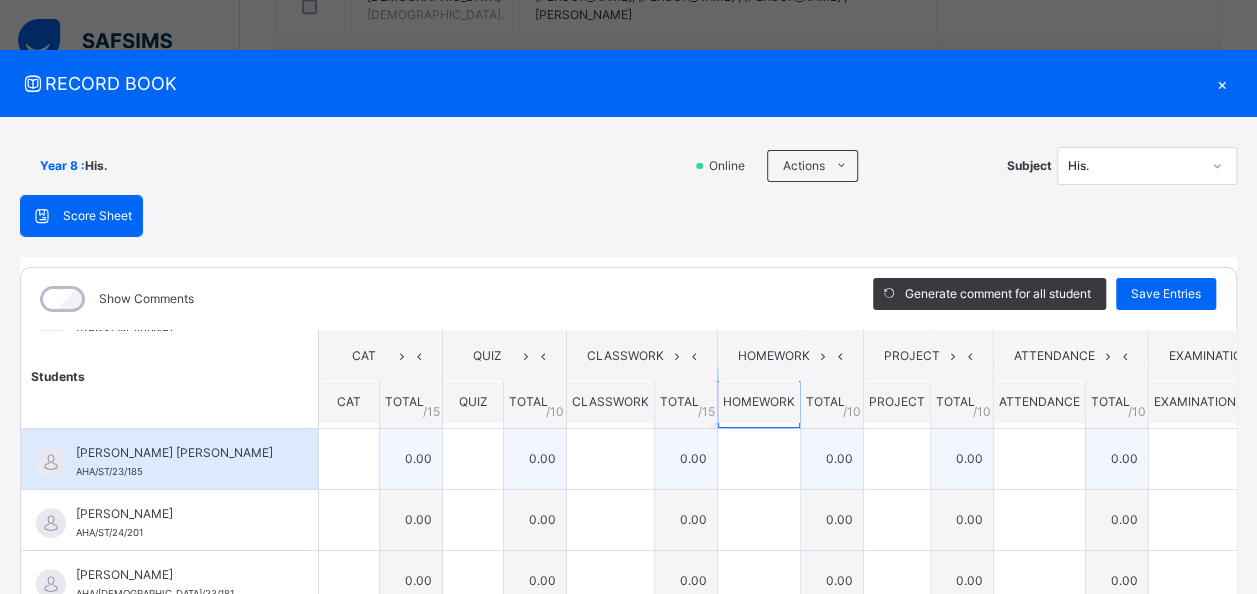 type on "*" 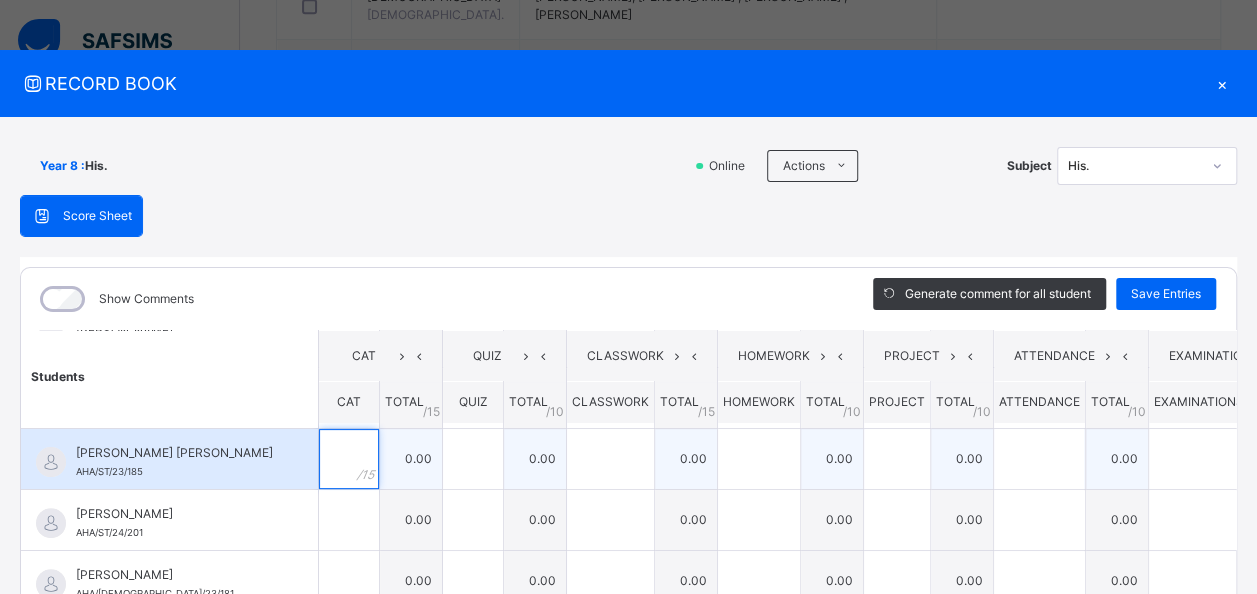 click at bounding box center [349, 459] 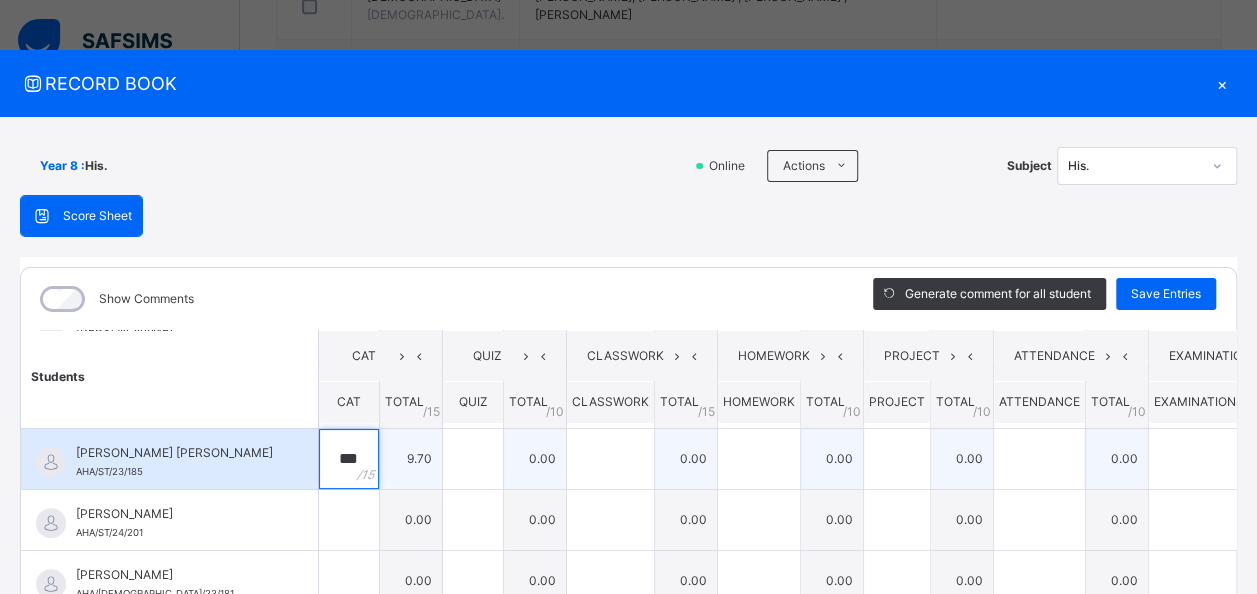 type on "***" 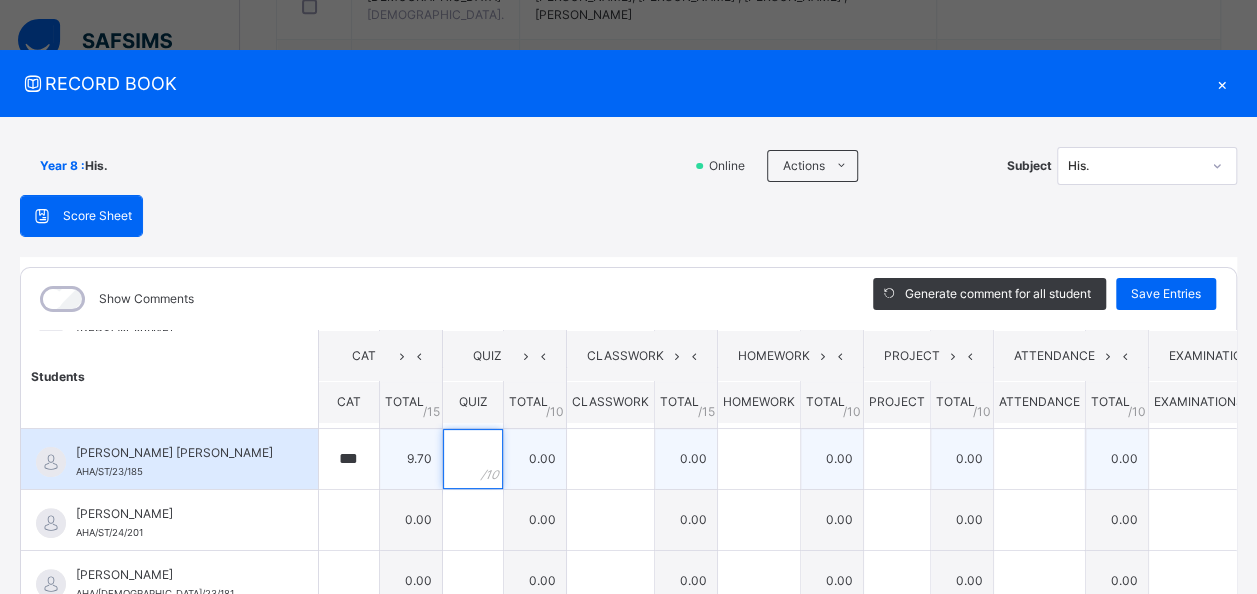 click at bounding box center (473, 459) 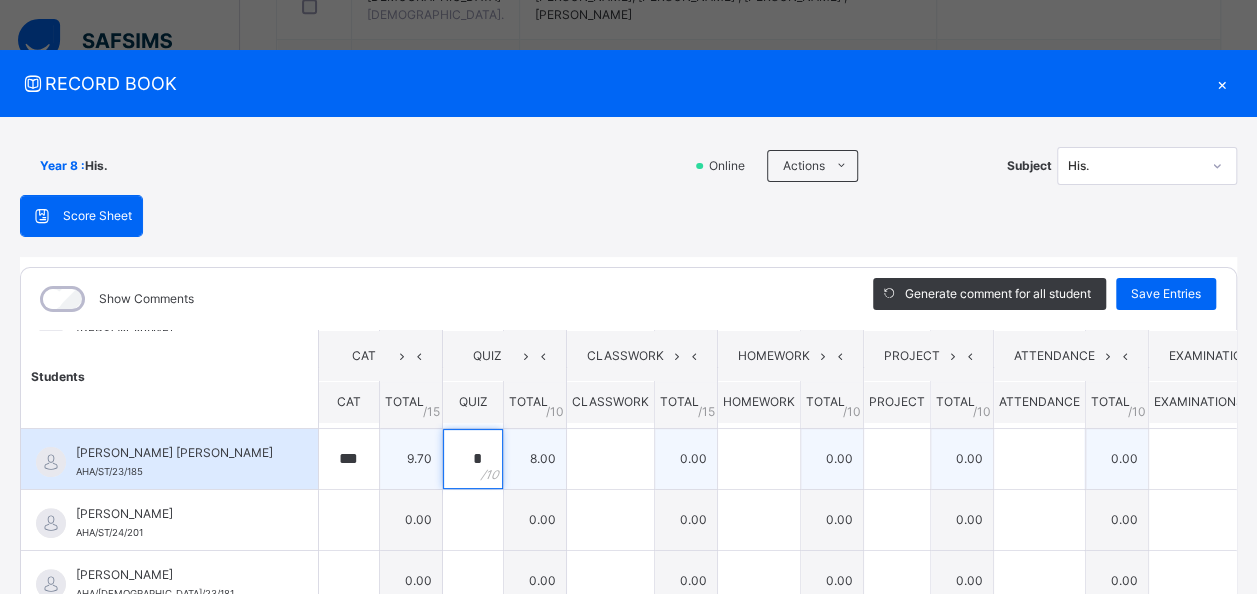 type on "*" 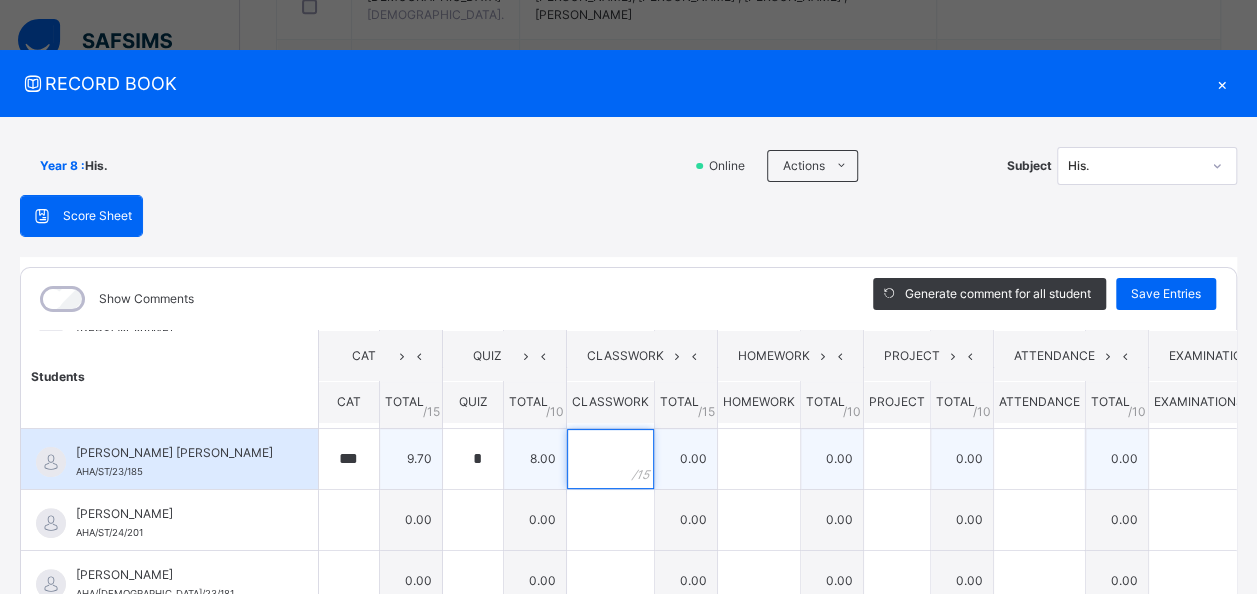 click at bounding box center [610, 459] 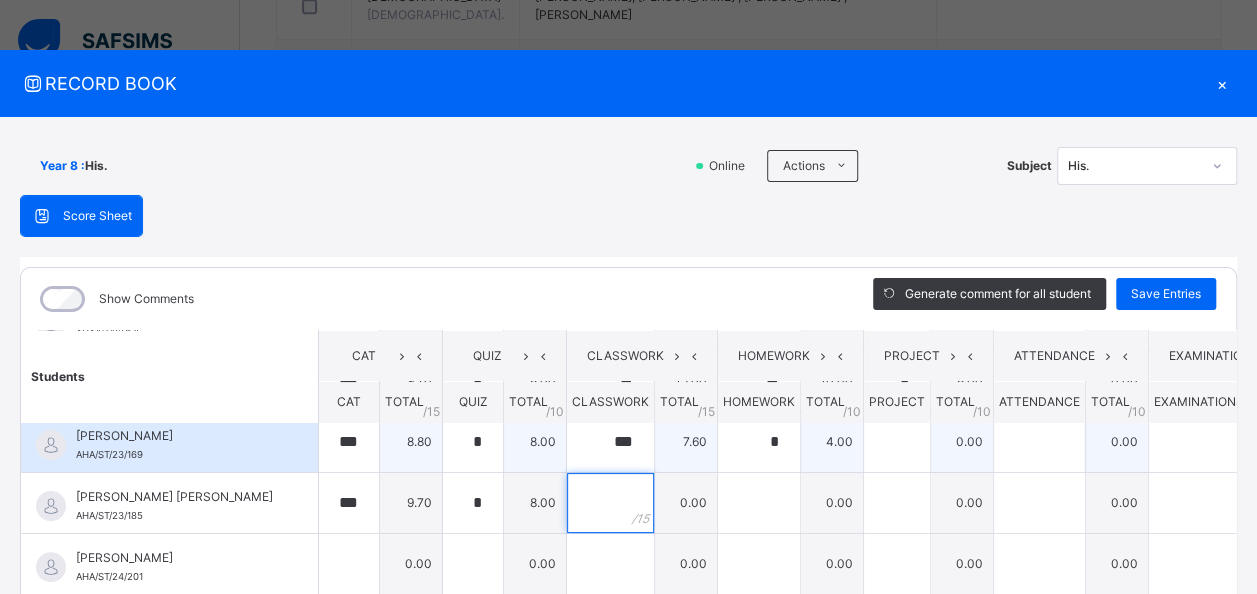 scroll, scrollTop: 300, scrollLeft: 0, axis: vertical 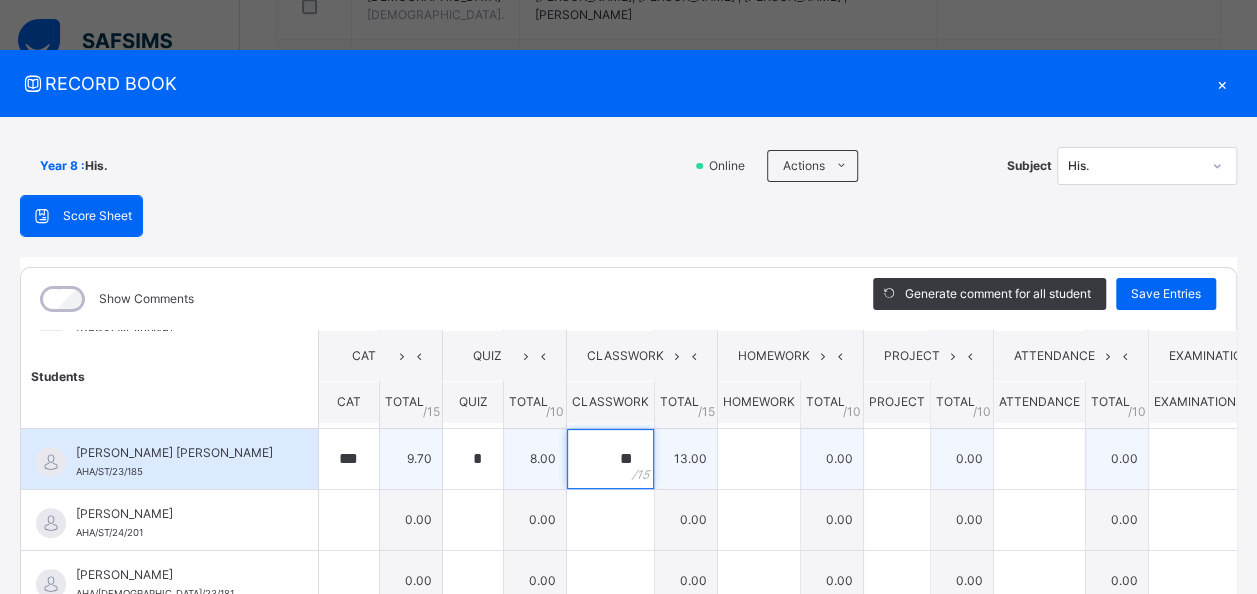 type on "**" 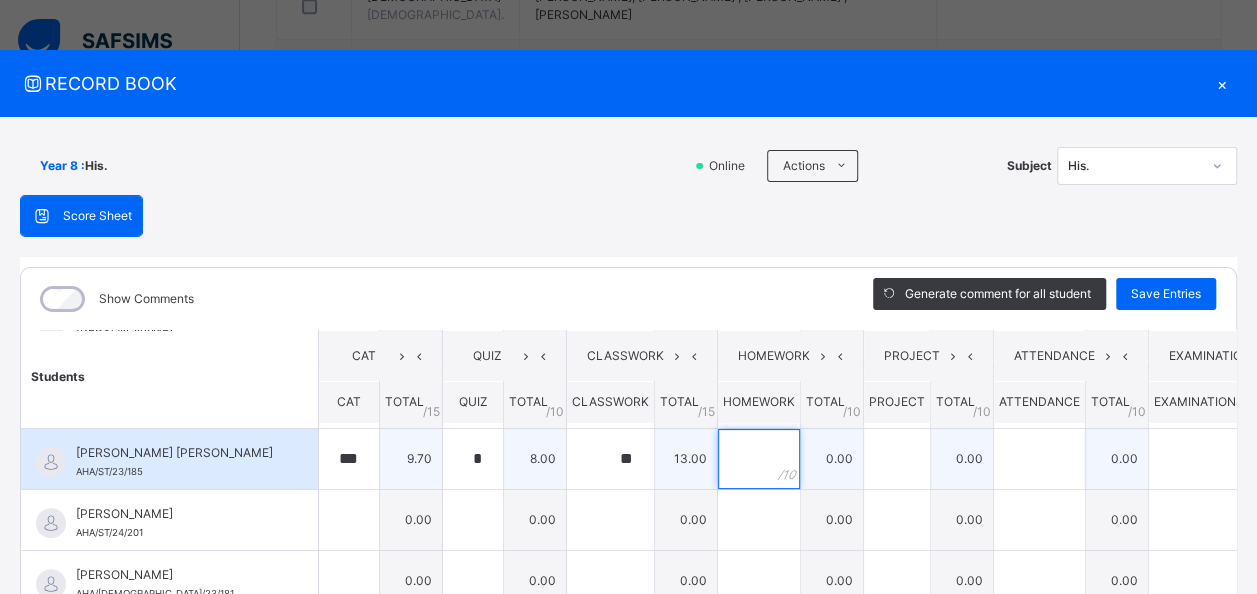 click at bounding box center [759, 459] 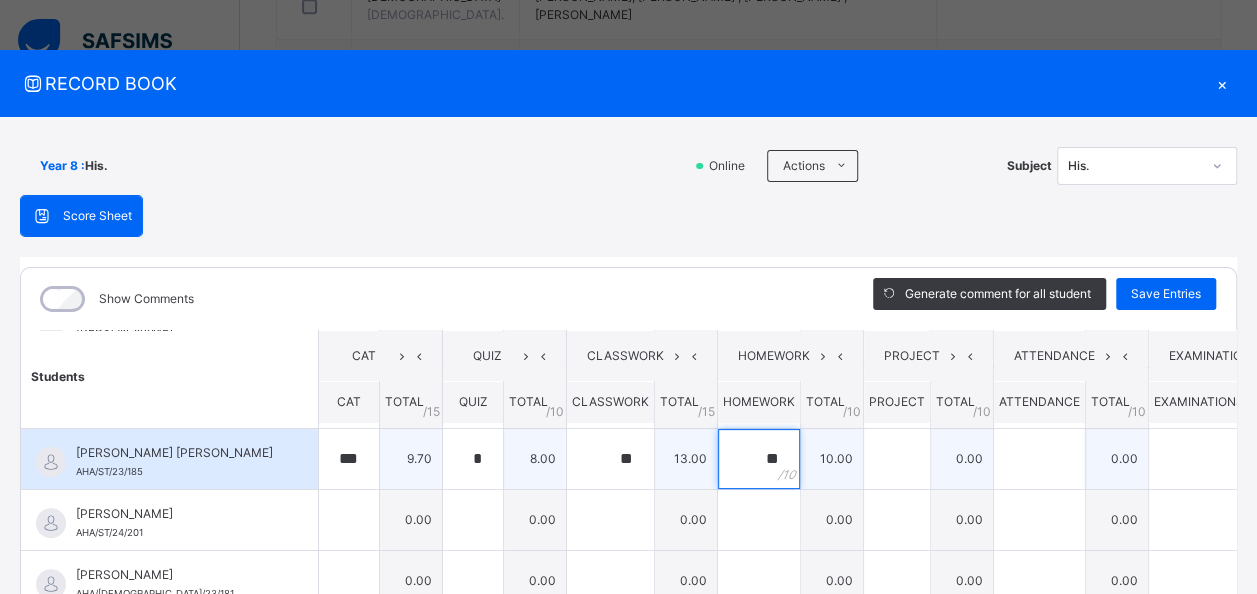 type on "**" 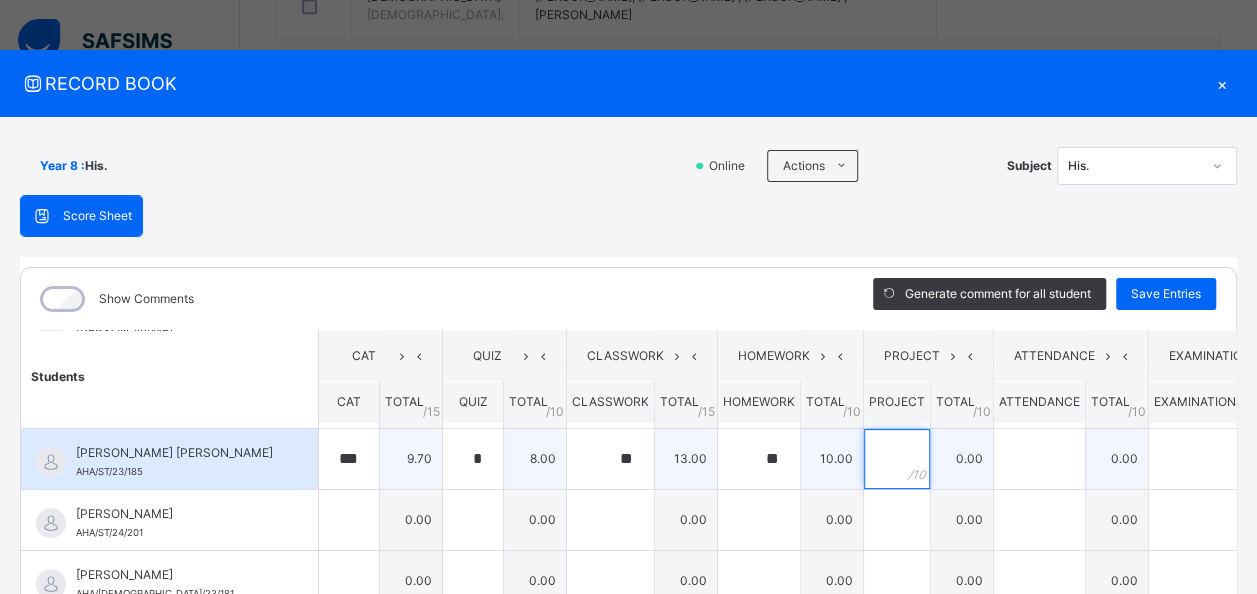 click at bounding box center [897, 459] 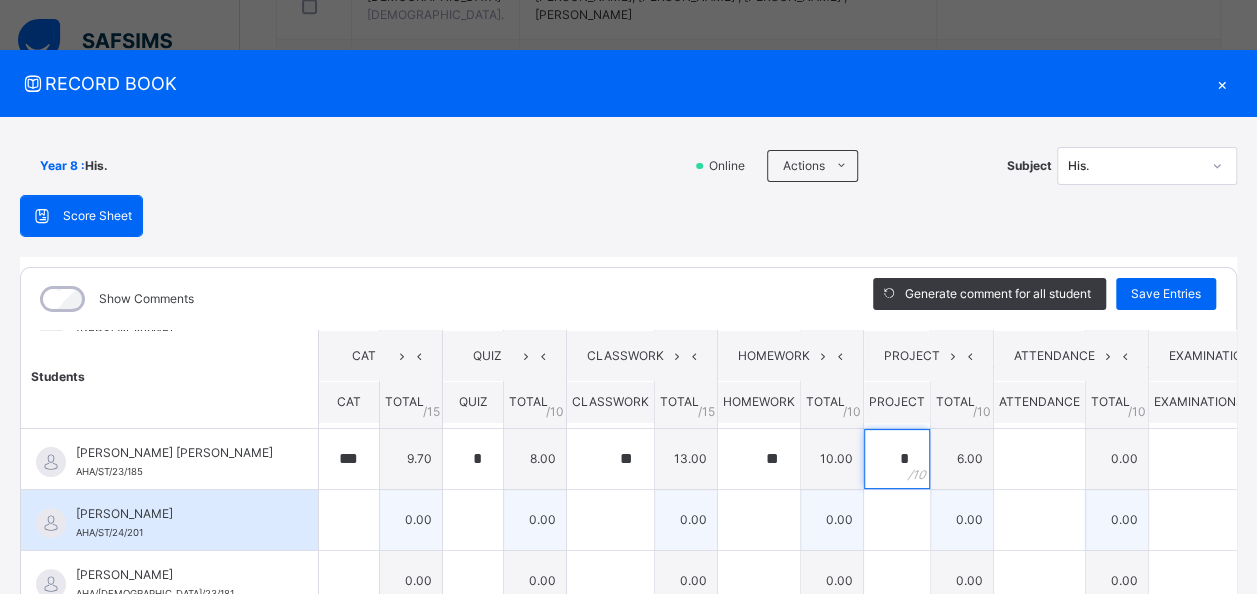 type on "*" 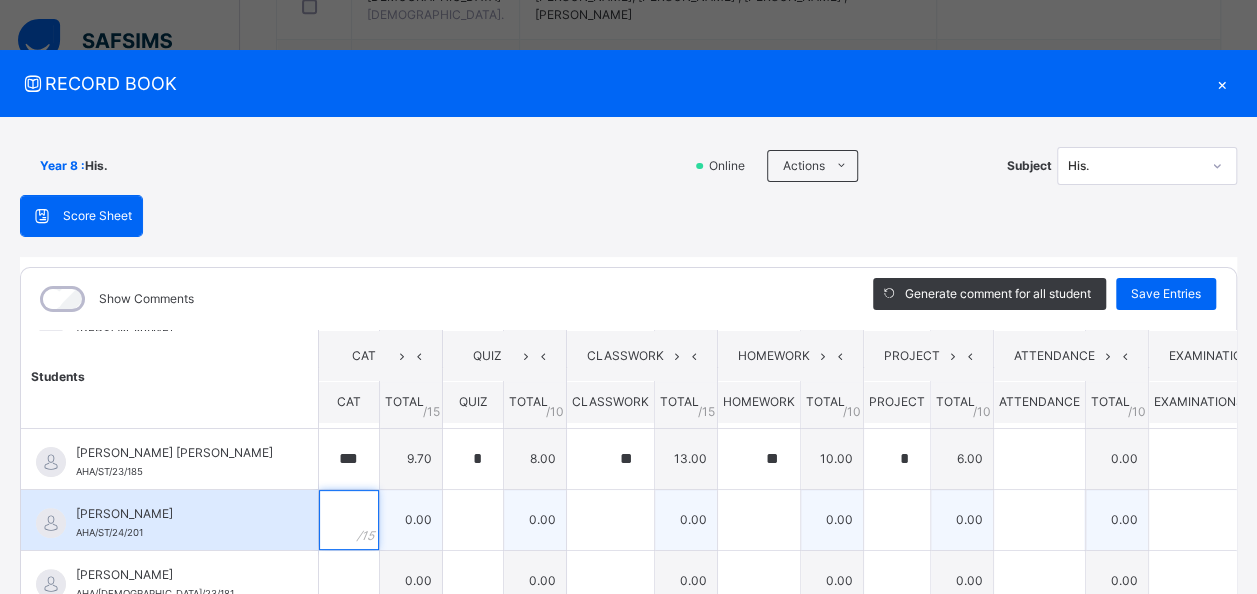 click at bounding box center (349, 520) 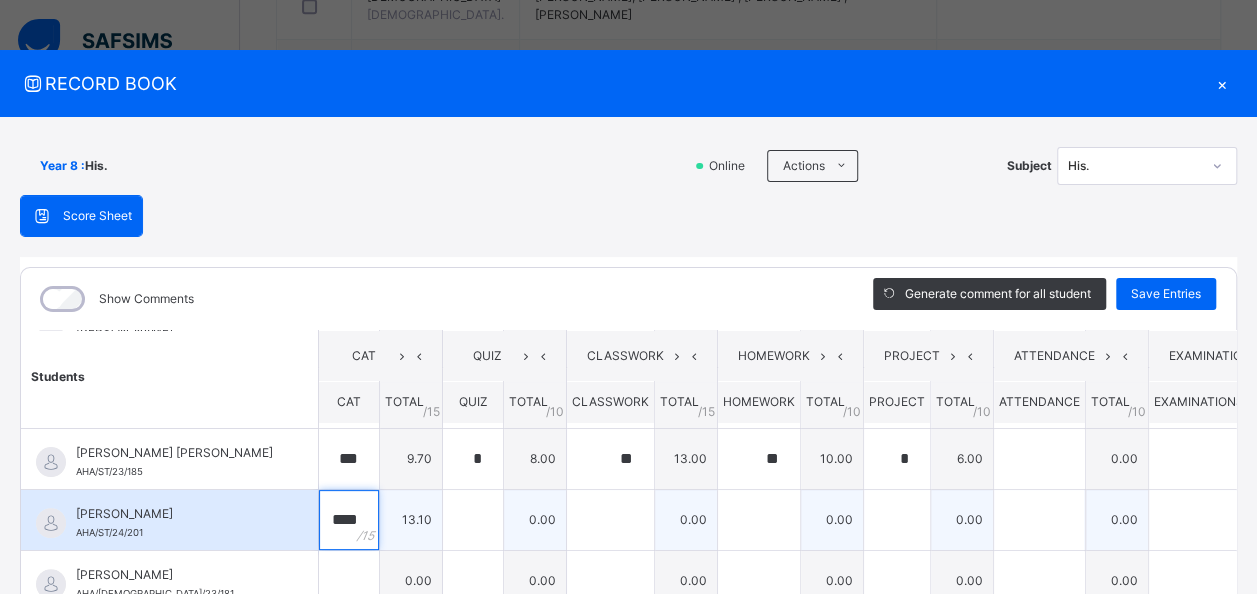 type on "****" 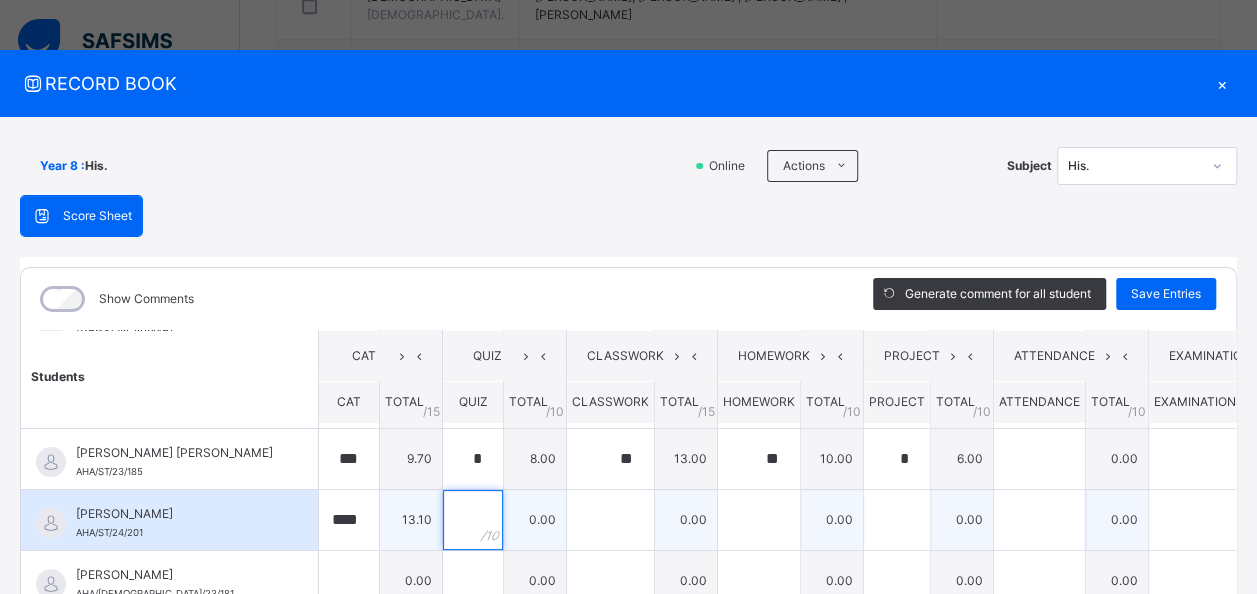 click at bounding box center [473, 520] 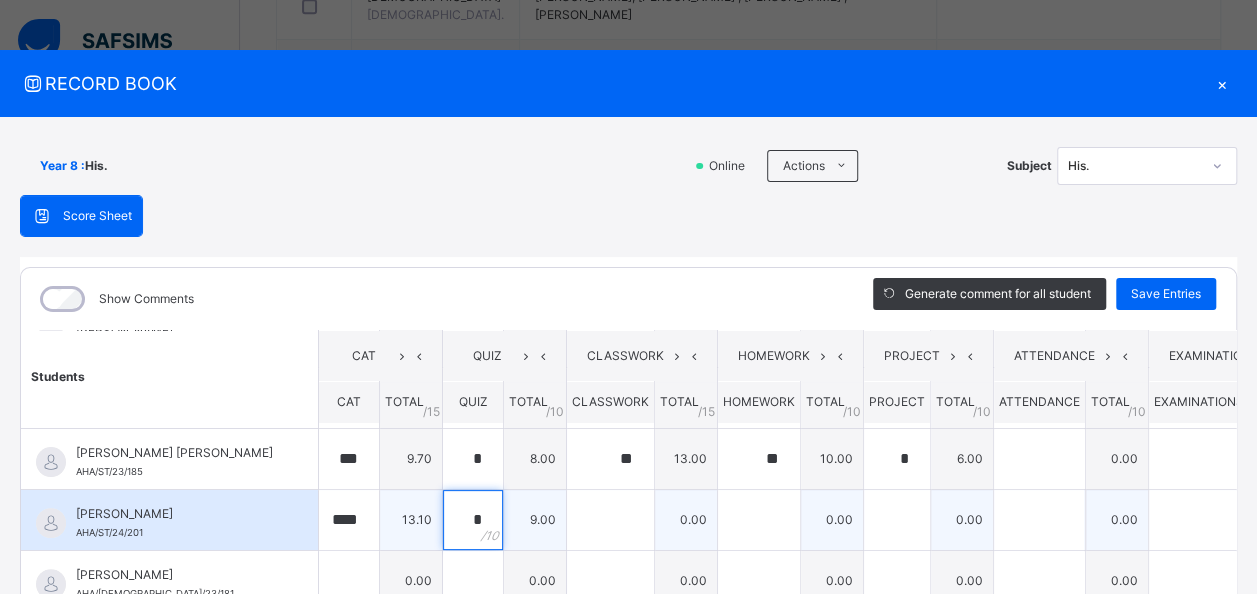 type on "*" 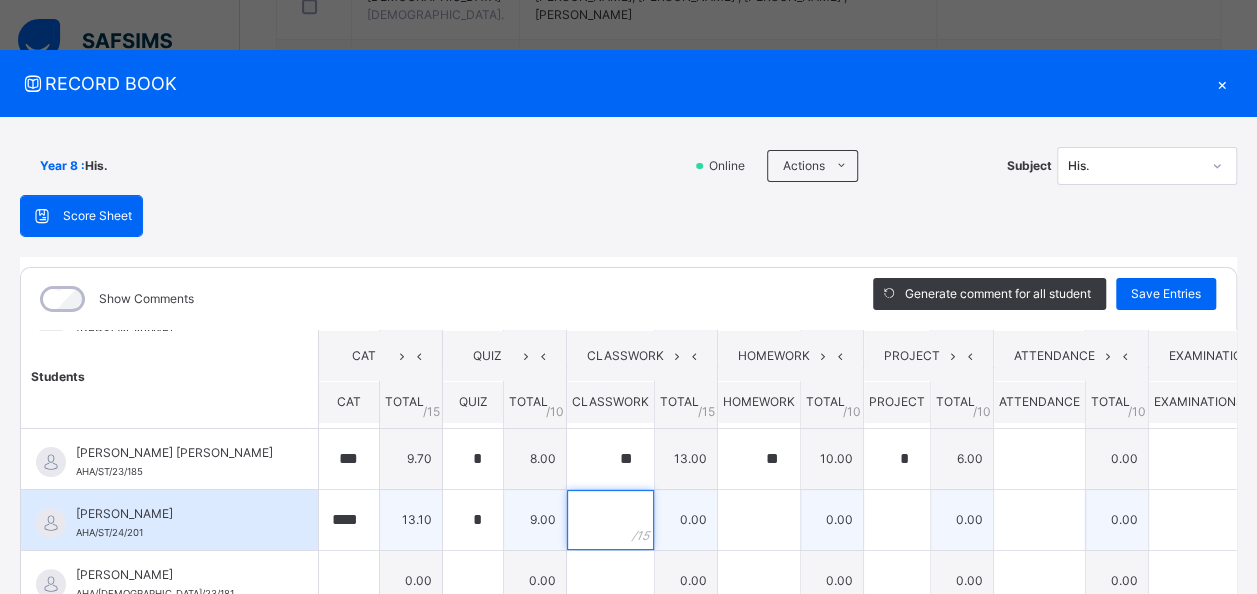 click at bounding box center (610, 520) 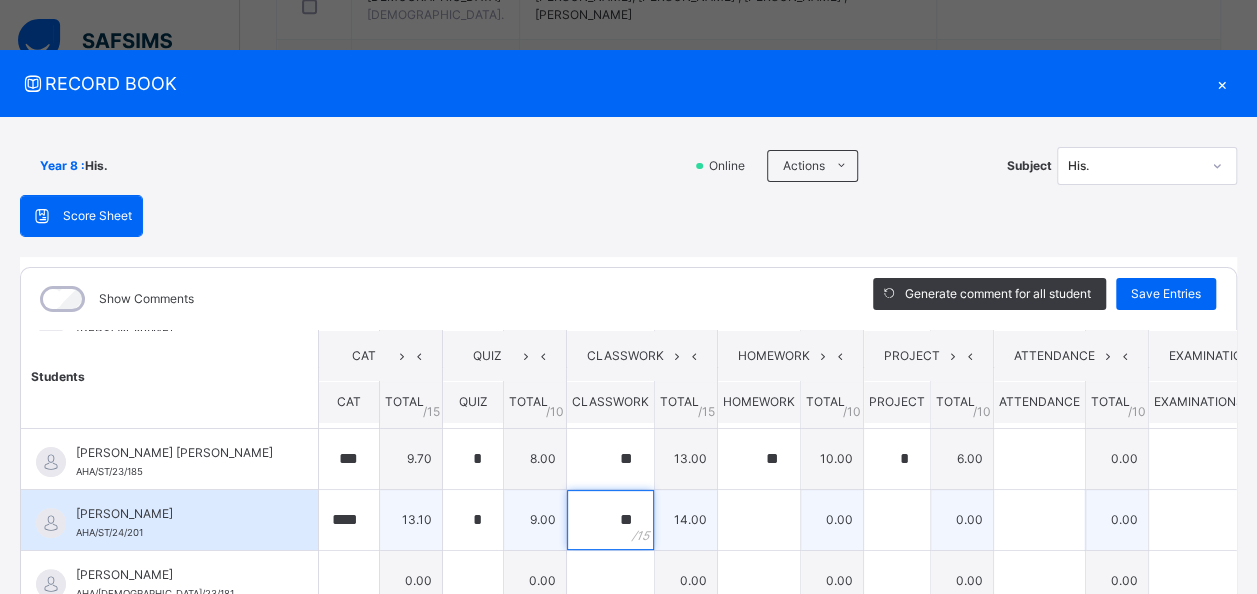 type on "**" 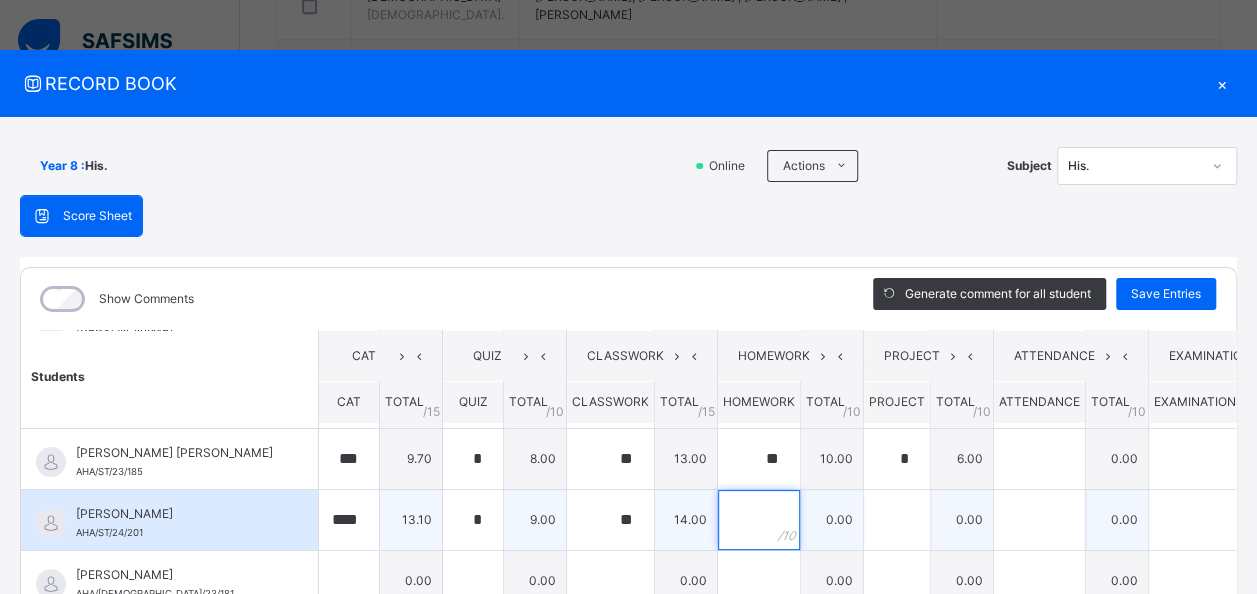 click at bounding box center (759, 520) 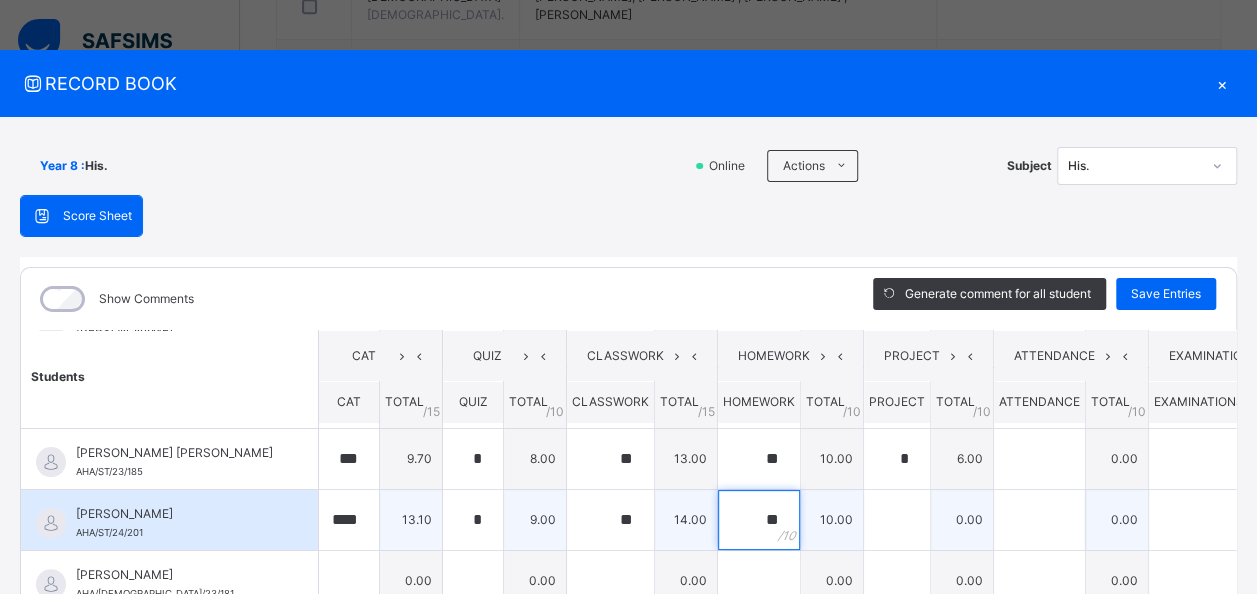 type on "**" 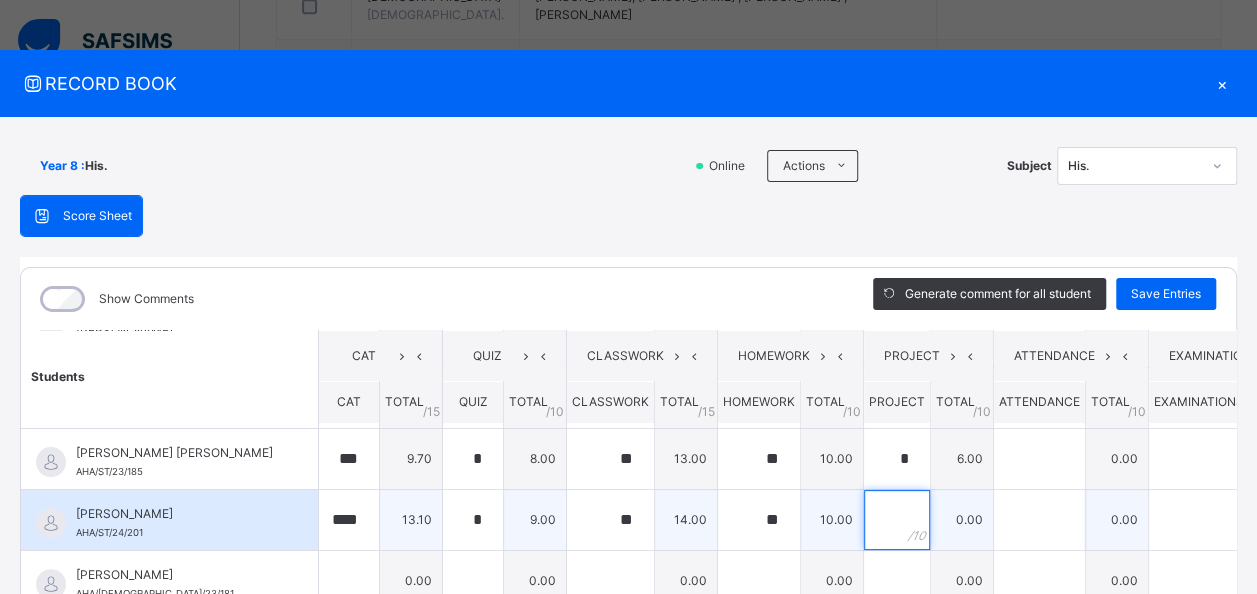 click at bounding box center (897, 520) 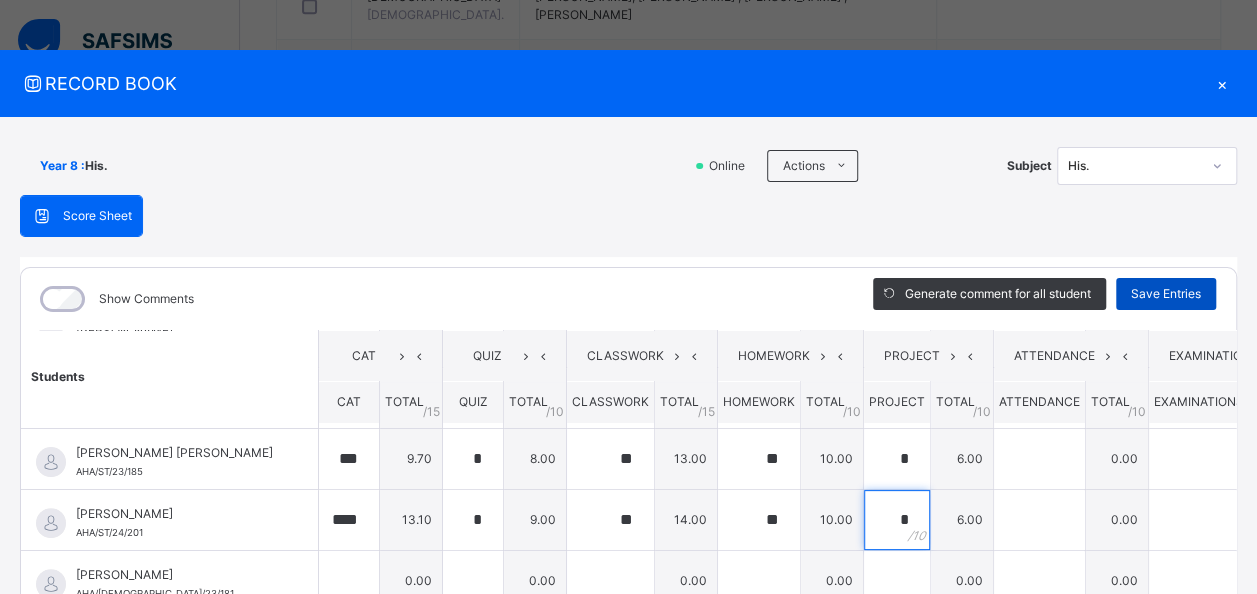 type on "*" 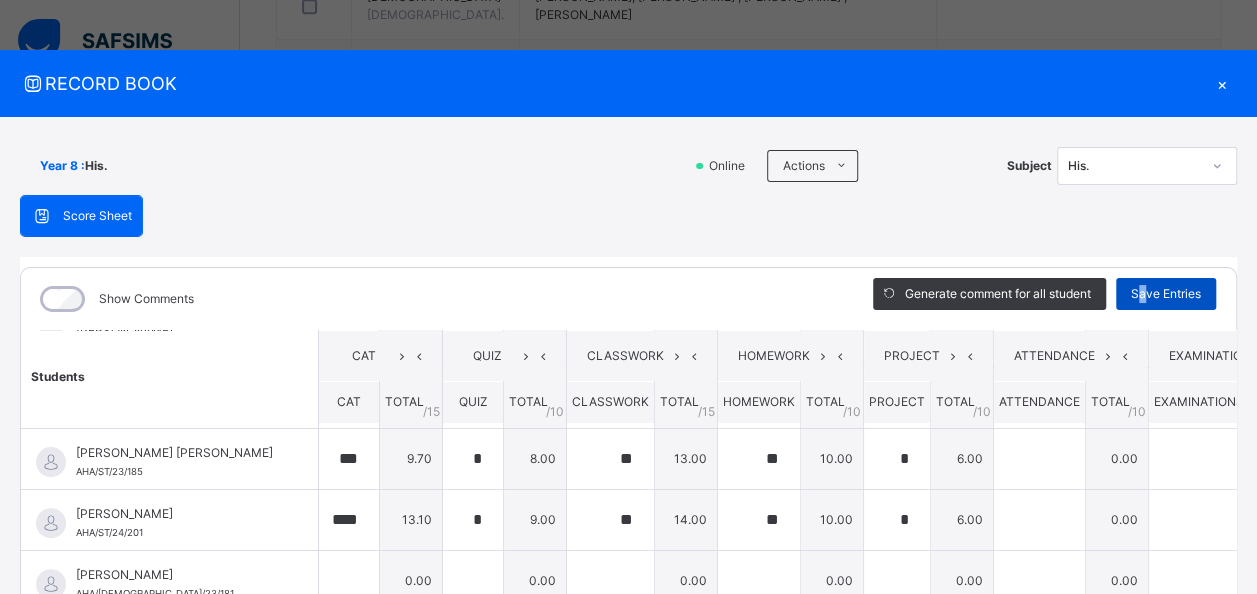 click on "Save Entries" at bounding box center (1166, 294) 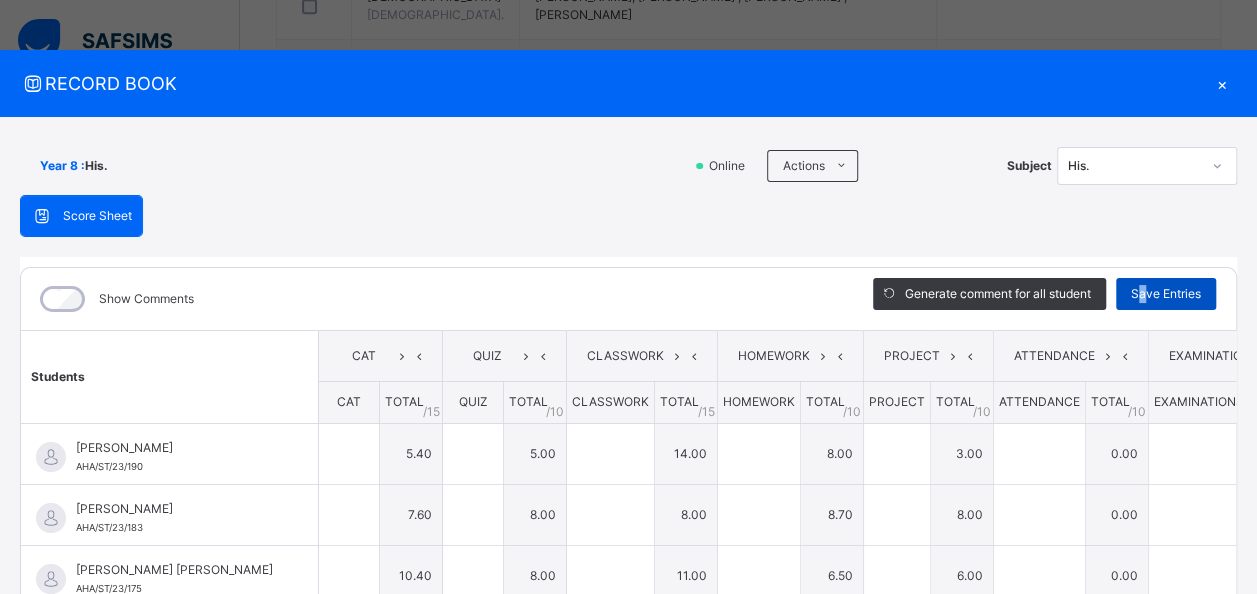 type on "***" 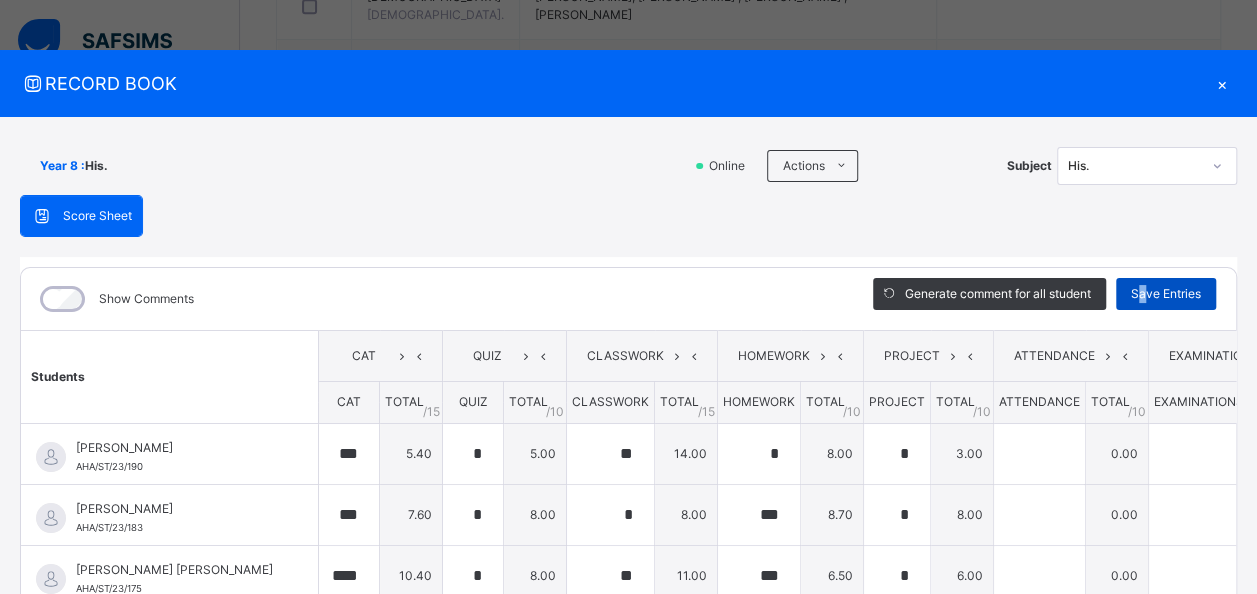 type on "***" 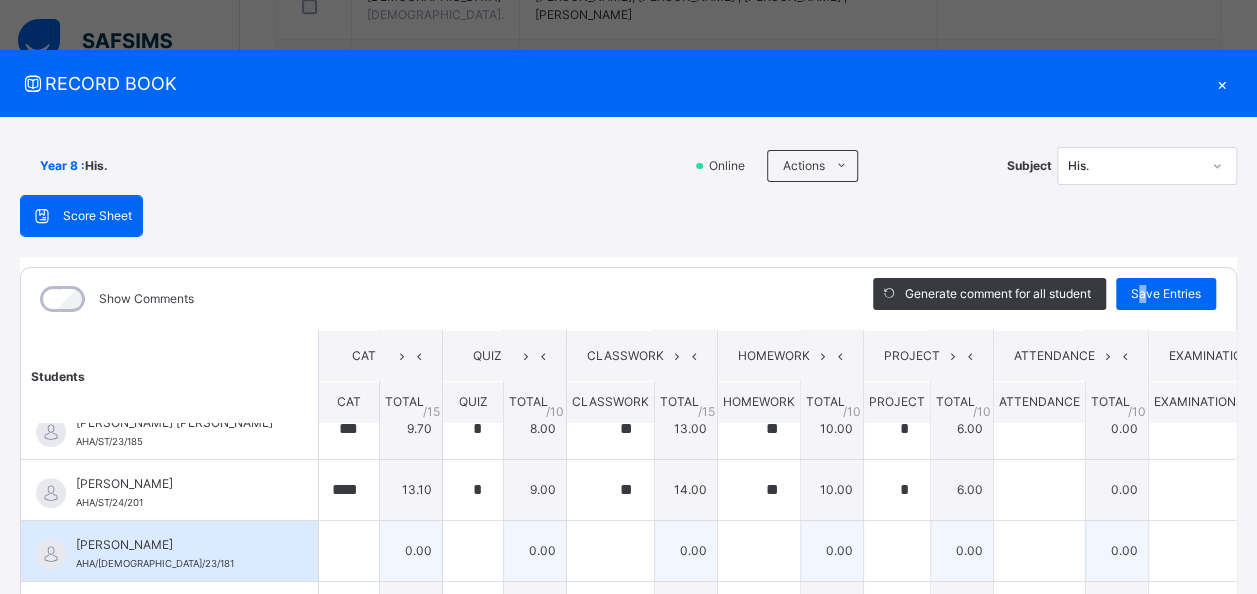scroll, scrollTop: 300, scrollLeft: 0, axis: vertical 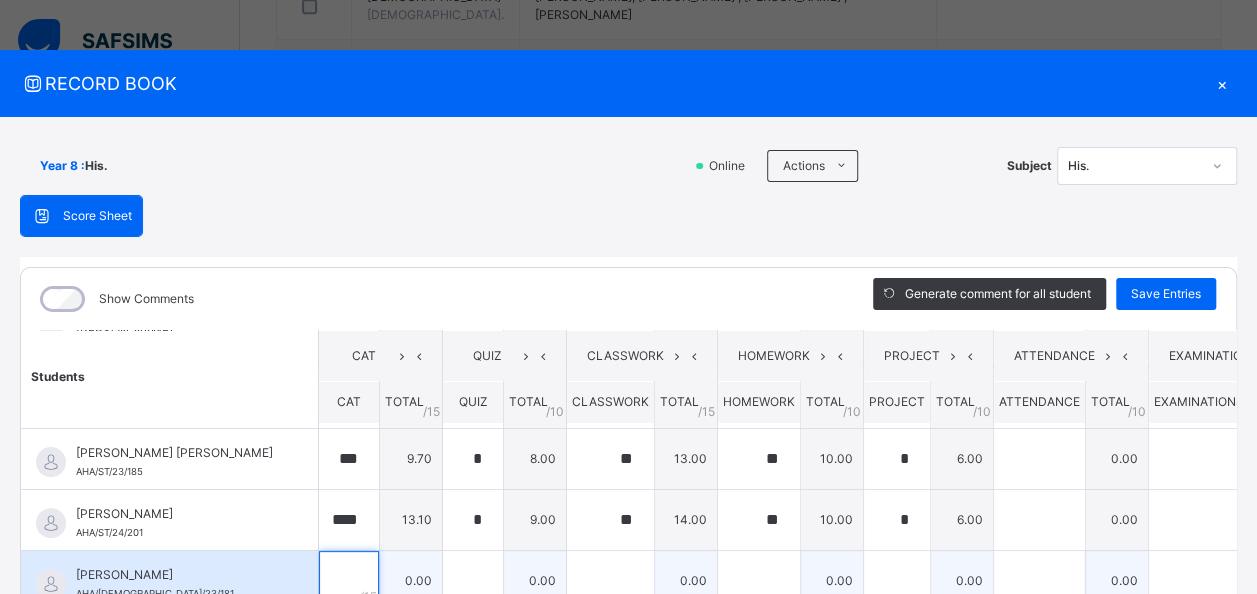click at bounding box center [349, 581] 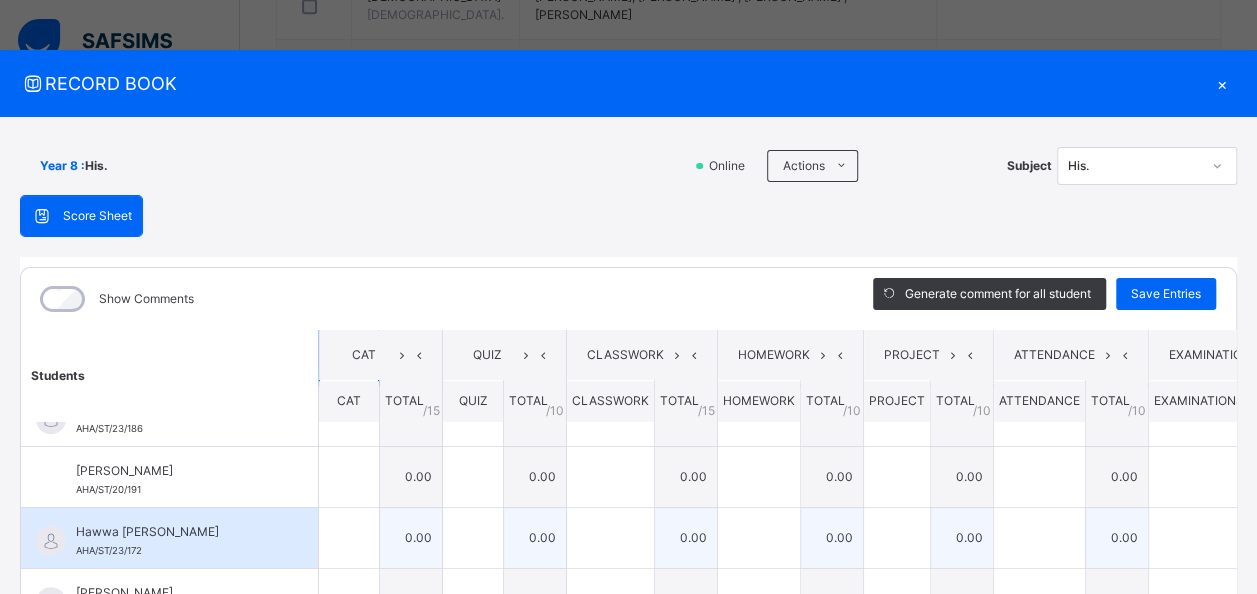 scroll, scrollTop: 500, scrollLeft: 0, axis: vertical 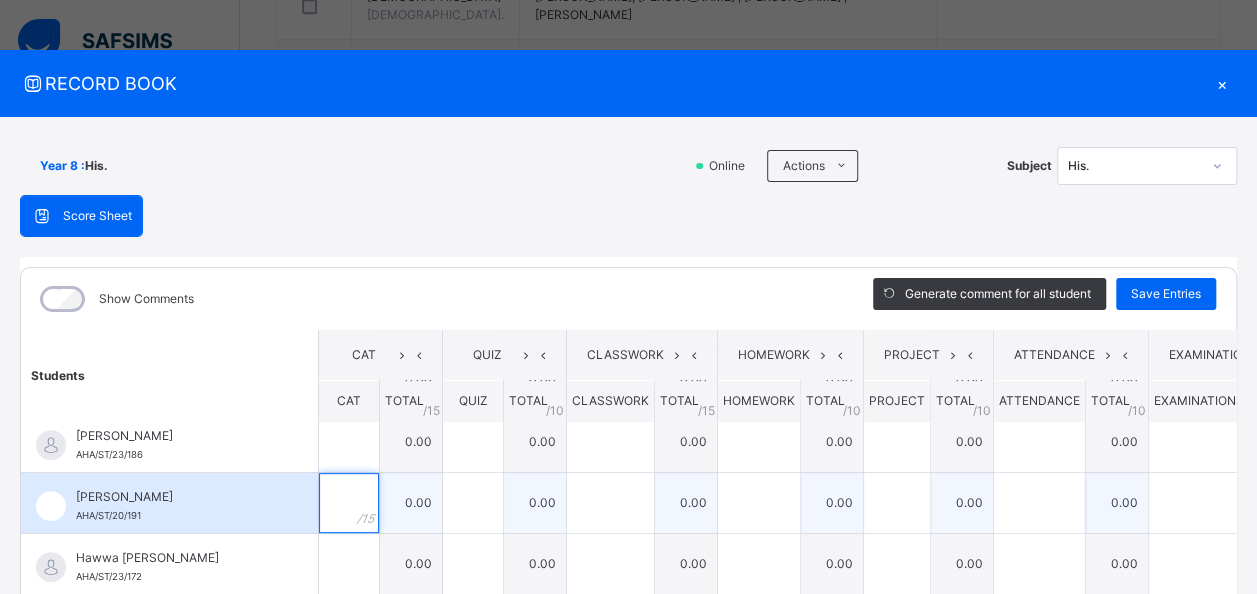 click at bounding box center [349, 503] 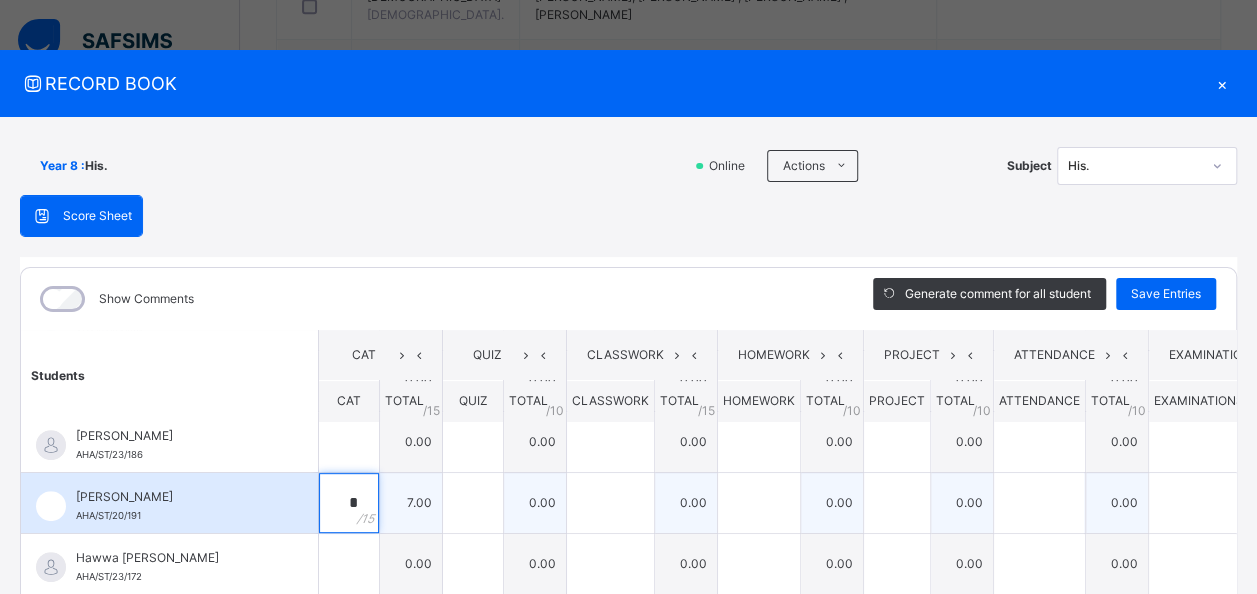 type on "*" 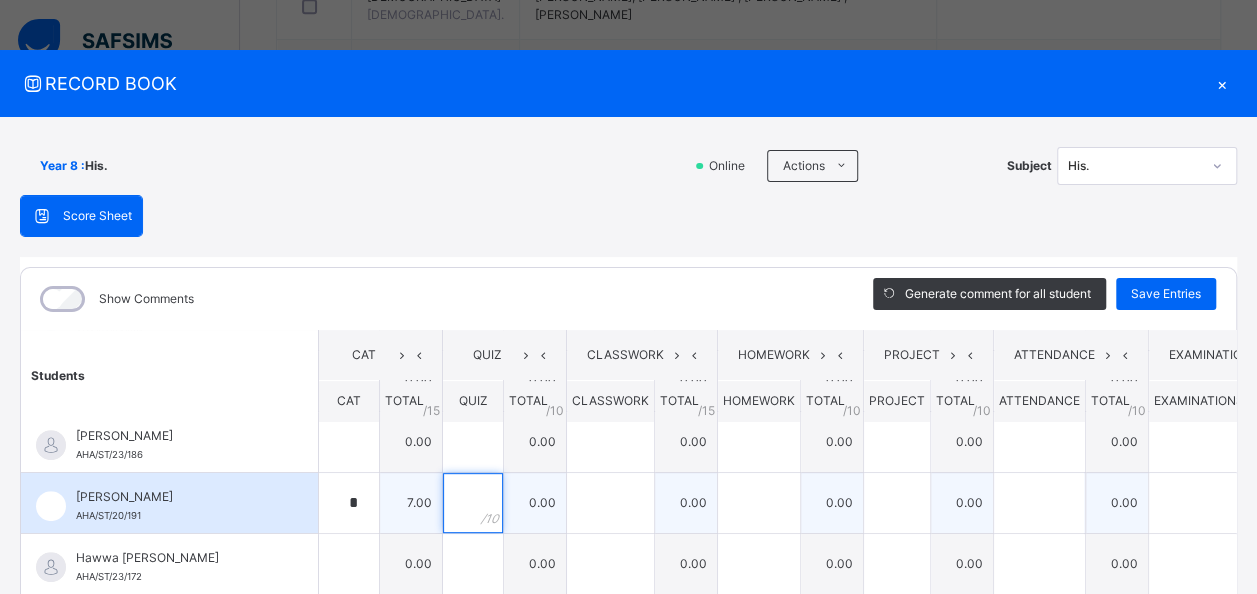 click at bounding box center [473, 503] 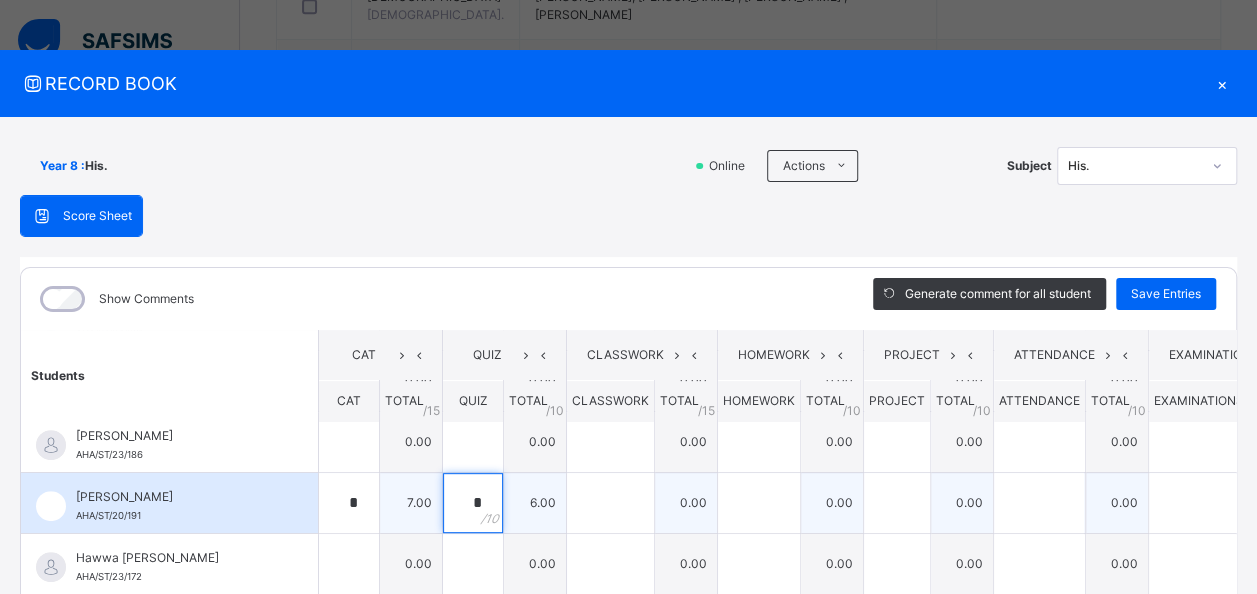 type on "*" 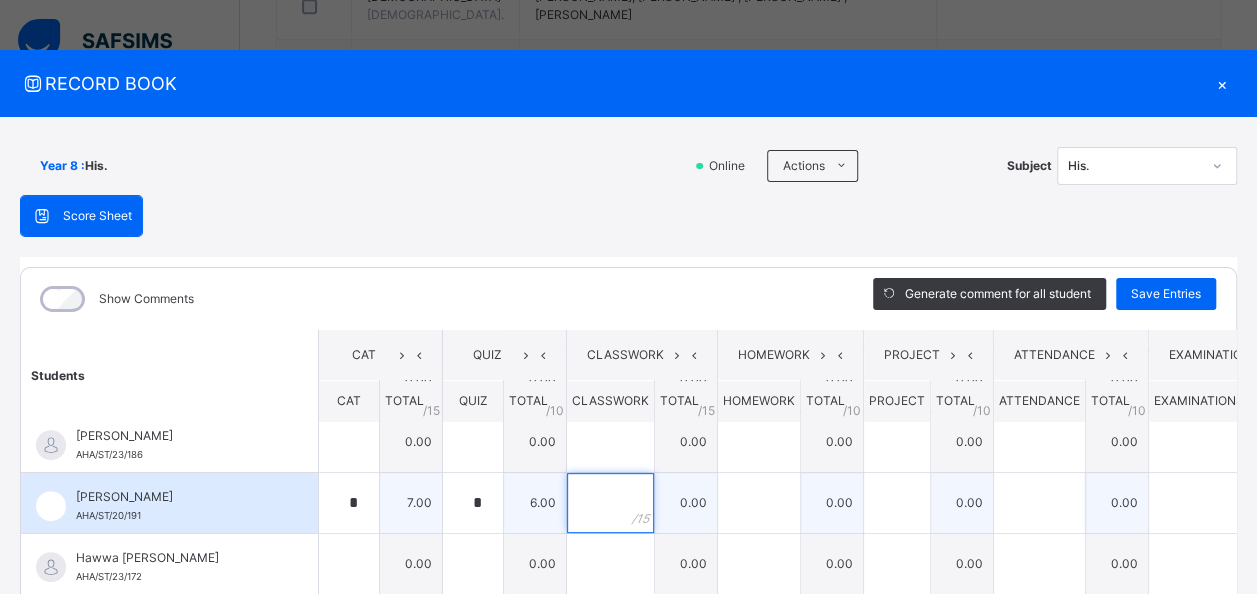click at bounding box center [610, 503] 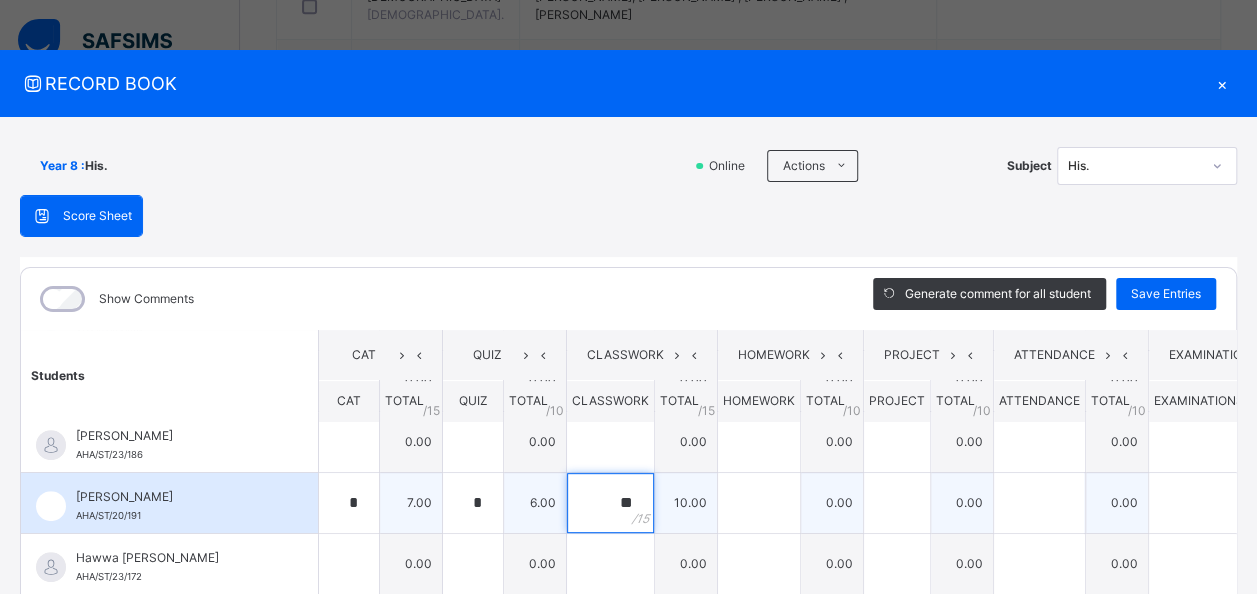 type on "**" 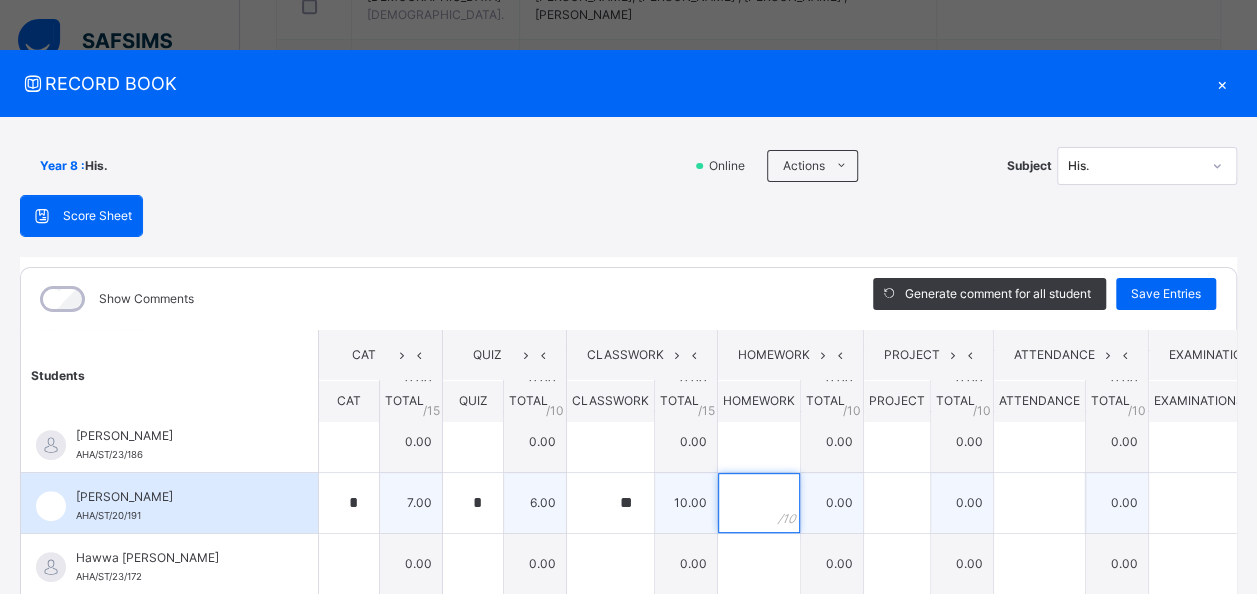 click at bounding box center (759, 503) 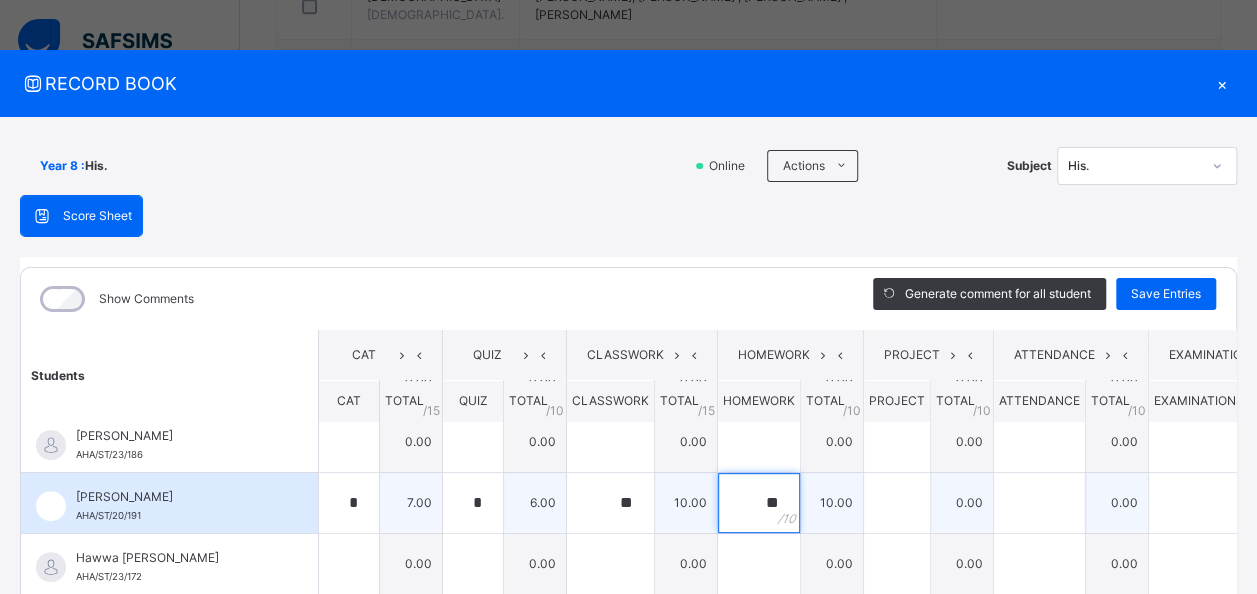 type on "**" 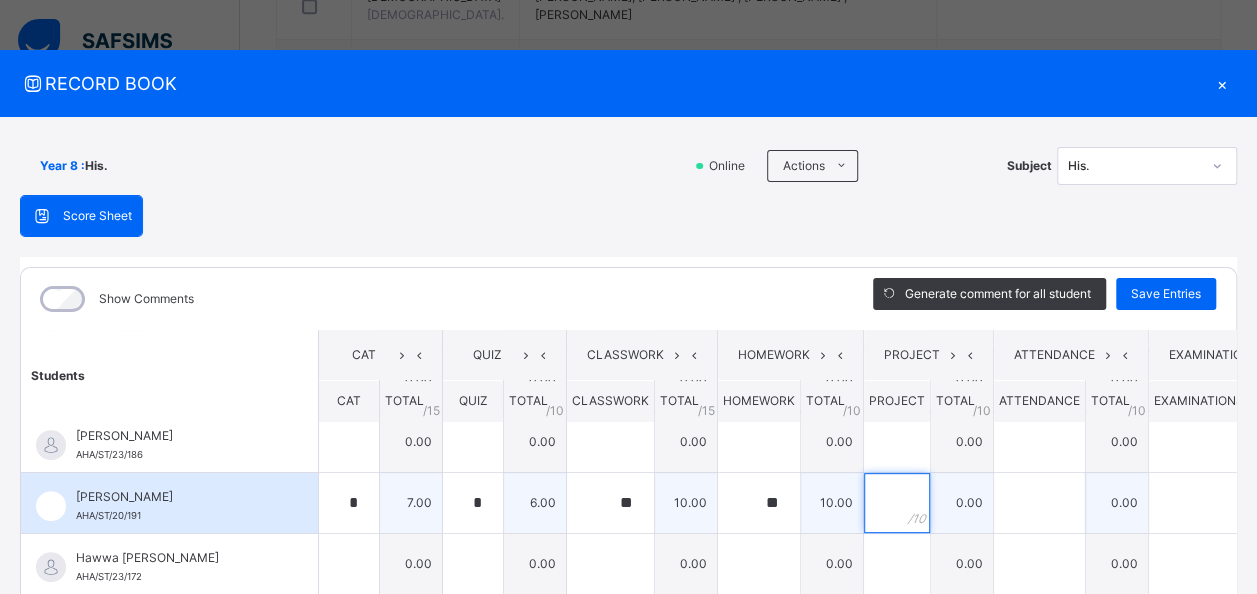 click at bounding box center [897, 503] 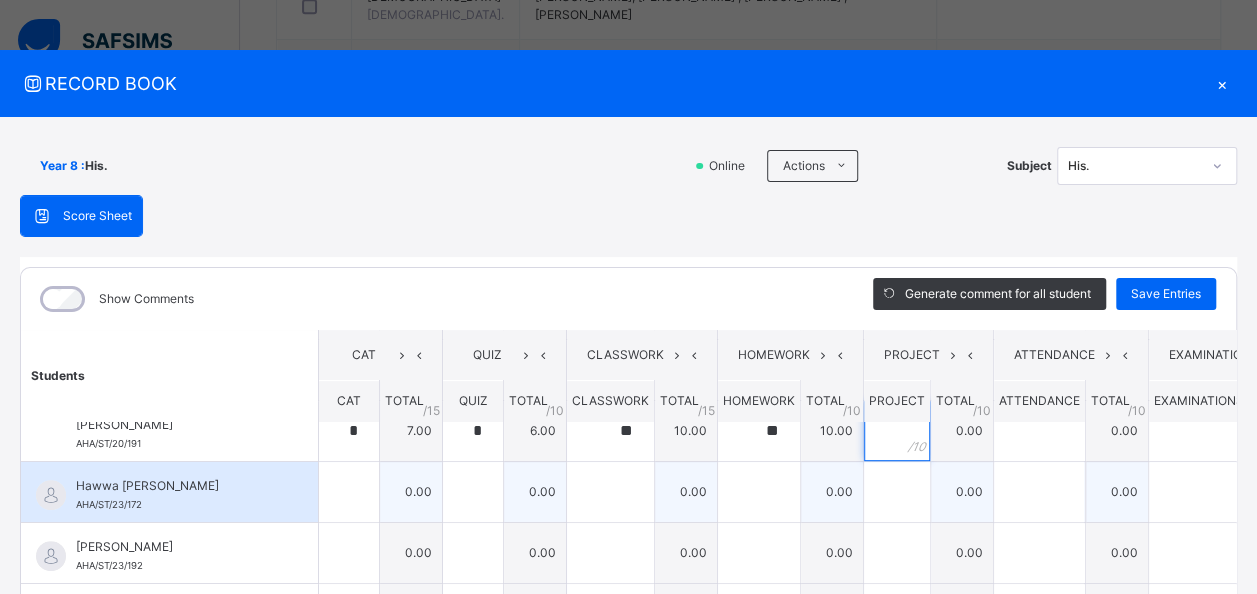 scroll, scrollTop: 600, scrollLeft: 0, axis: vertical 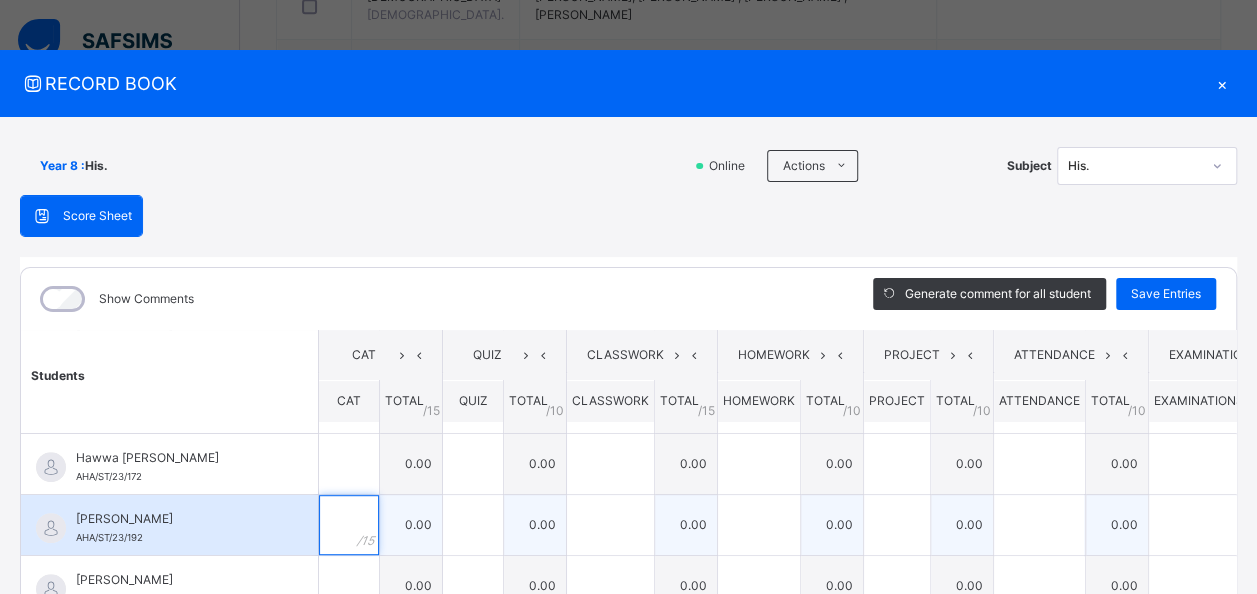 click at bounding box center [349, 525] 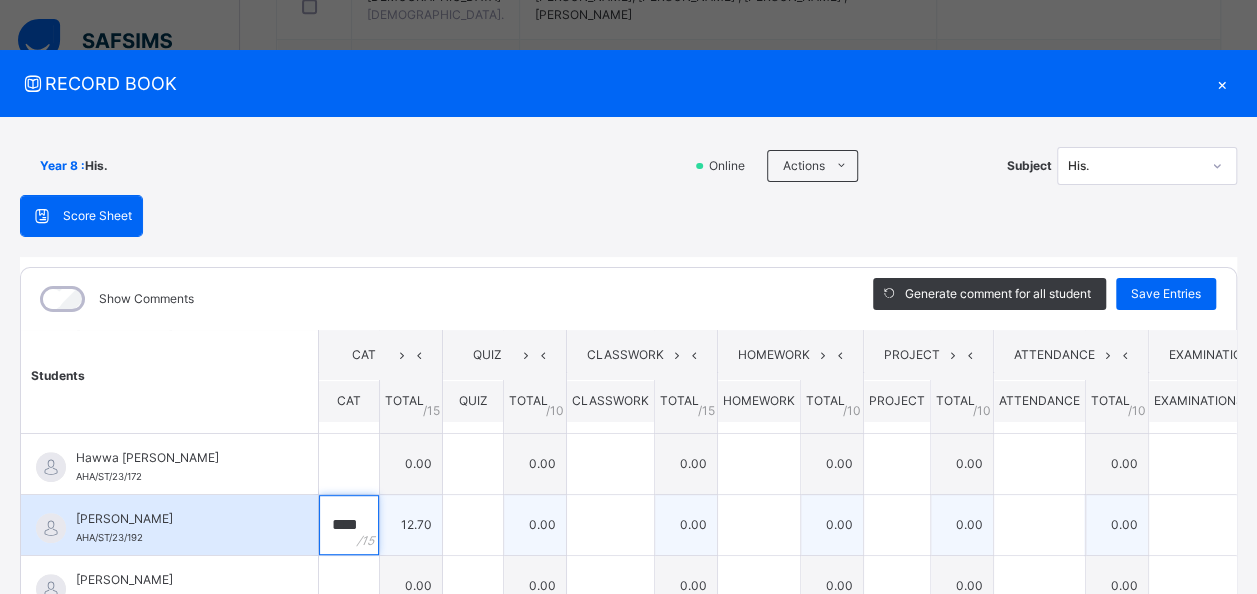 type on "****" 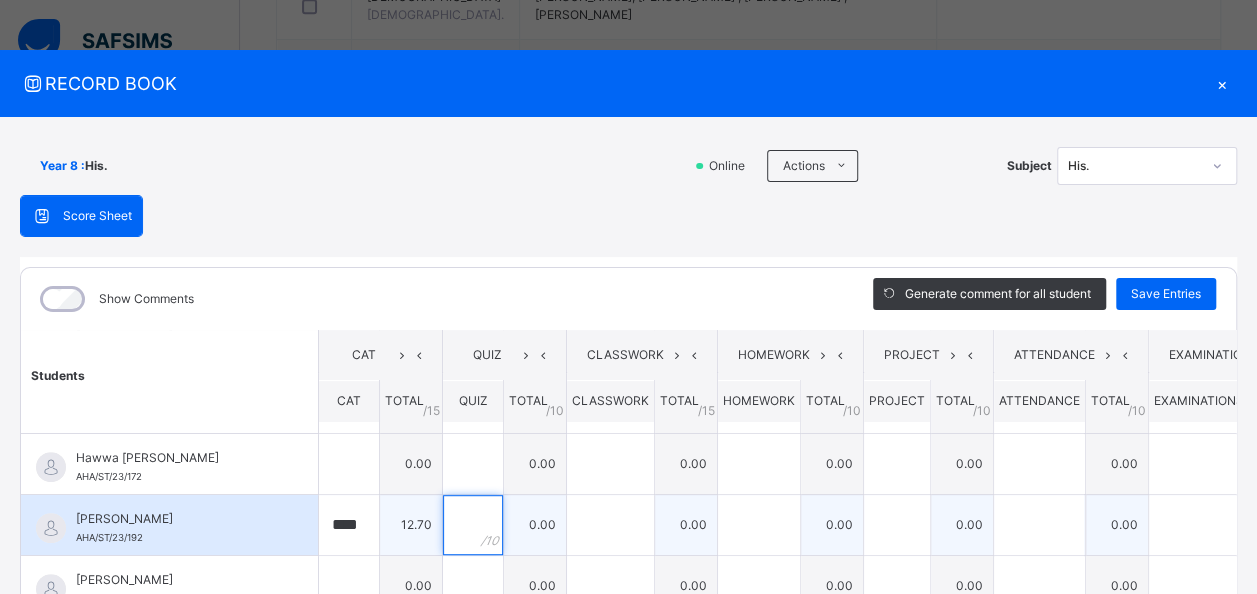 click at bounding box center (473, 525) 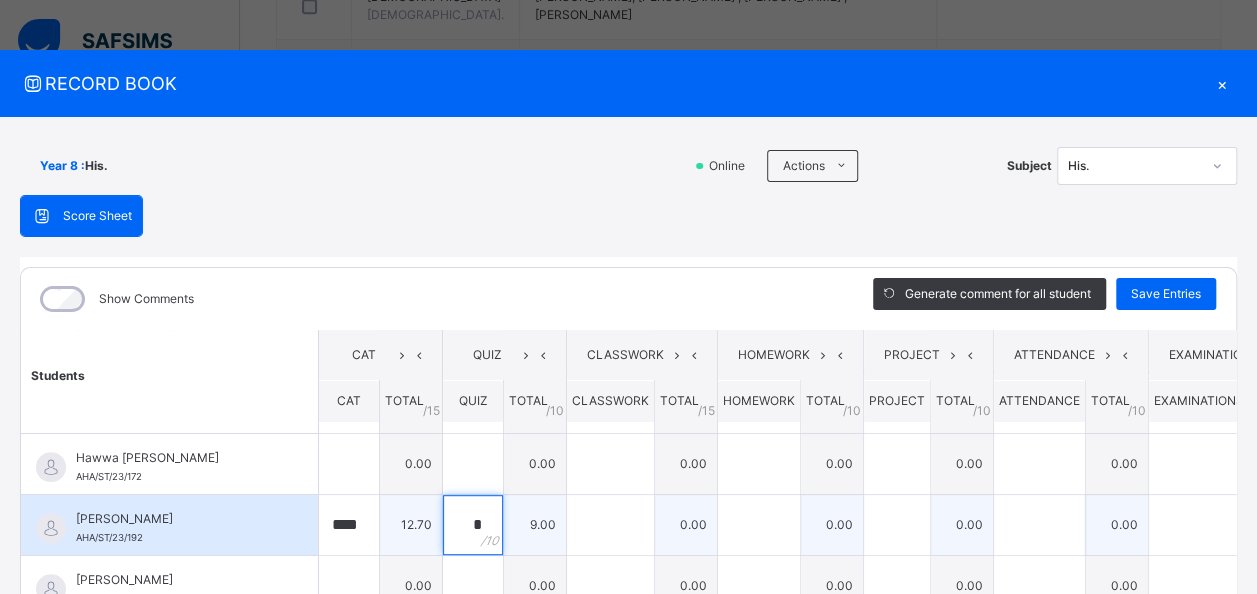 type on "*" 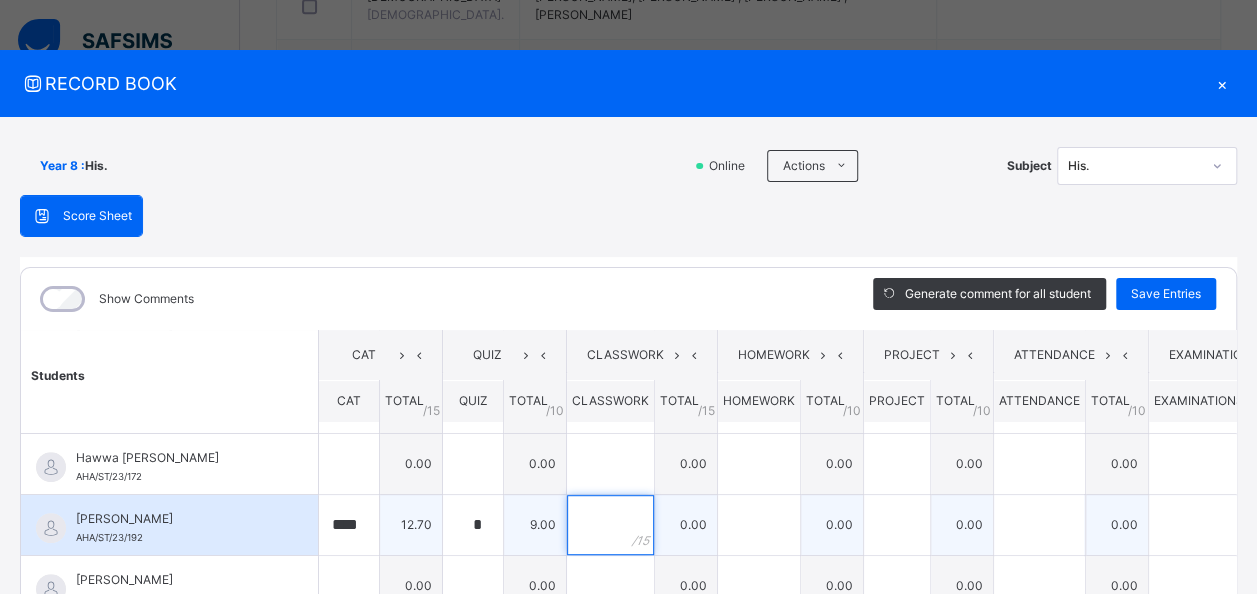 click at bounding box center (610, 525) 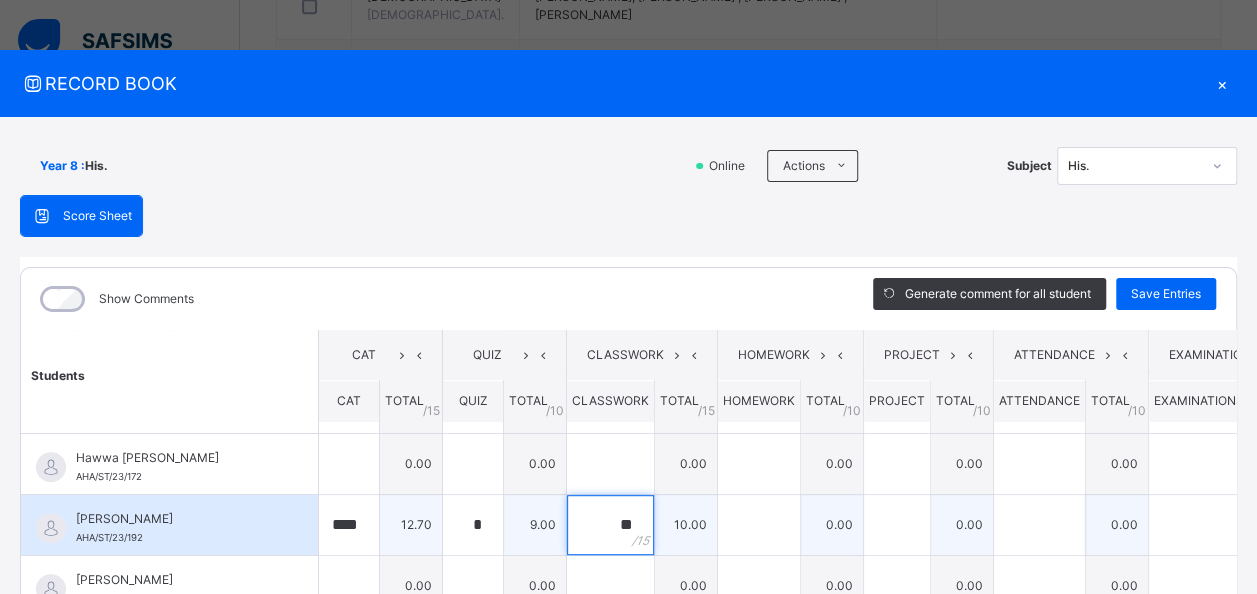 type on "**" 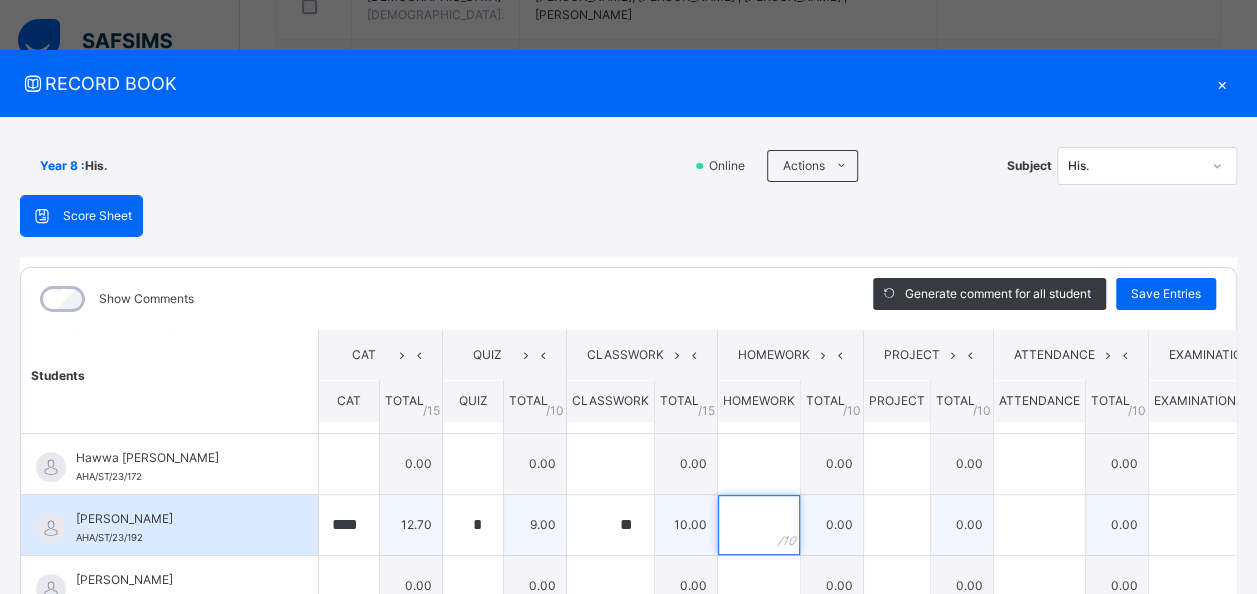 click at bounding box center (759, 525) 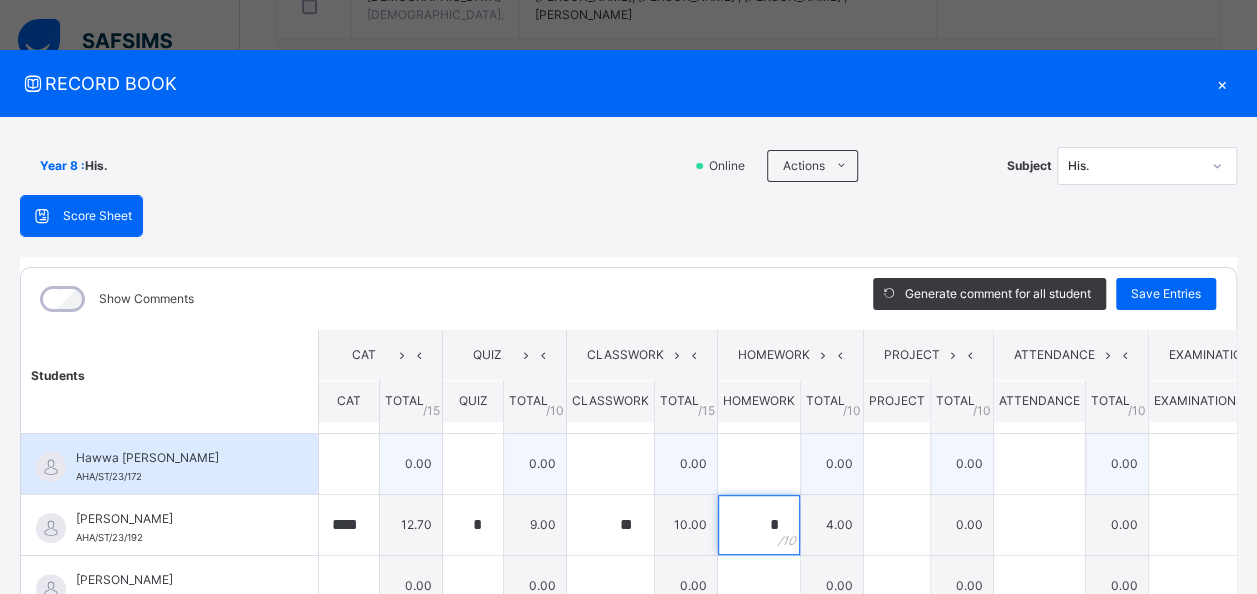 scroll, scrollTop: 700, scrollLeft: 0, axis: vertical 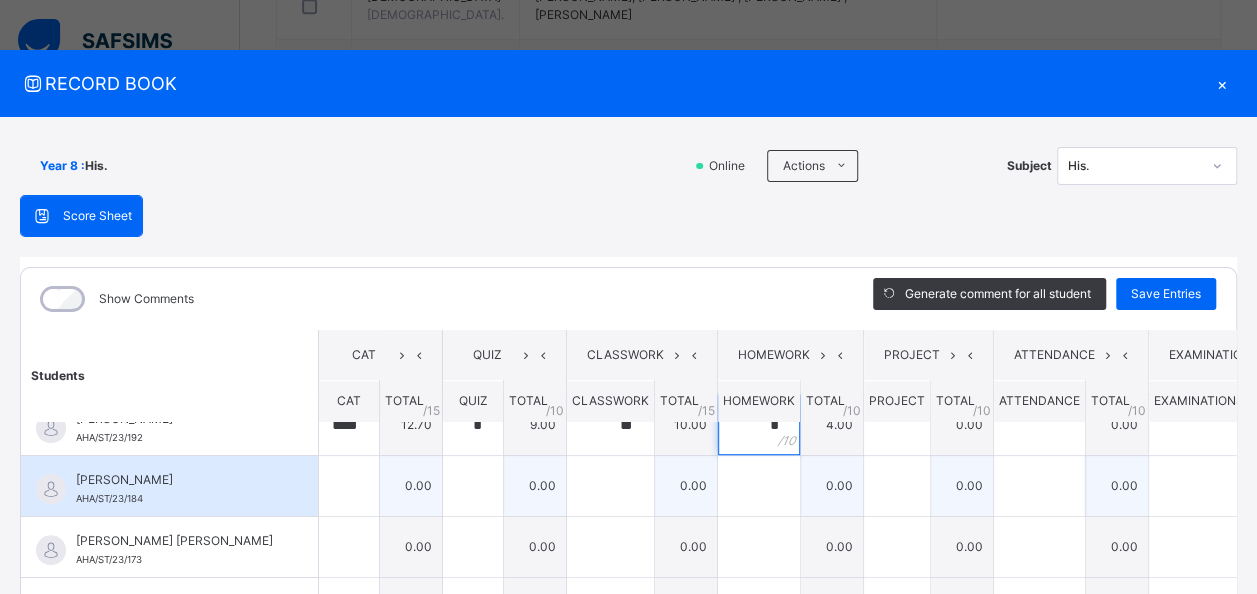 type on "*" 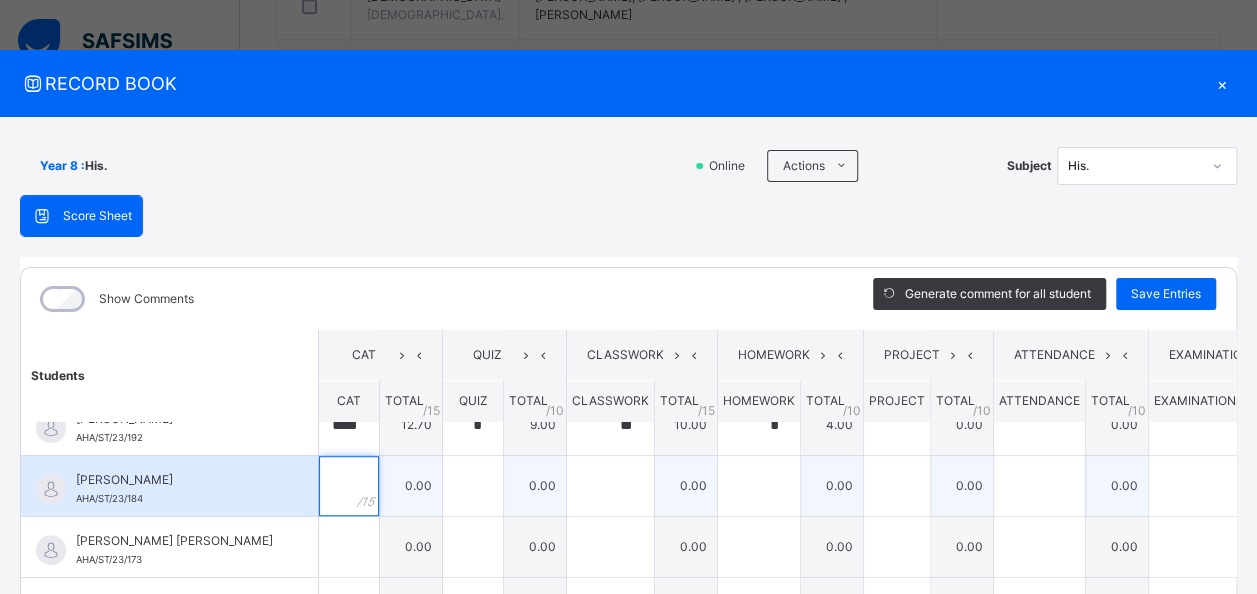 click at bounding box center [349, 486] 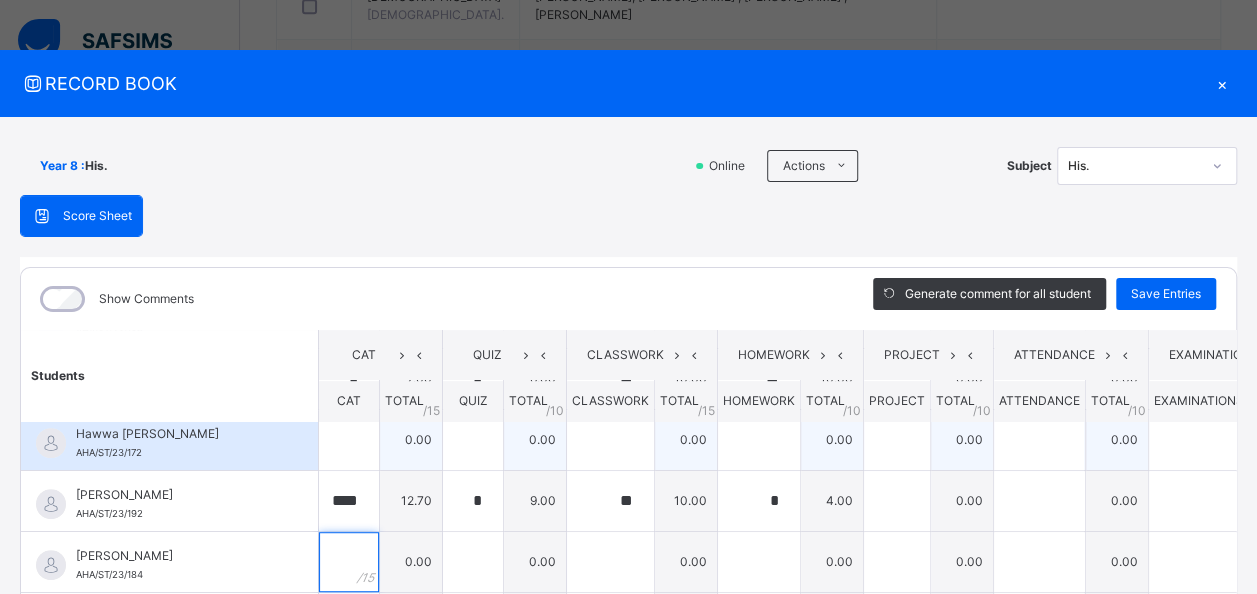 scroll, scrollTop: 600, scrollLeft: 0, axis: vertical 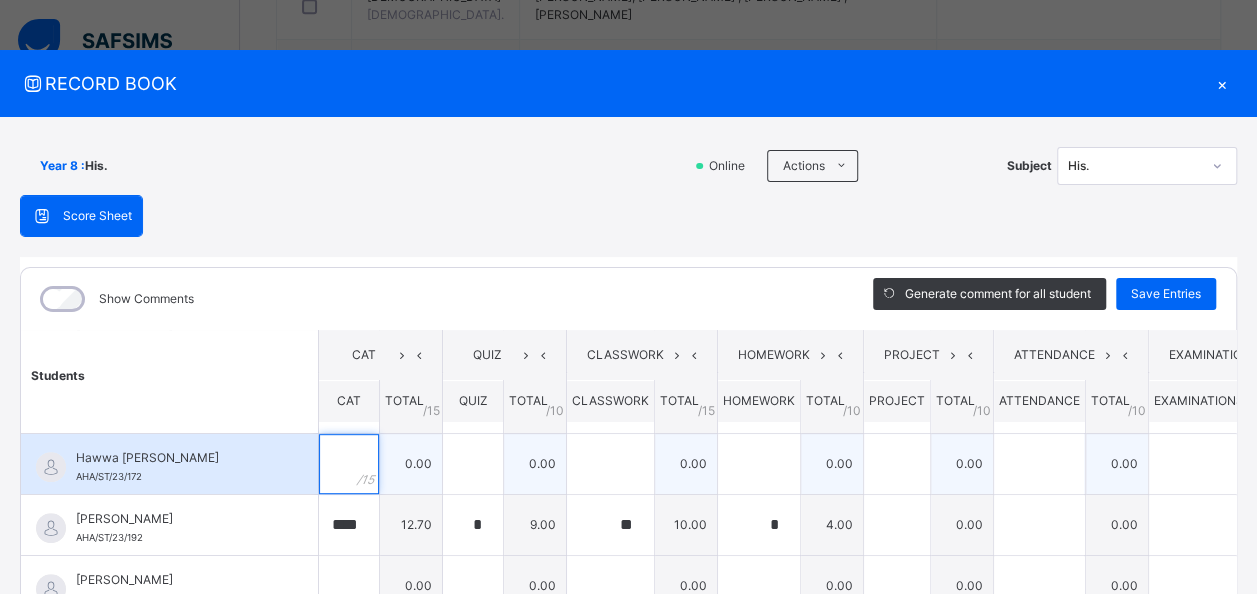 click at bounding box center [349, 464] 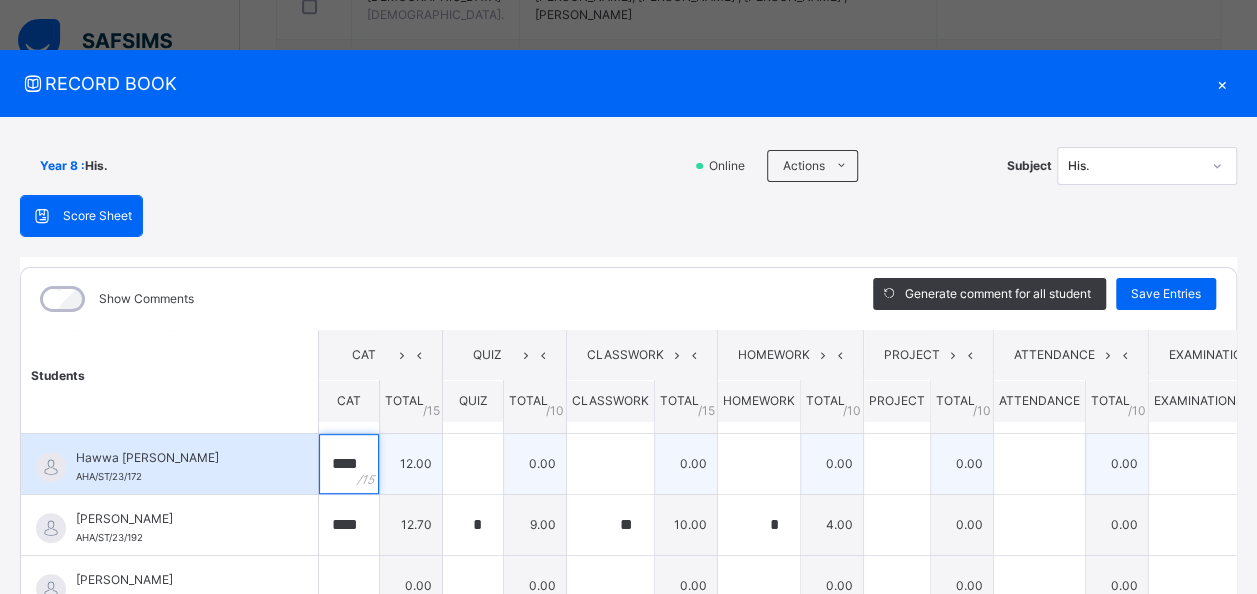 scroll, scrollTop: 0, scrollLeft: 0, axis: both 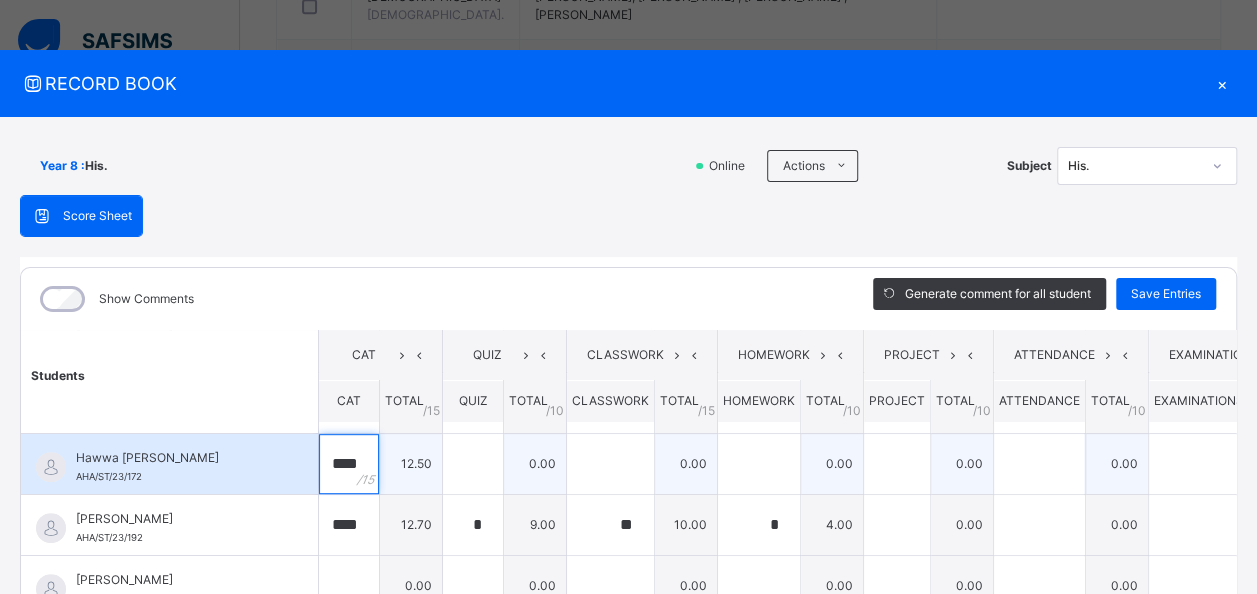type on "****" 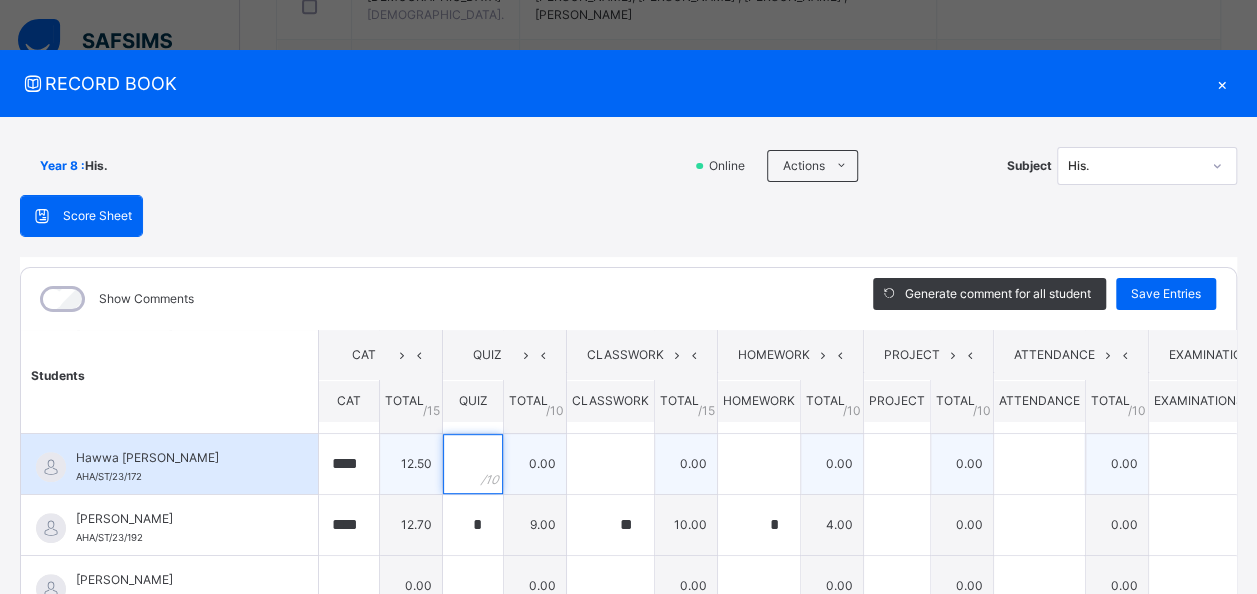 scroll, scrollTop: 0, scrollLeft: 0, axis: both 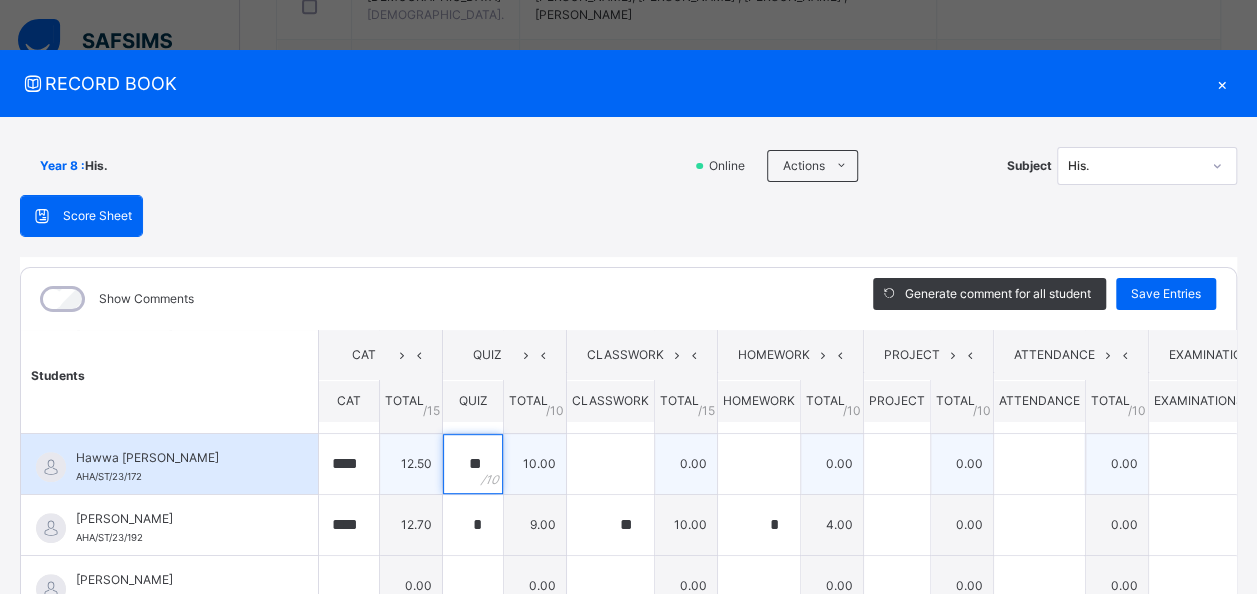 type on "**" 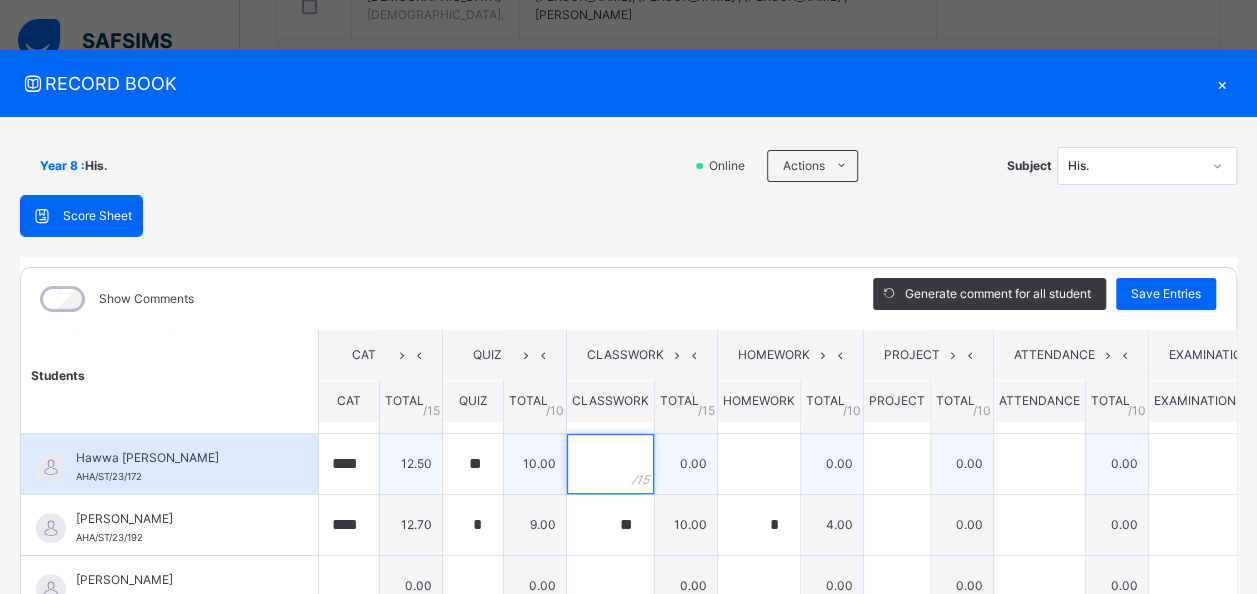 click at bounding box center [610, 464] 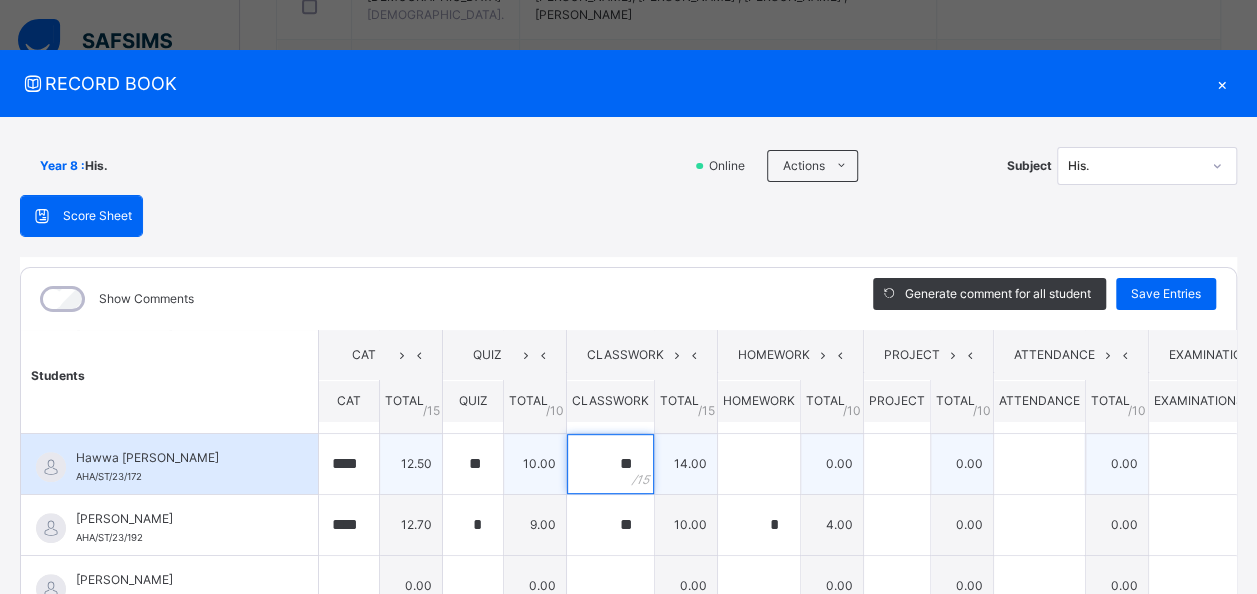 type on "**" 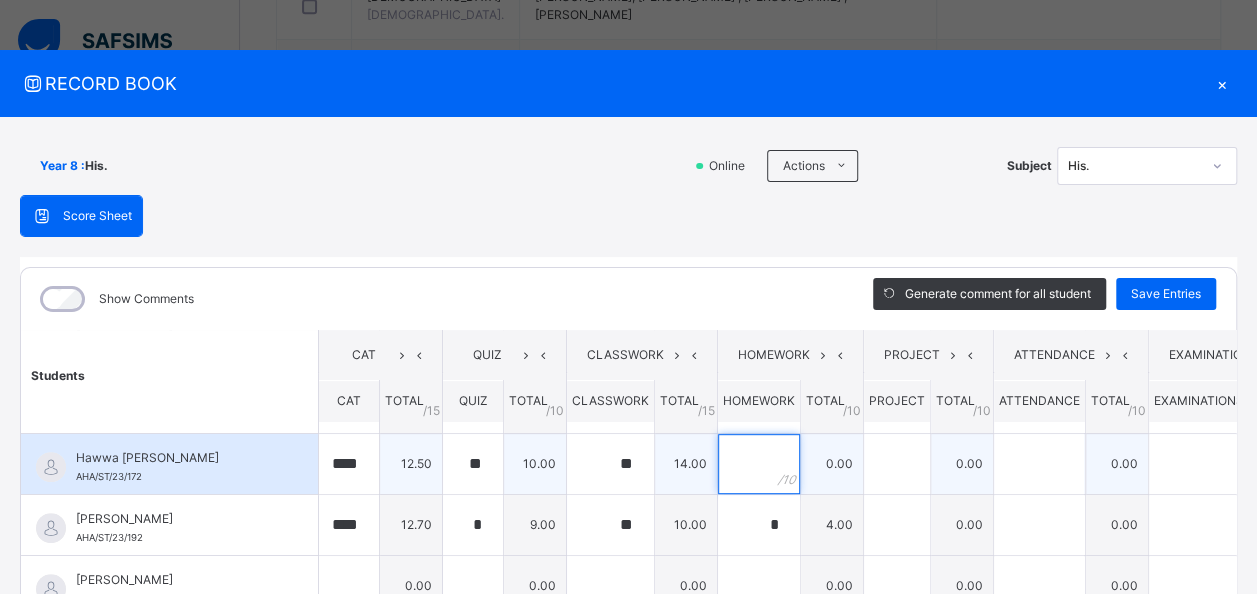 click at bounding box center (759, 464) 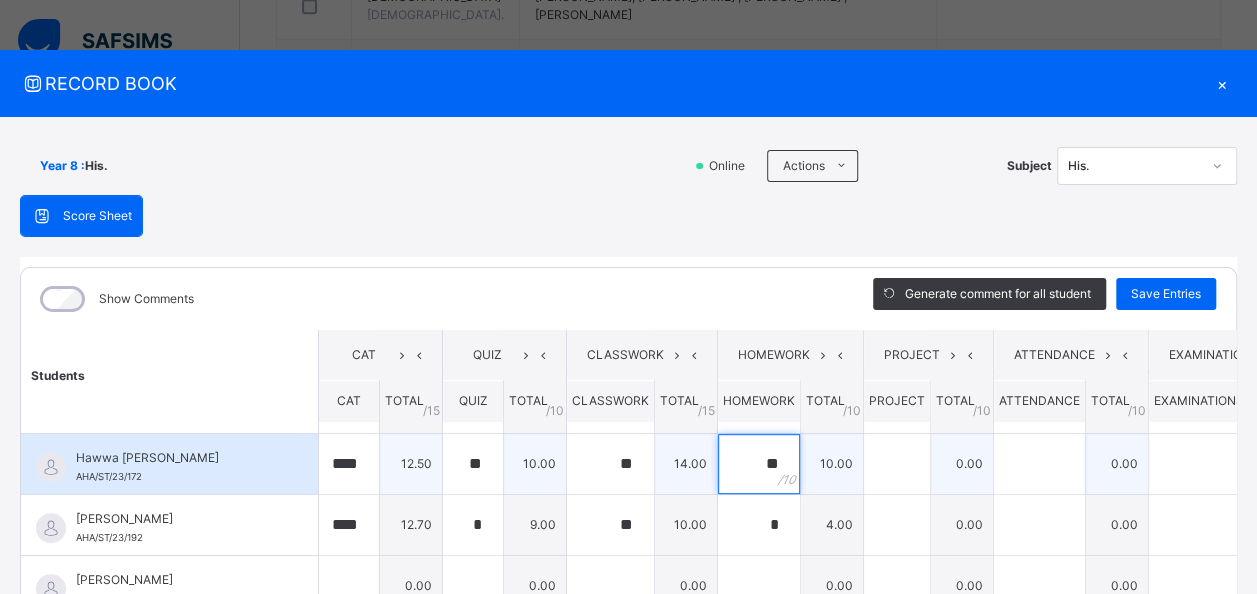 scroll, scrollTop: 500, scrollLeft: 0, axis: vertical 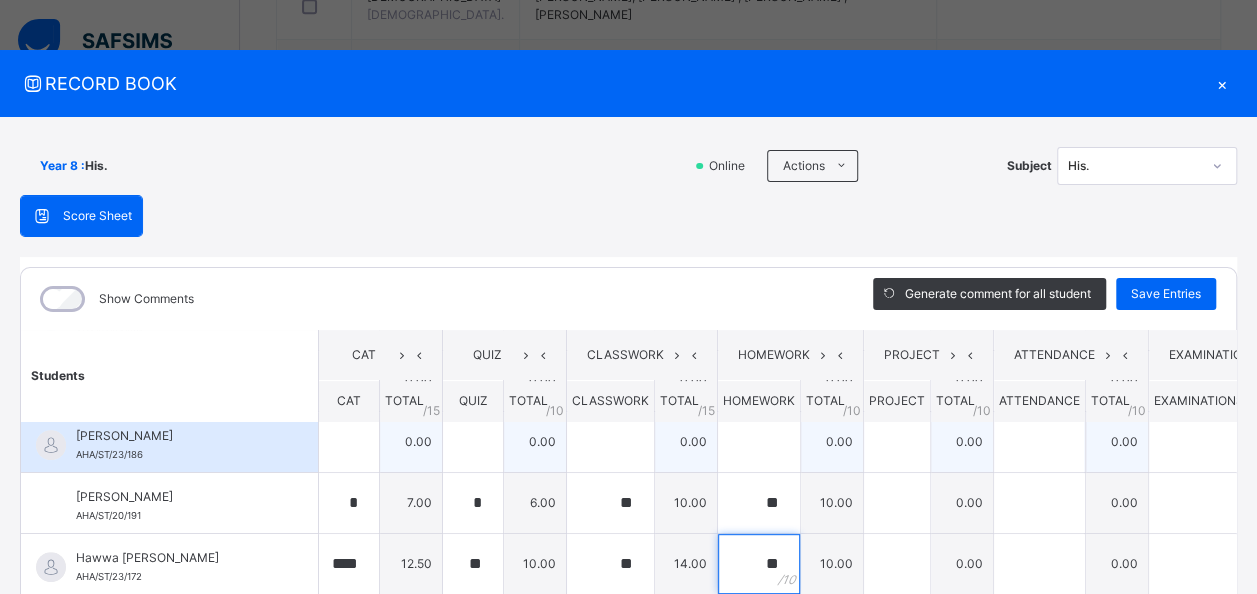 type on "**" 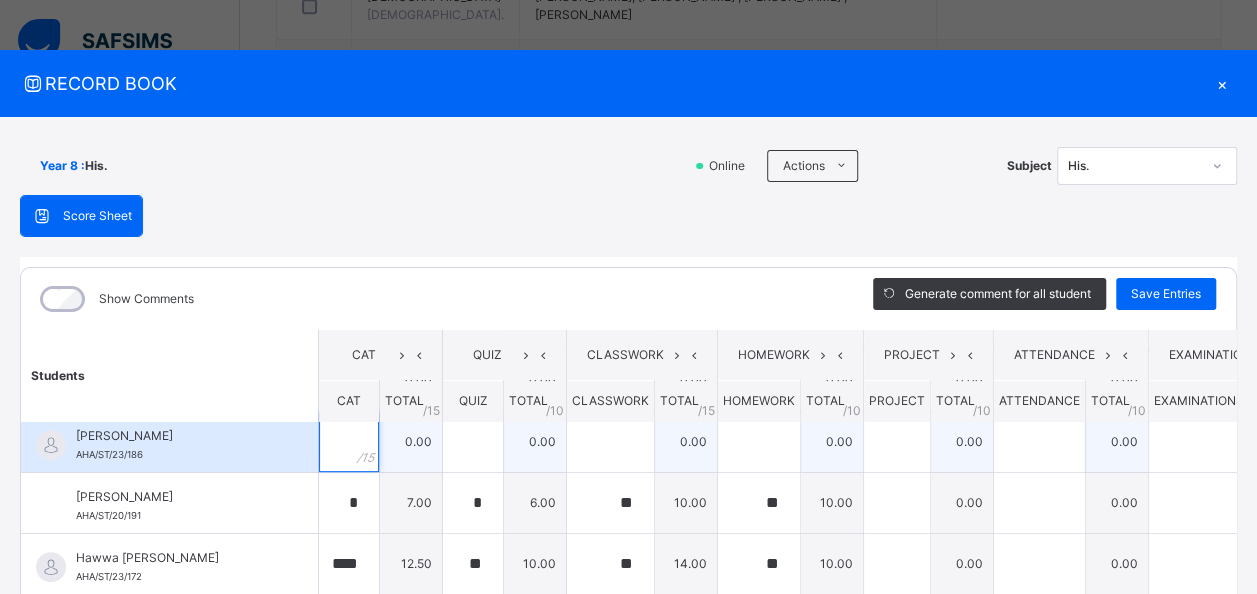 click at bounding box center [349, 442] 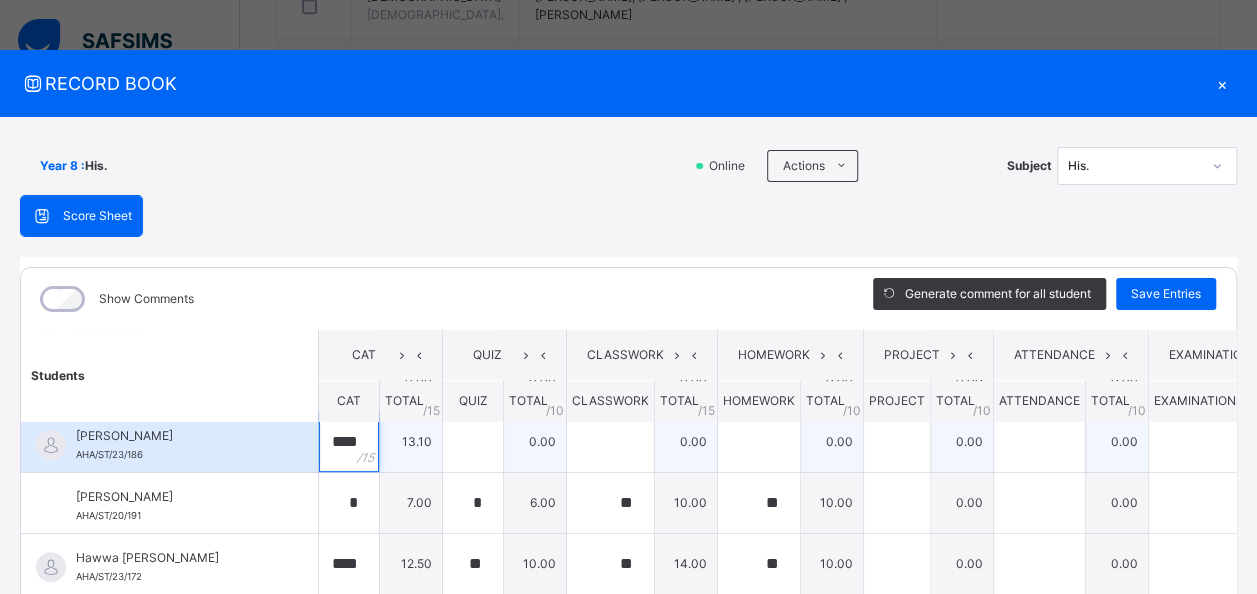 type on "****" 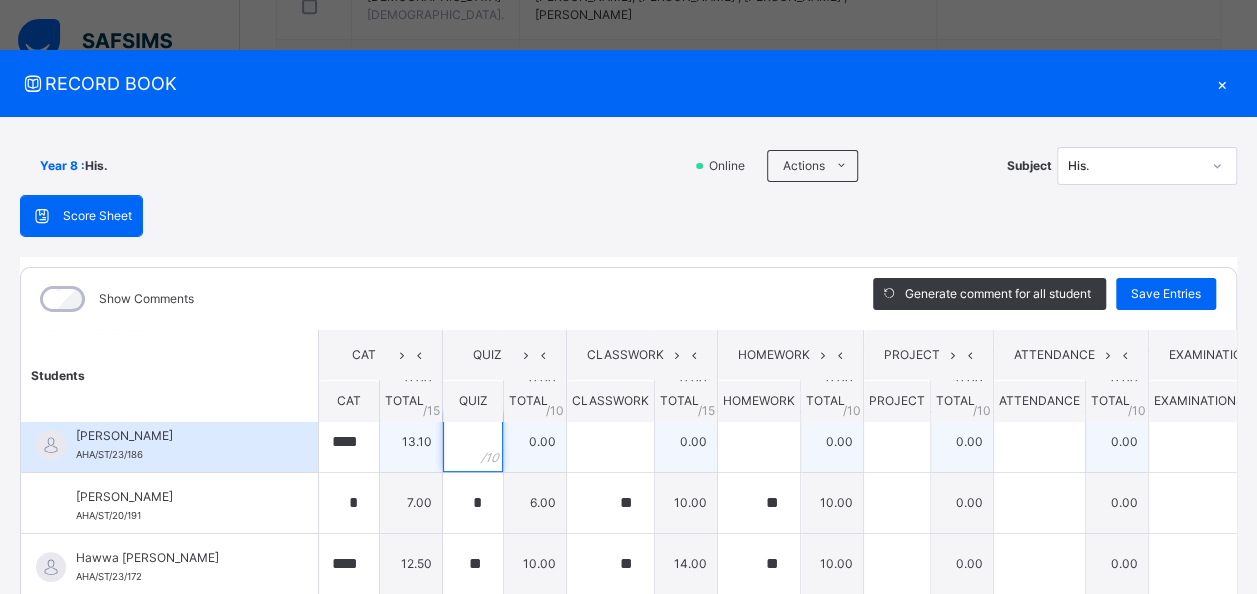 click at bounding box center (473, 442) 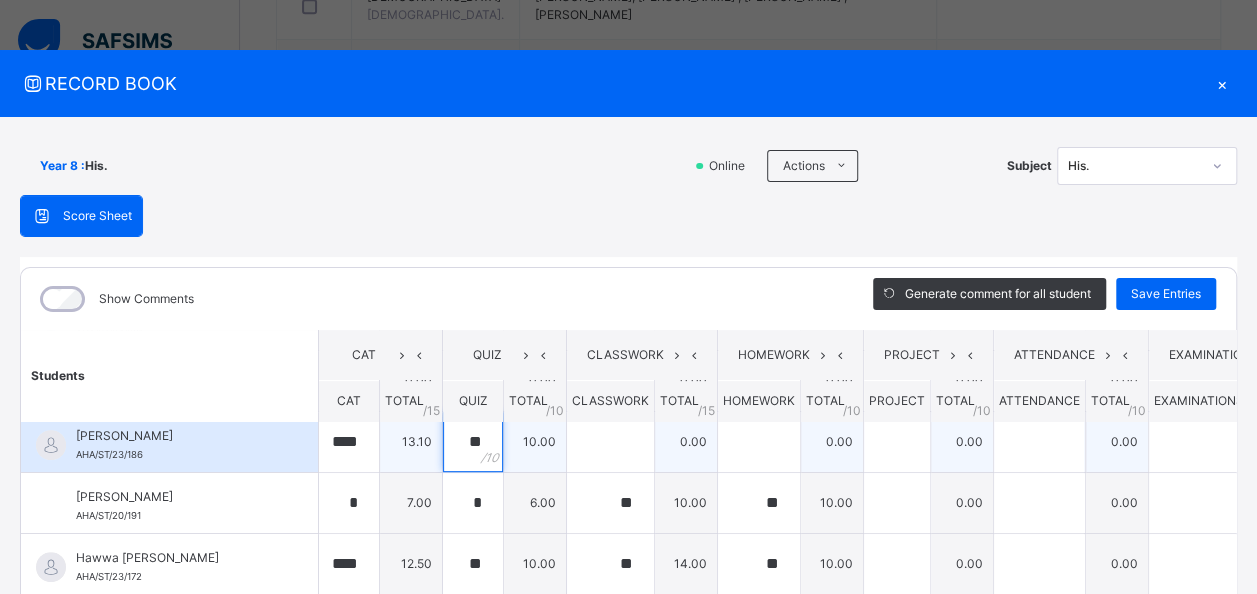 type on "**" 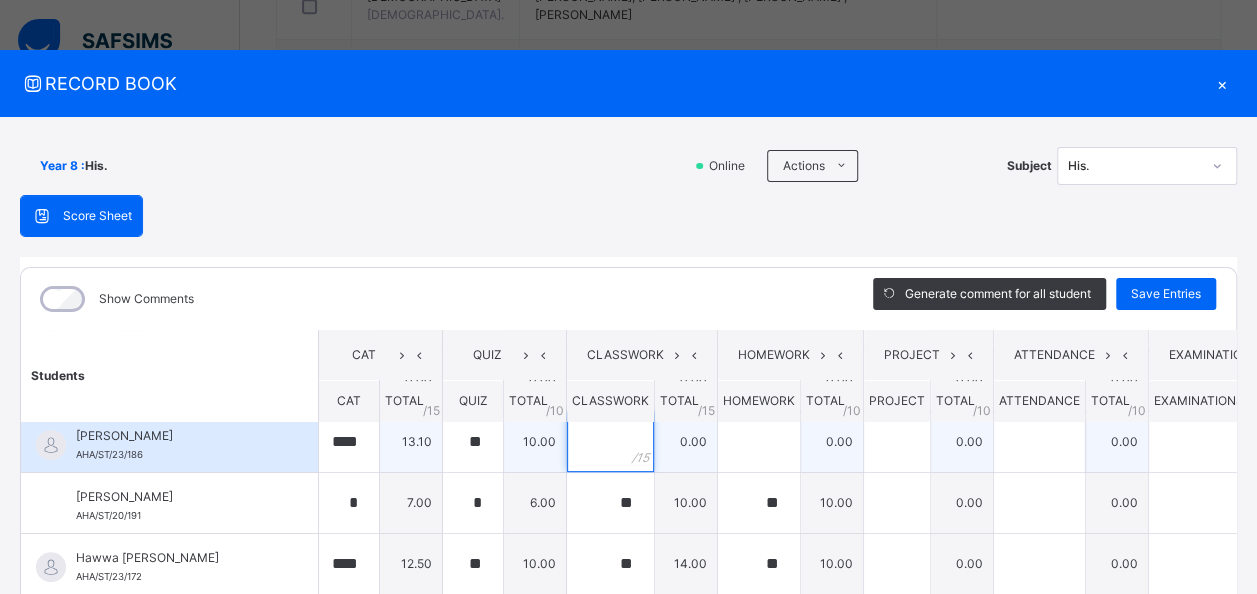 click at bounding box center [610, 442] 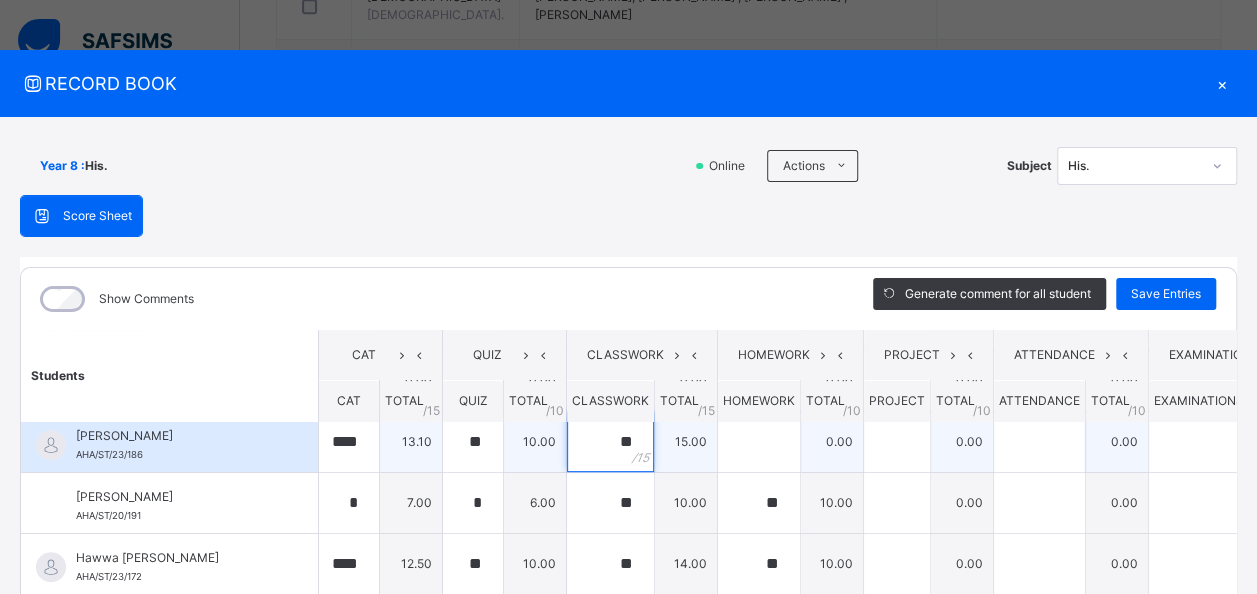 type on "**" 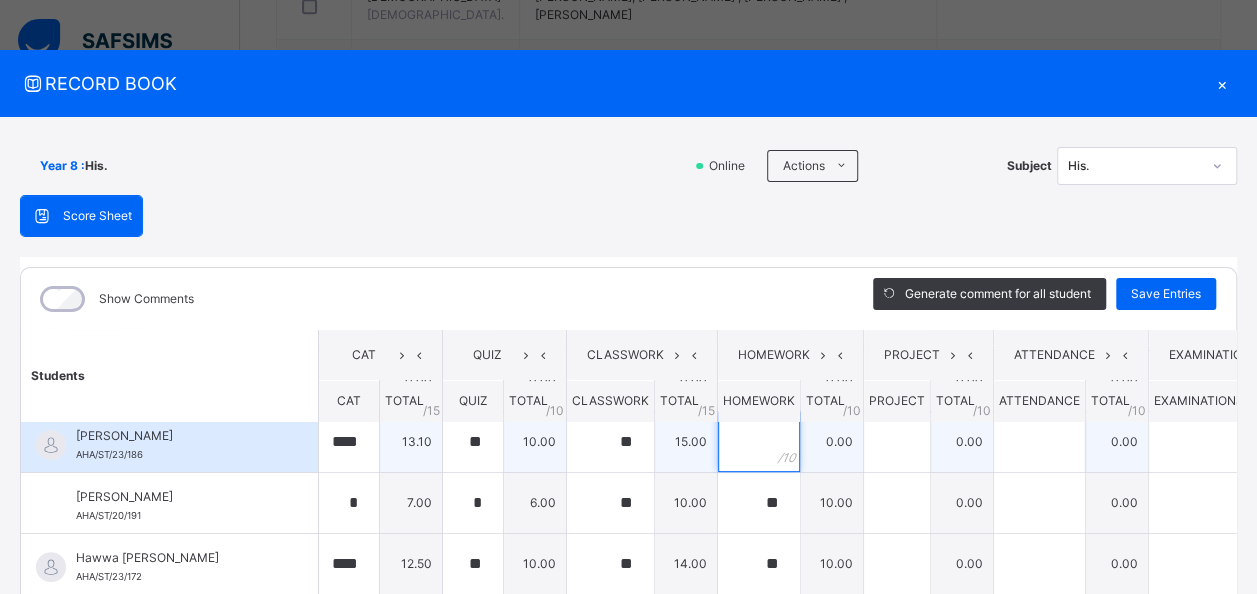 click at bounding box center [759, 442] 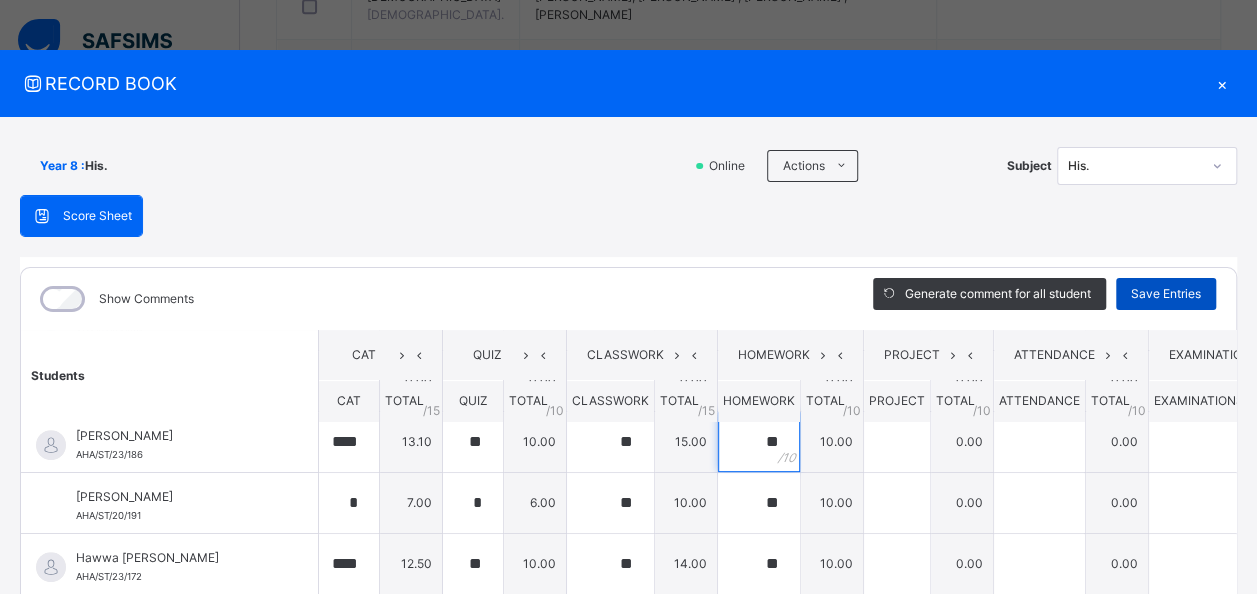 type on "**" 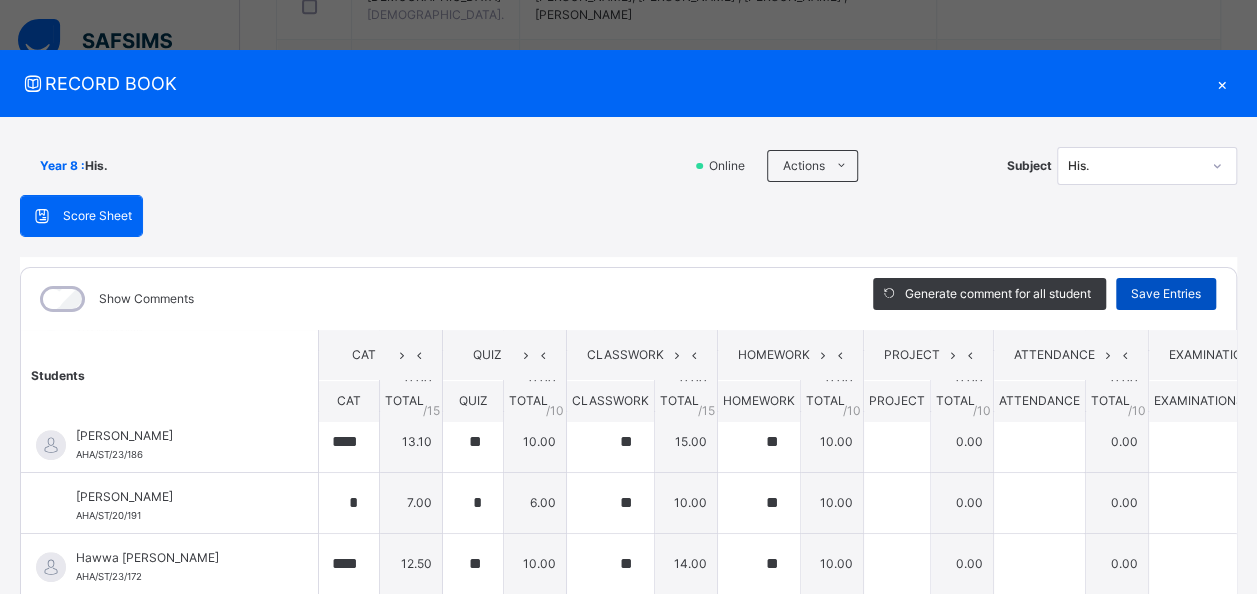click on "Save Entries" at bounding box center (1166, 294) 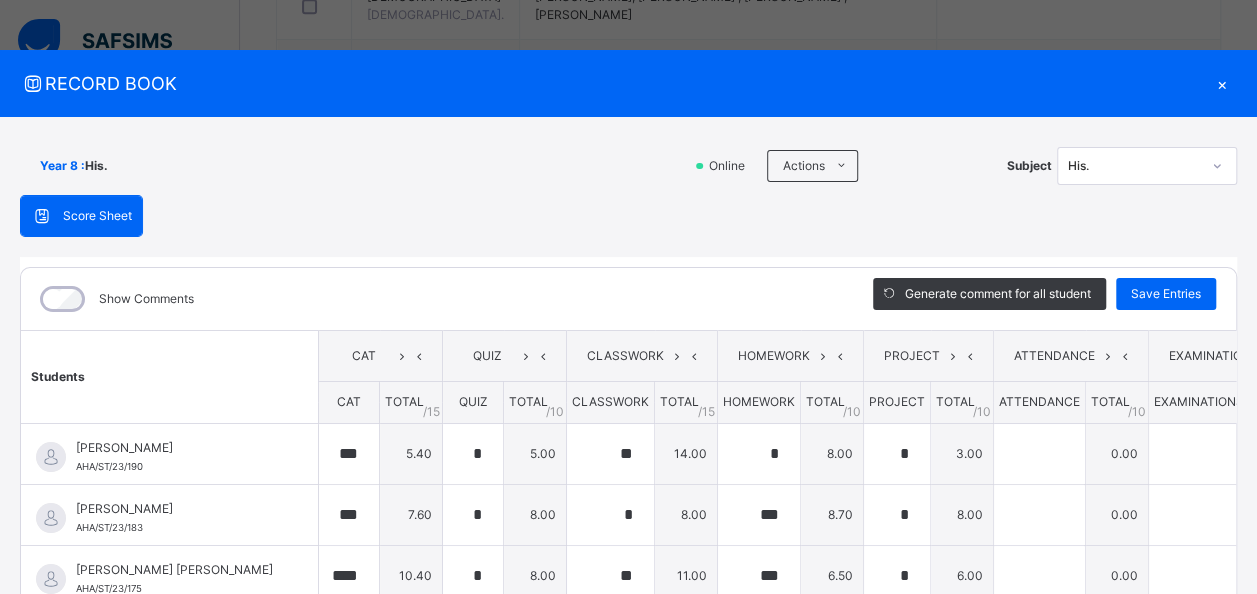 type on "***" 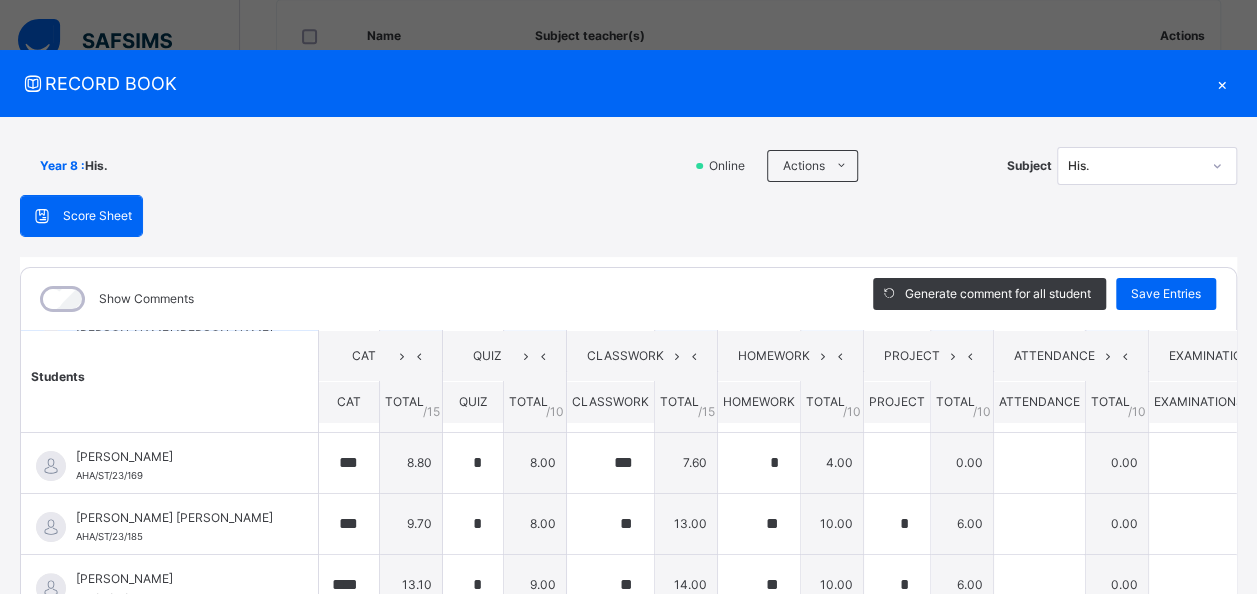 scroll, scrollTop: 0, scrollLeft: 0, axis: both 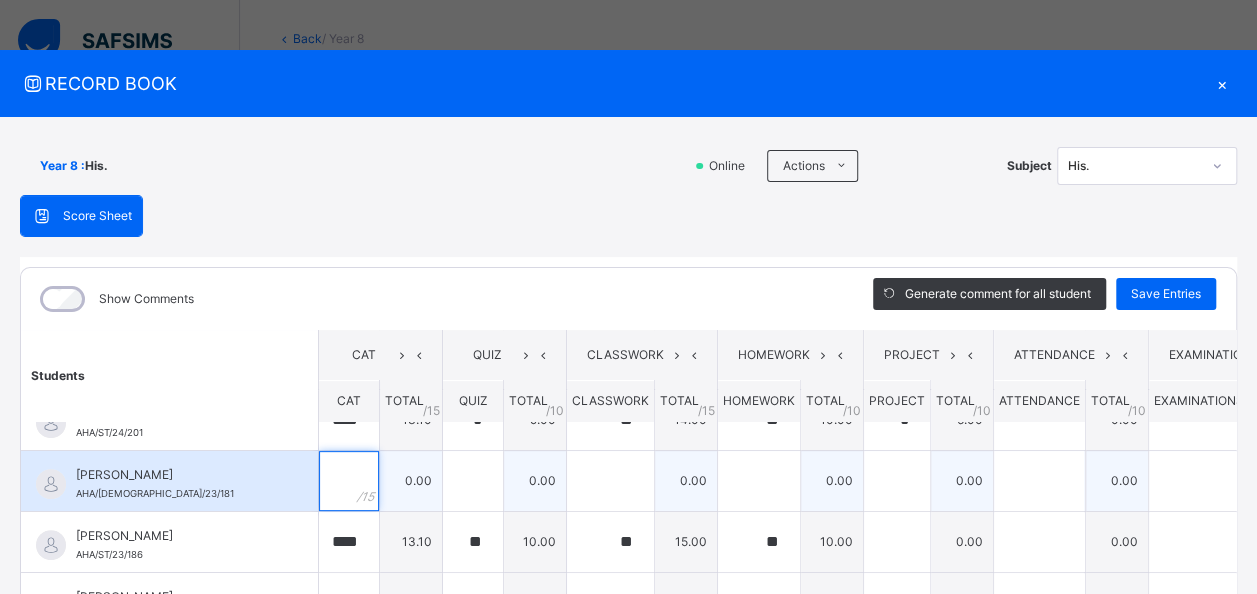 click at bounding box center [349, 481] 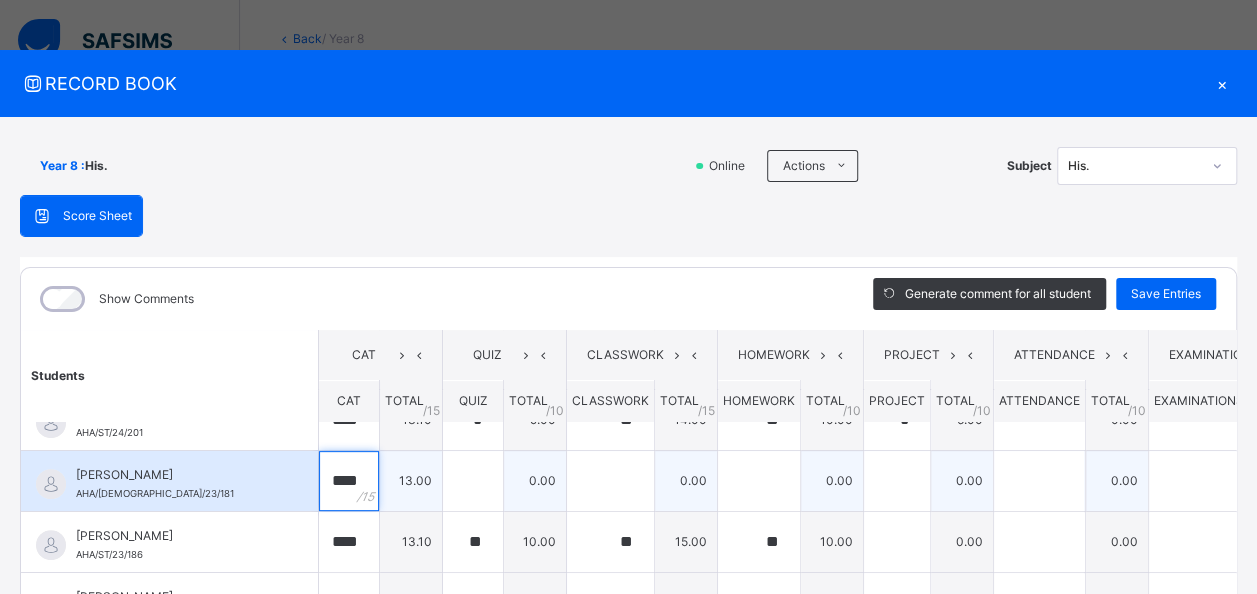 scroll, scrollTop: 0, scrollLeft: 1, axis: horizontal 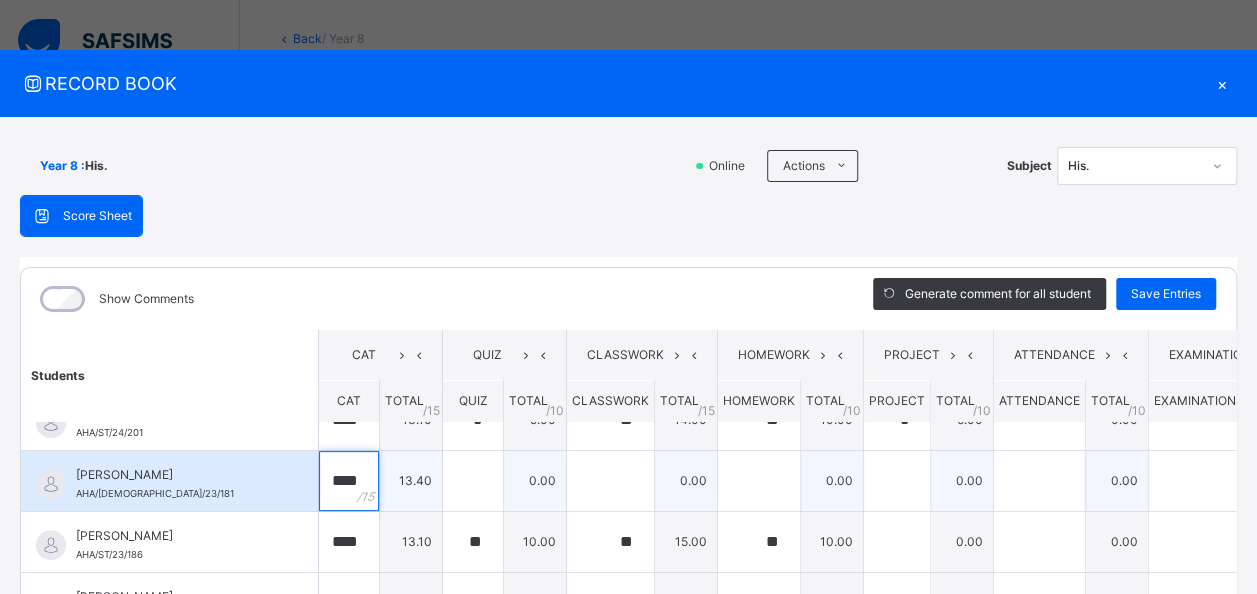 type on "****" 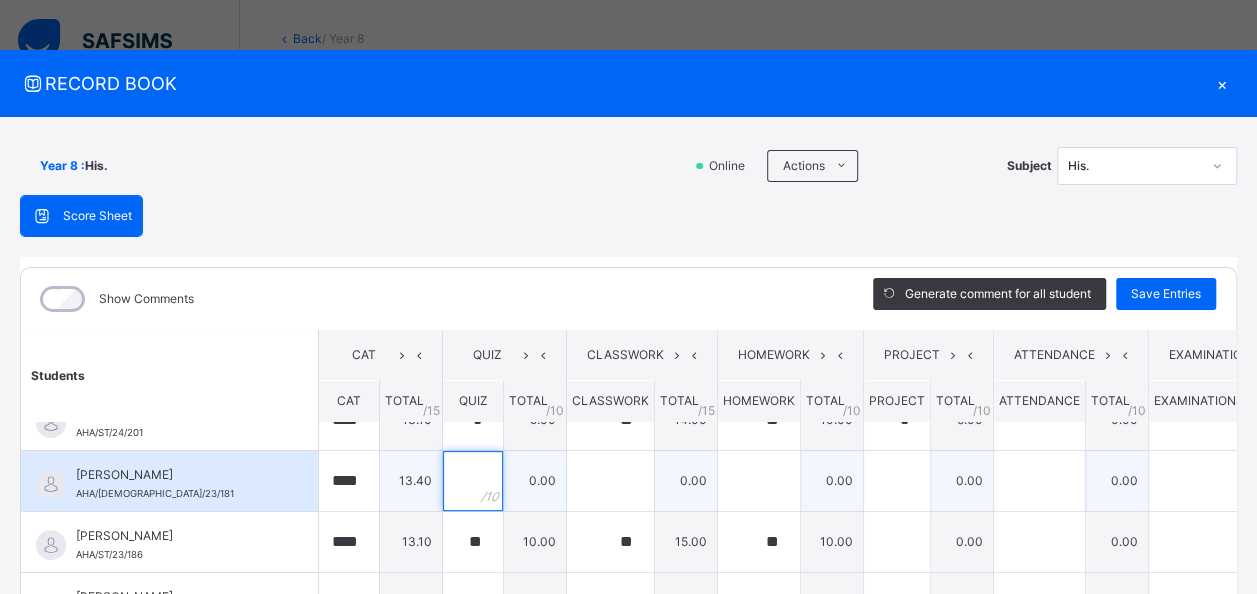 scroll, scrollTop: 0, scrollLeft: 0, axis: both 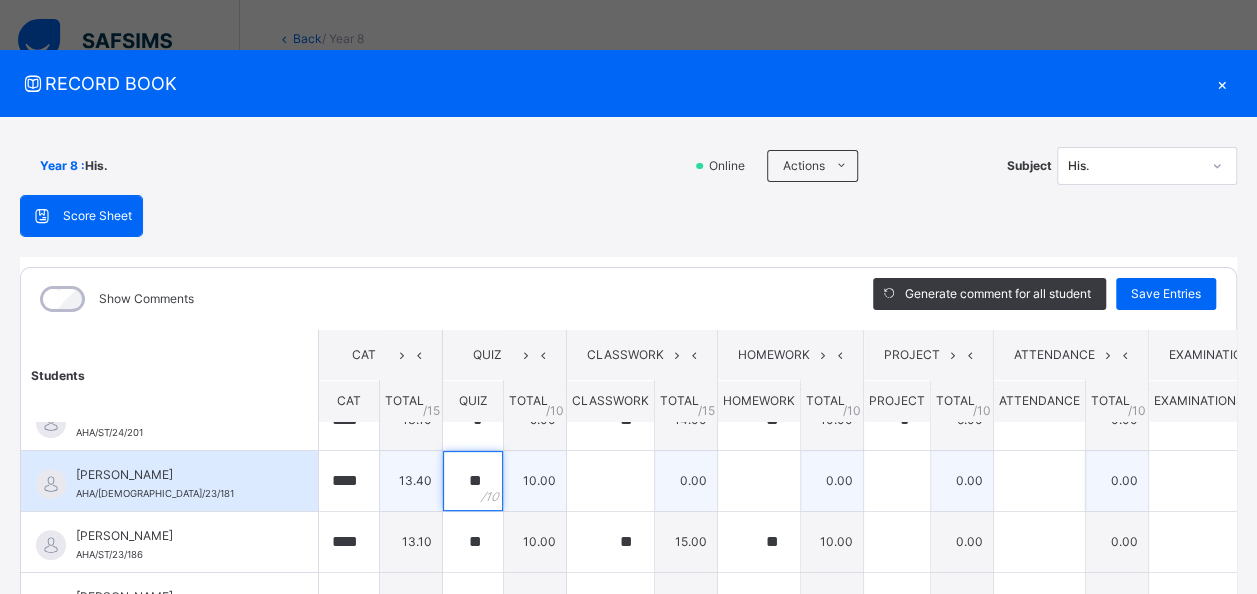 type on "**" 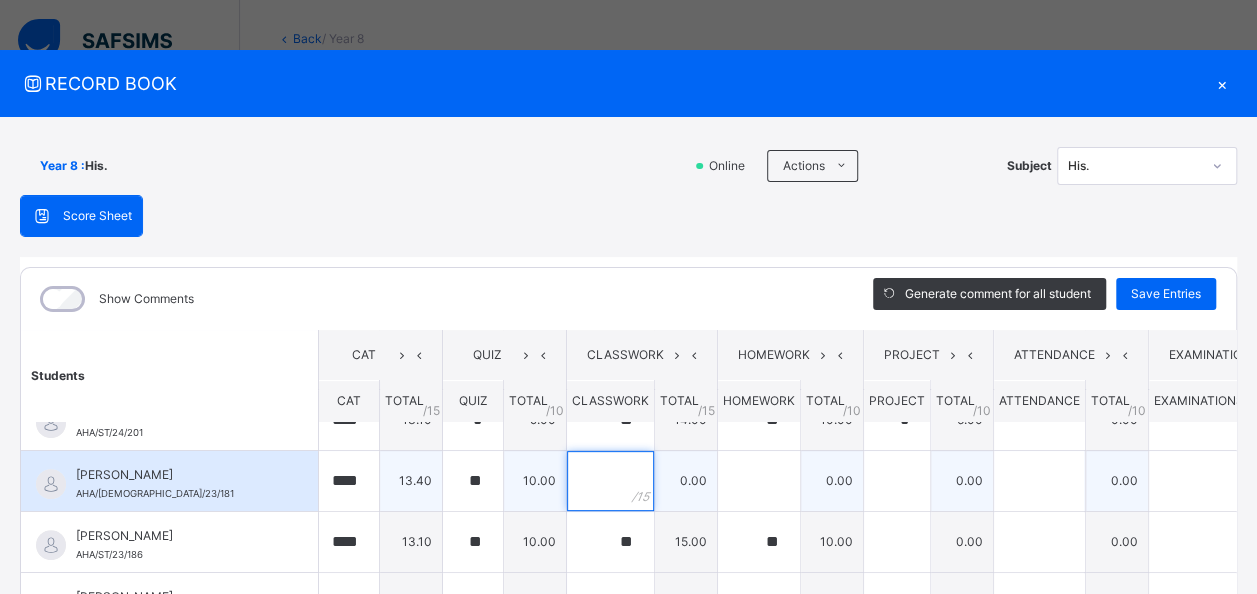 click at bounding box center [610, 481] 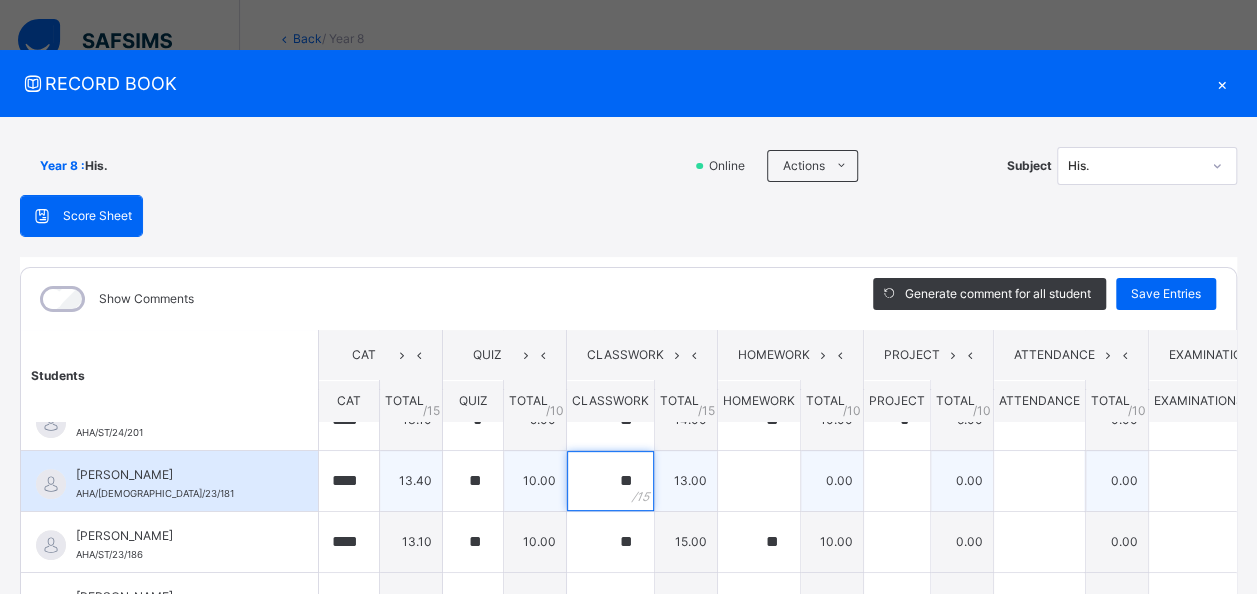 type on "**" 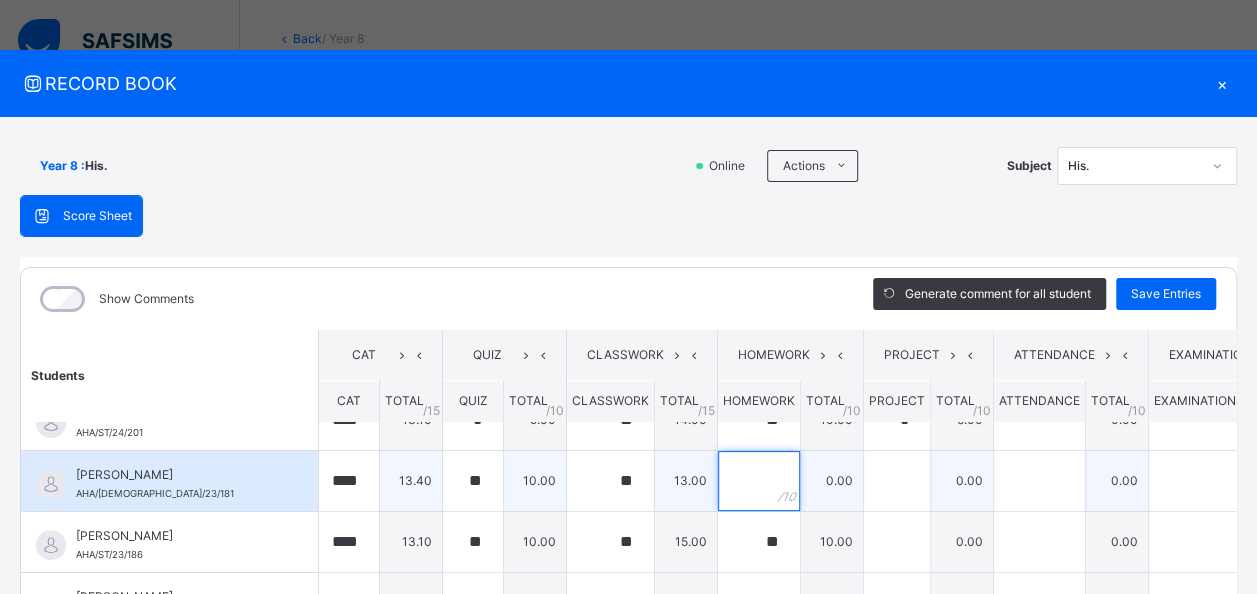 drag, startPoint x: 762, startPoint y: 494, endPoint x: 766, endPoint y: 480, distance: 14.56022 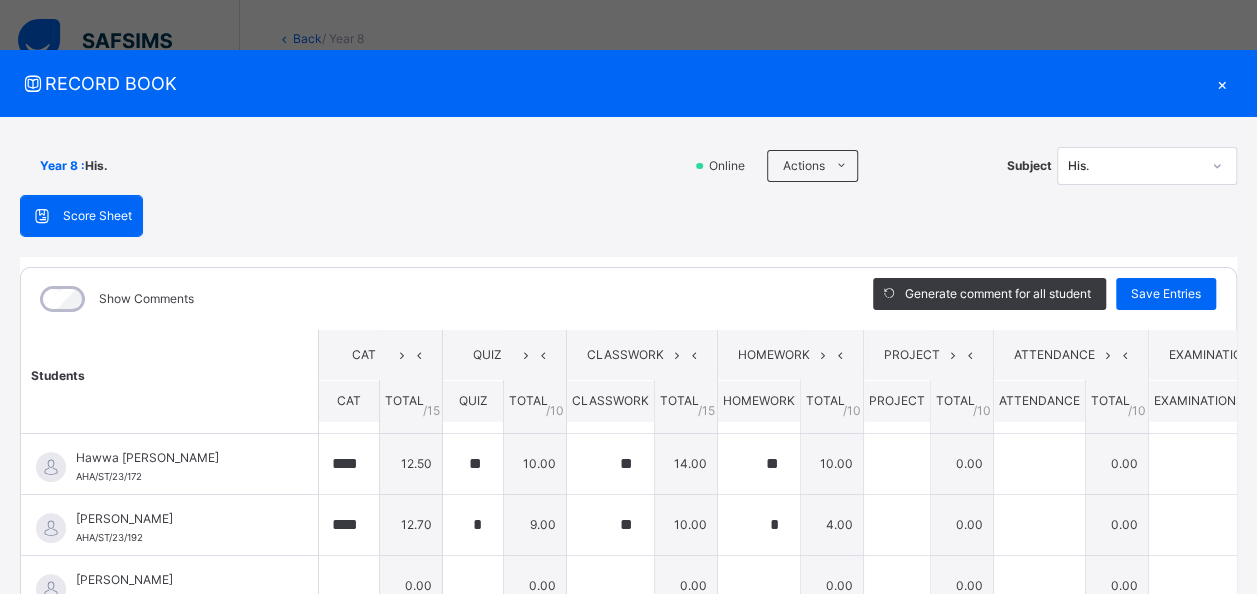 scroll, scrollTop: 700, scrollLeft: 0, axis: vertical 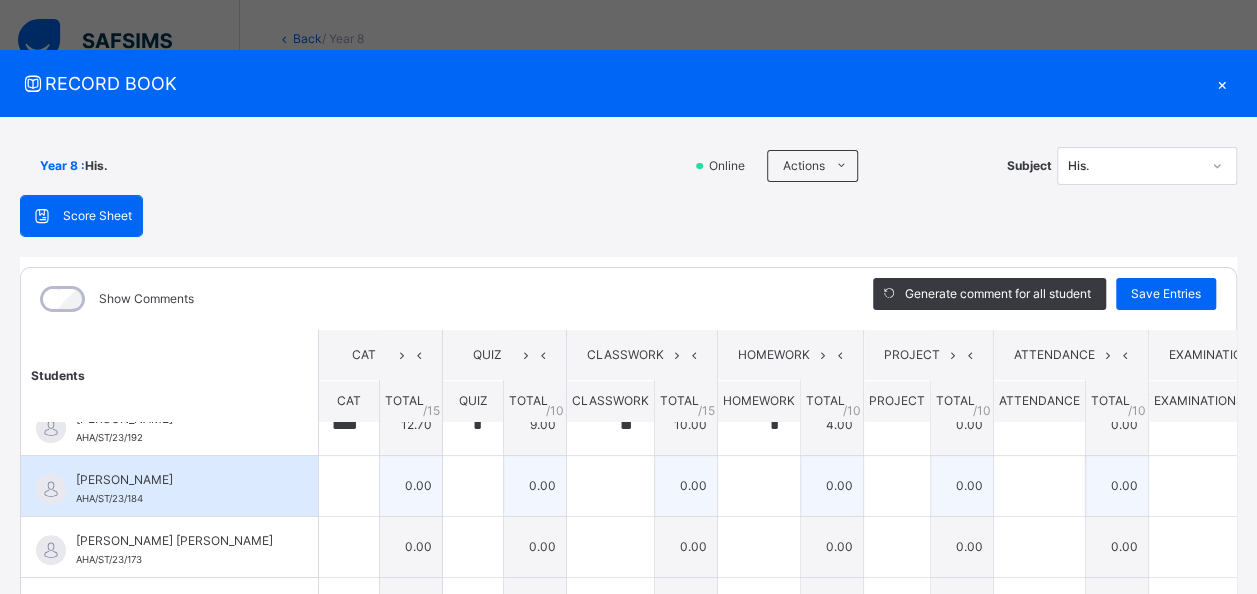 type on "**" 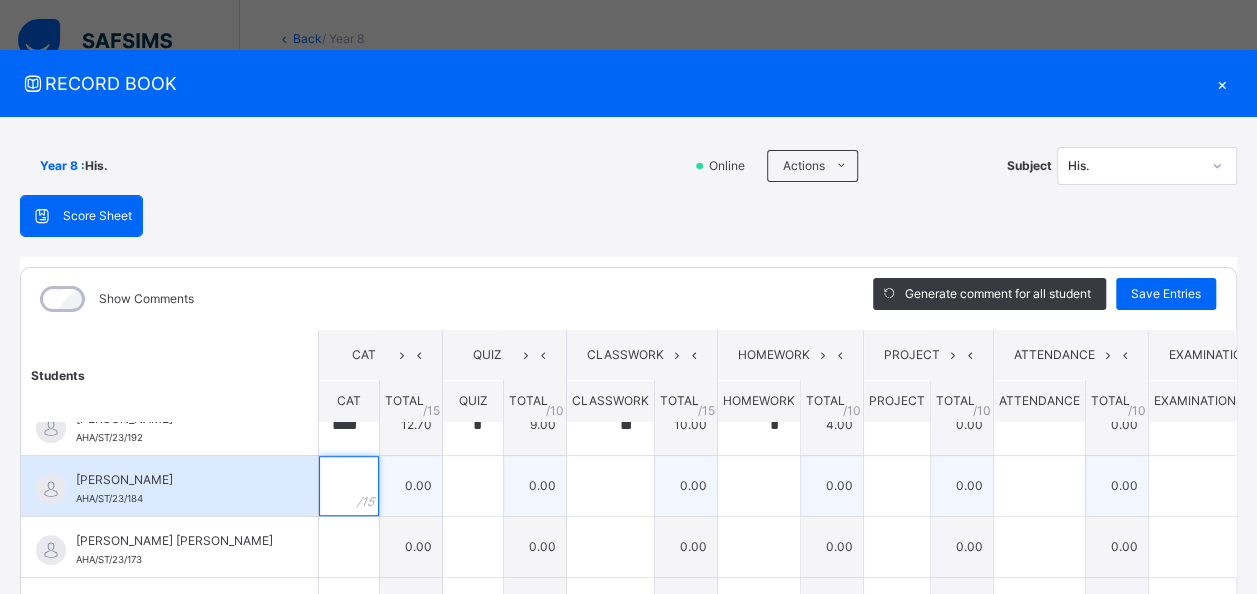 click at bounding box center [349, 486] 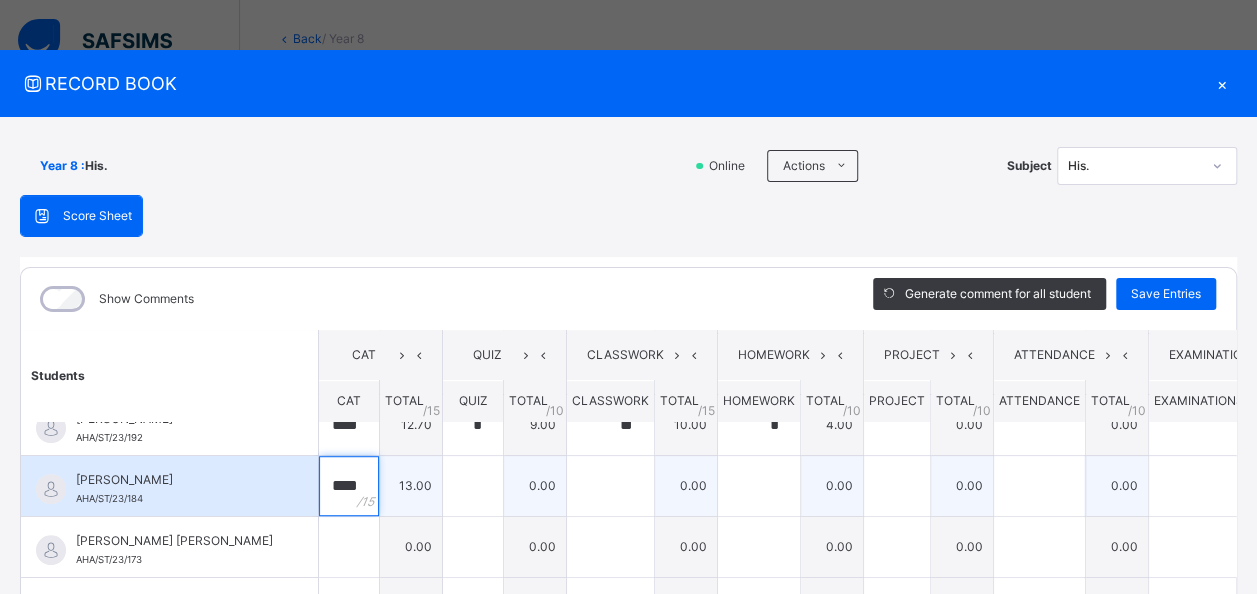 scroll, scrollTop: 0, scrollLeft: 1, axis: horizontal 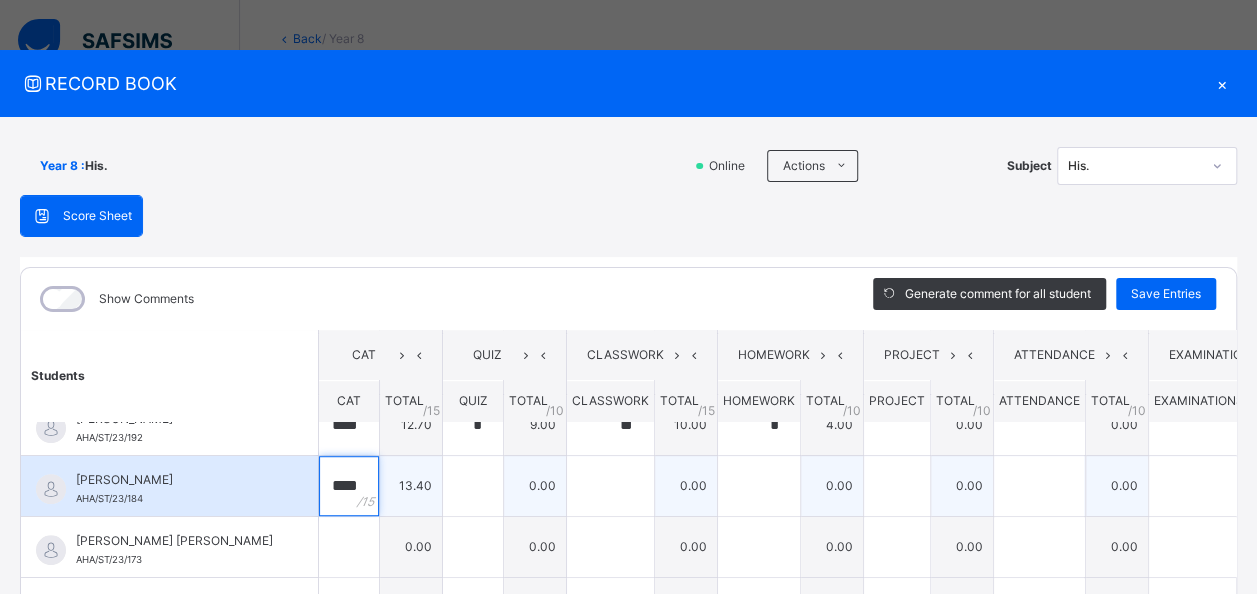 type on "****" 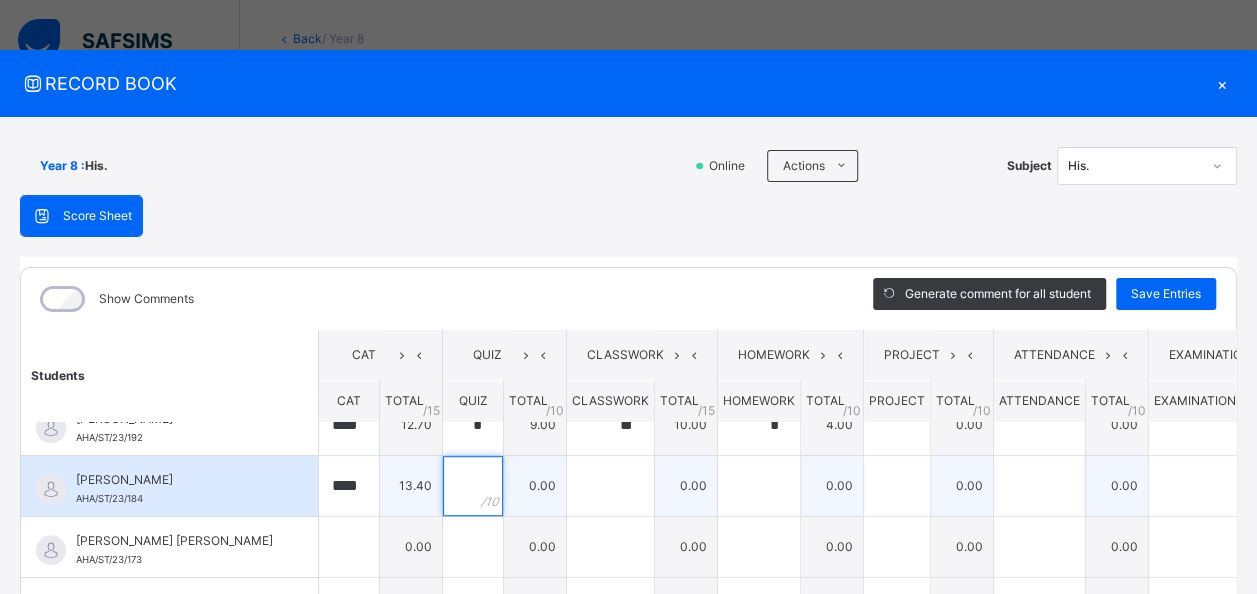scroll, scrollTop: 0, scrollLeft: 0, axis: both 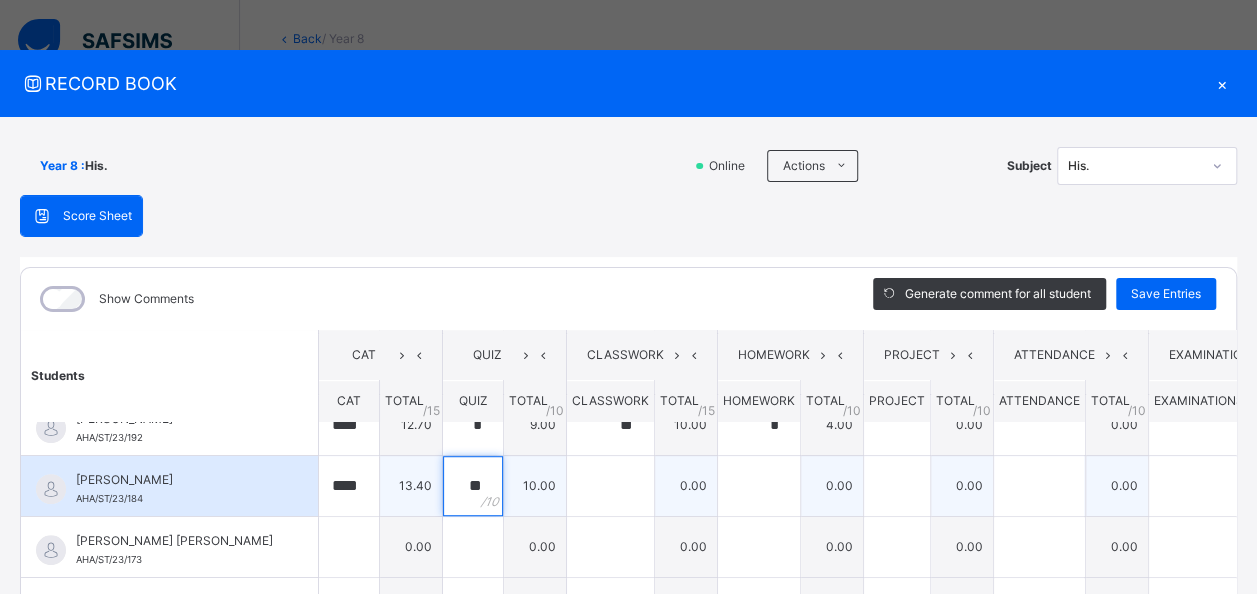 type on "**" 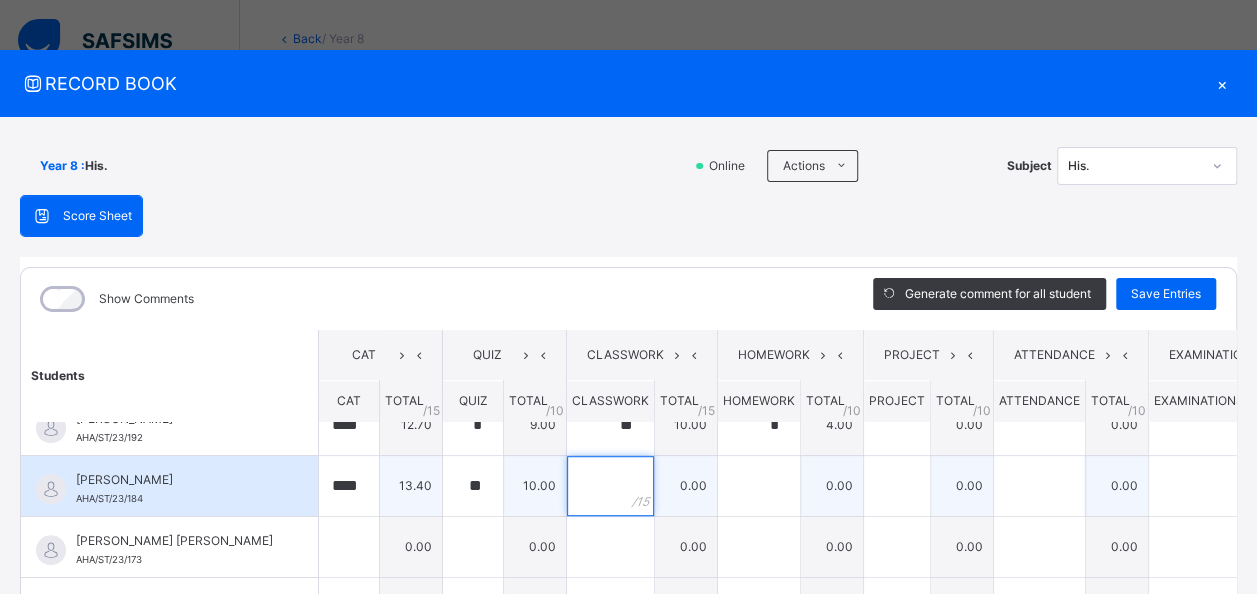 click at bounding box center (610, 486) 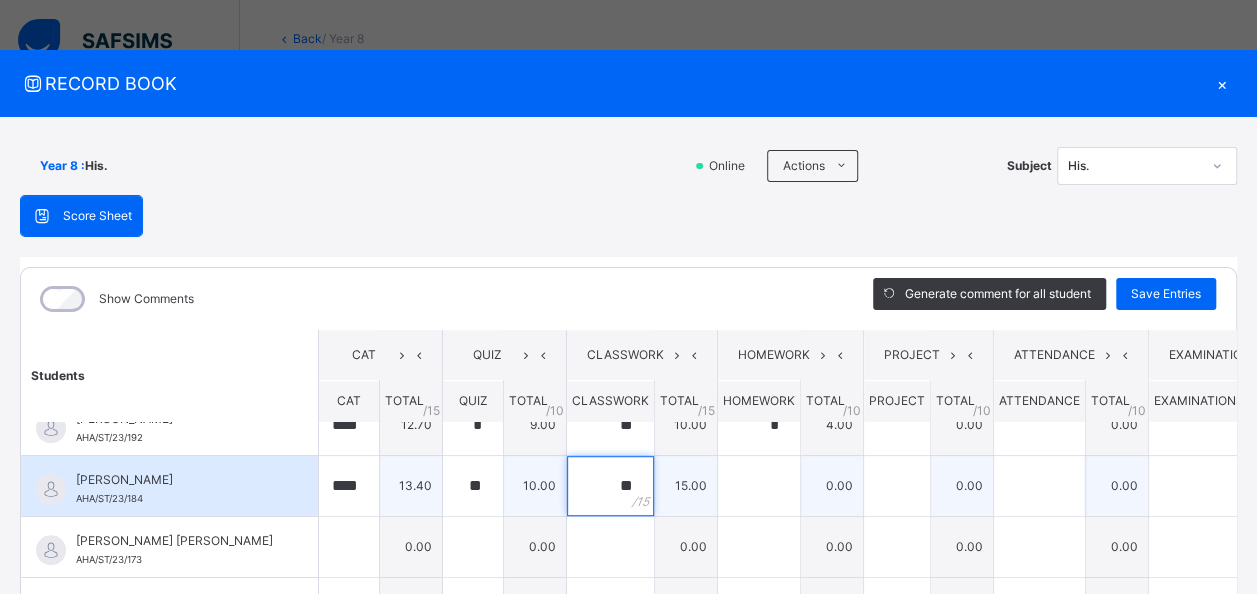 type on "**" 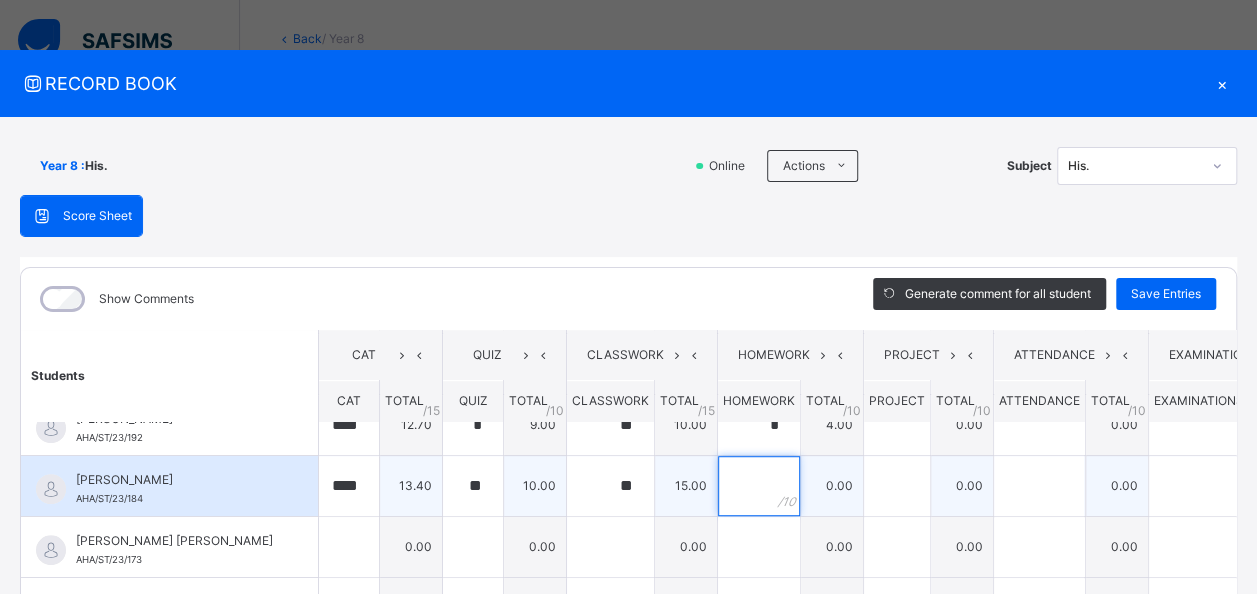 click at bounding box center (759, 486) 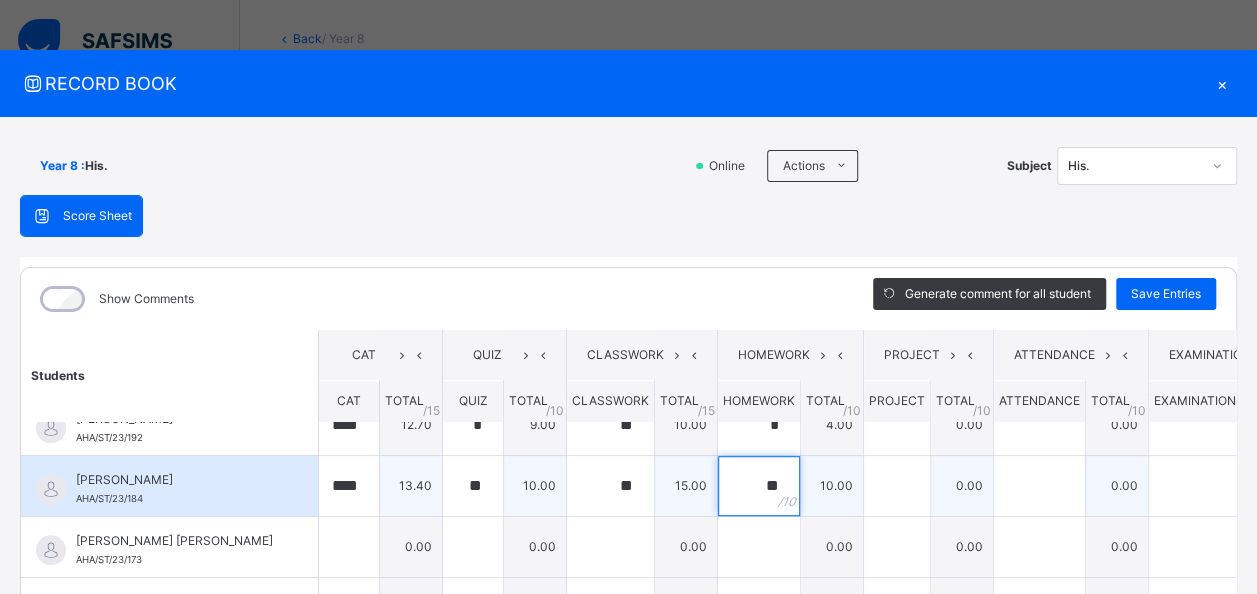 type on "**" 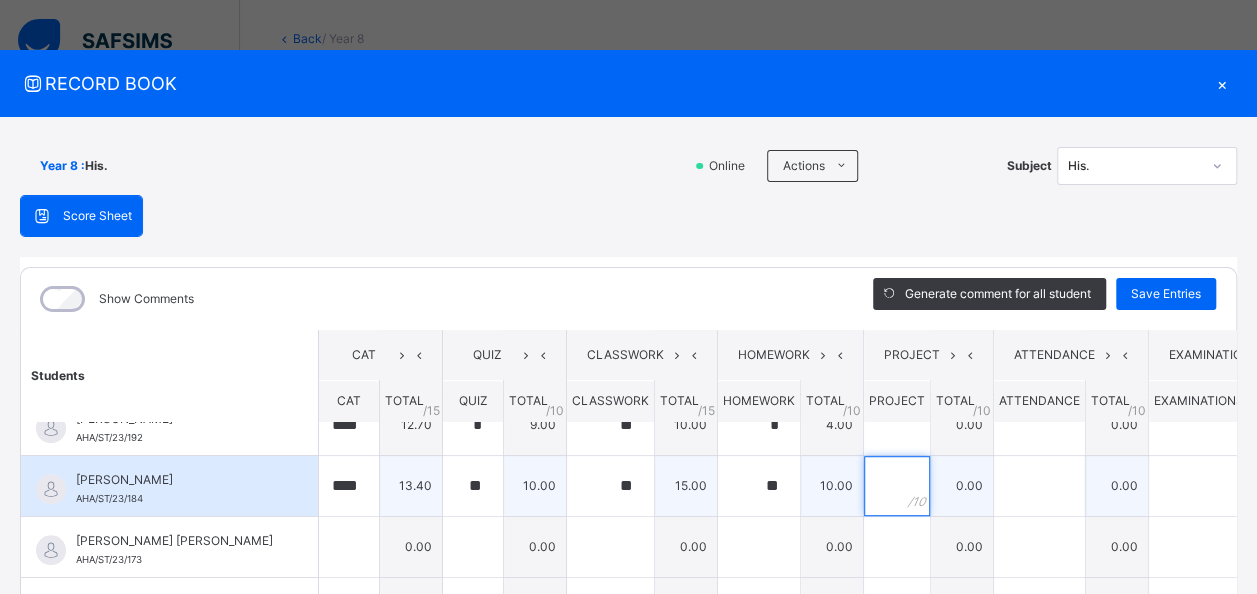 click at bounding box center (897, 486) 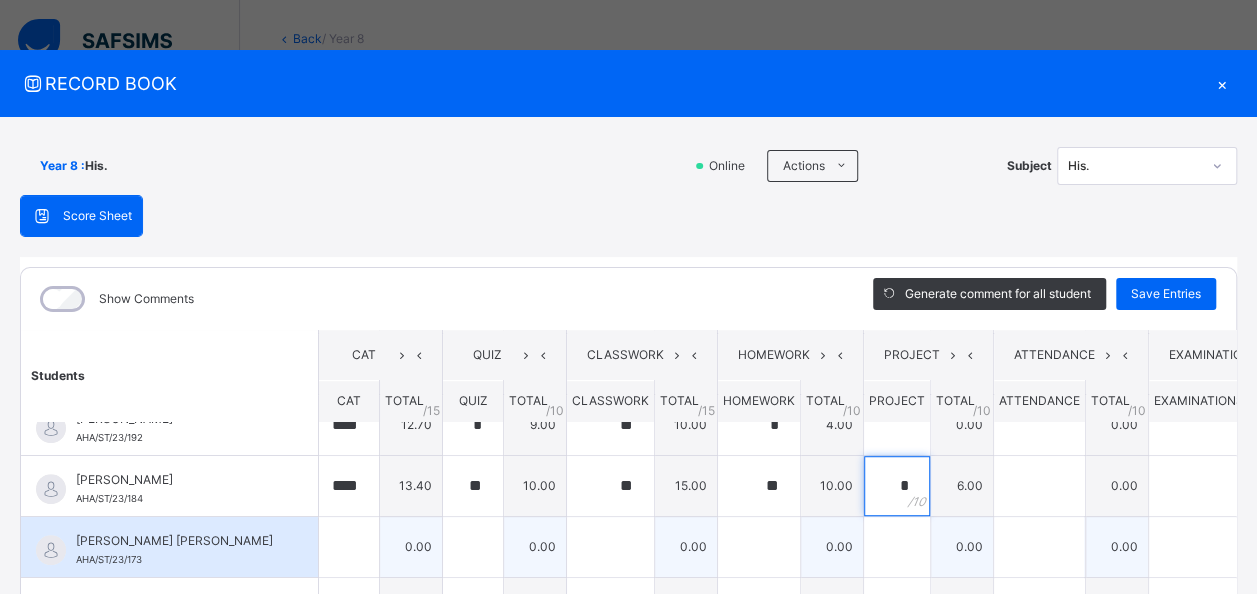 type on "*" 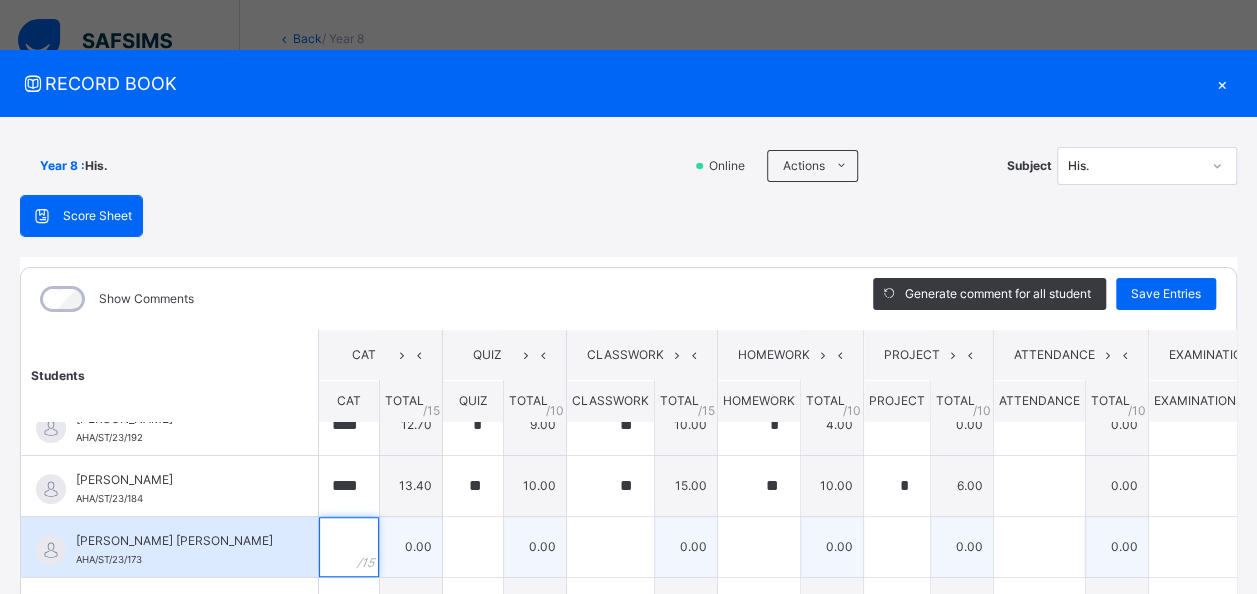 click at bounding box center [349, 547] 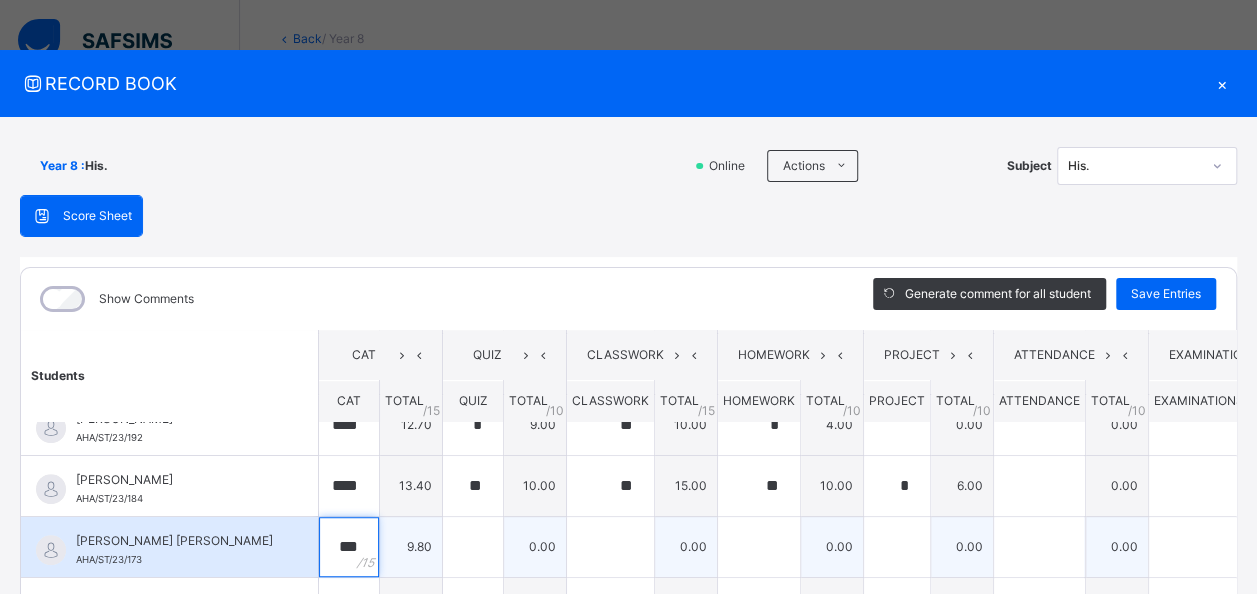 type on "***" 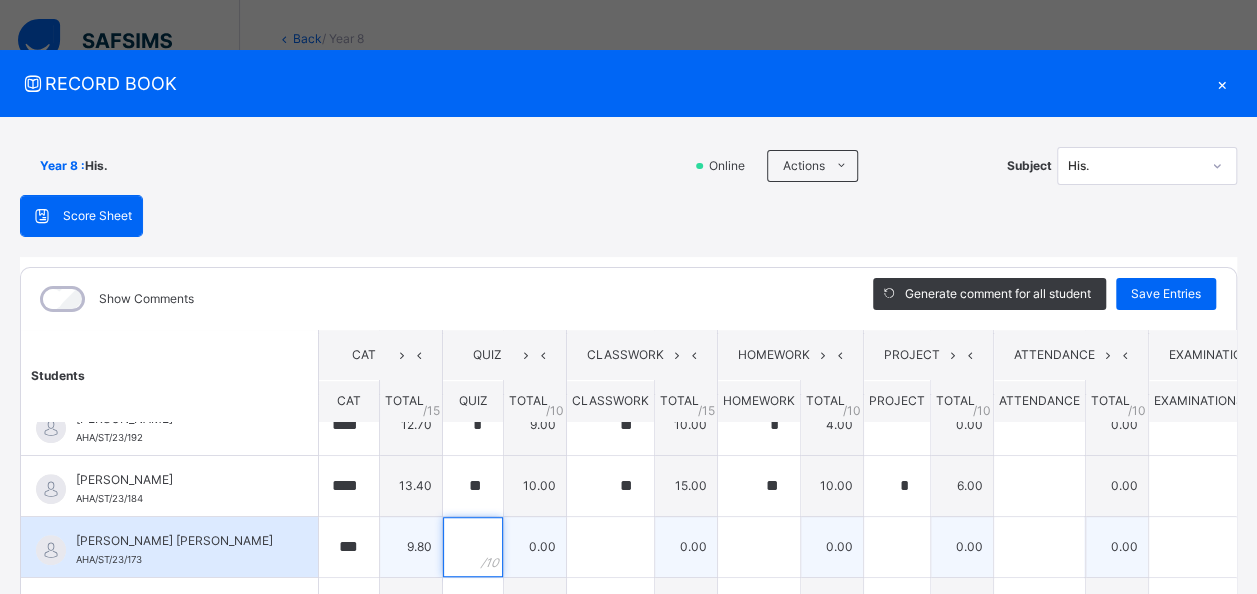 click at bounding box center [473, 547] 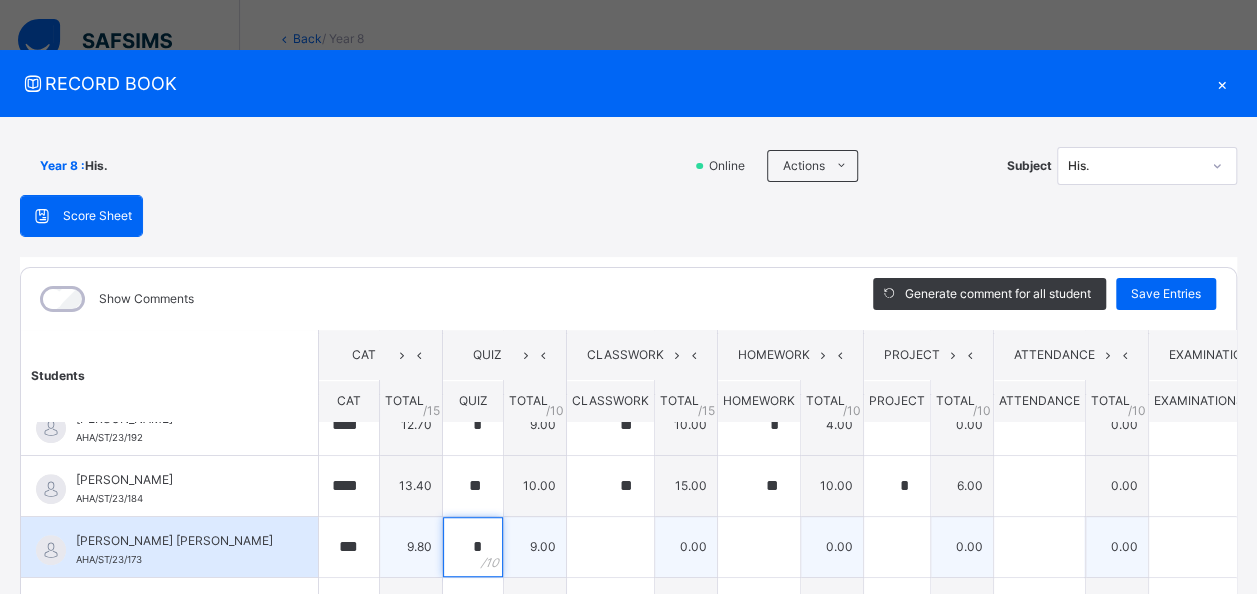 type on "*" 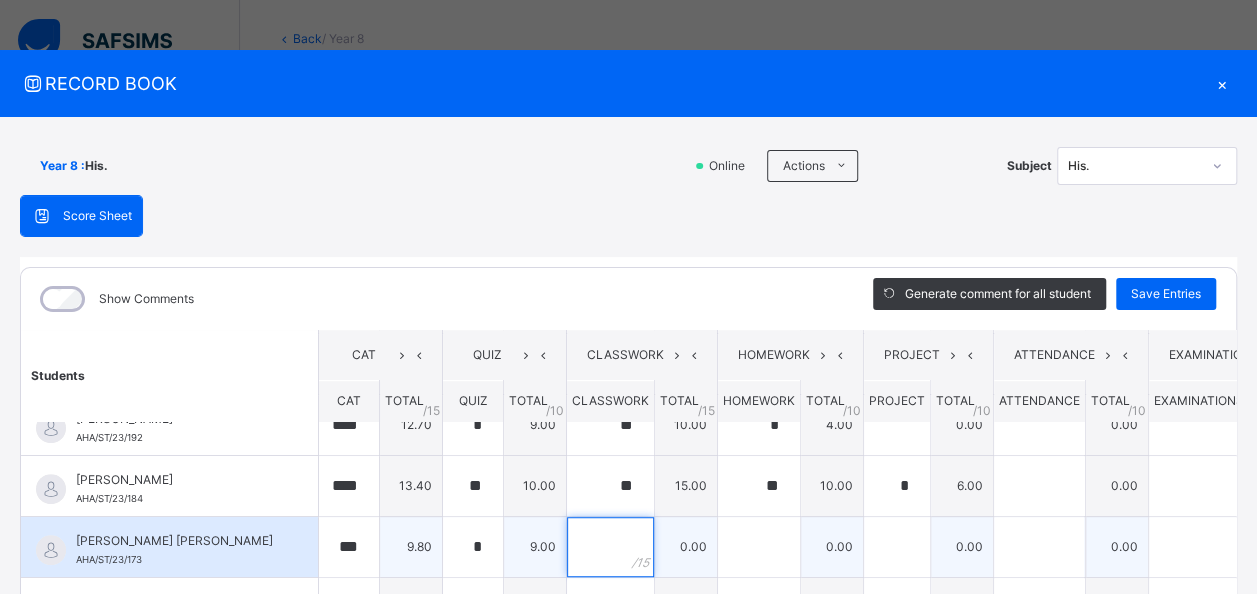 click at bounding box center [610, 547] 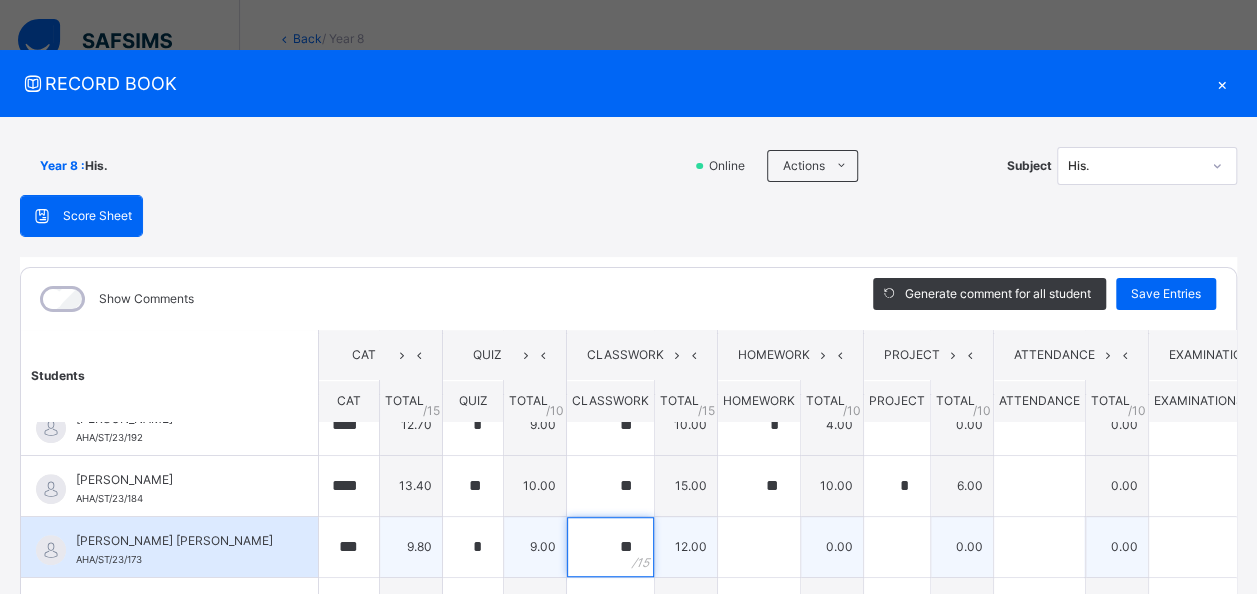 type on "**" 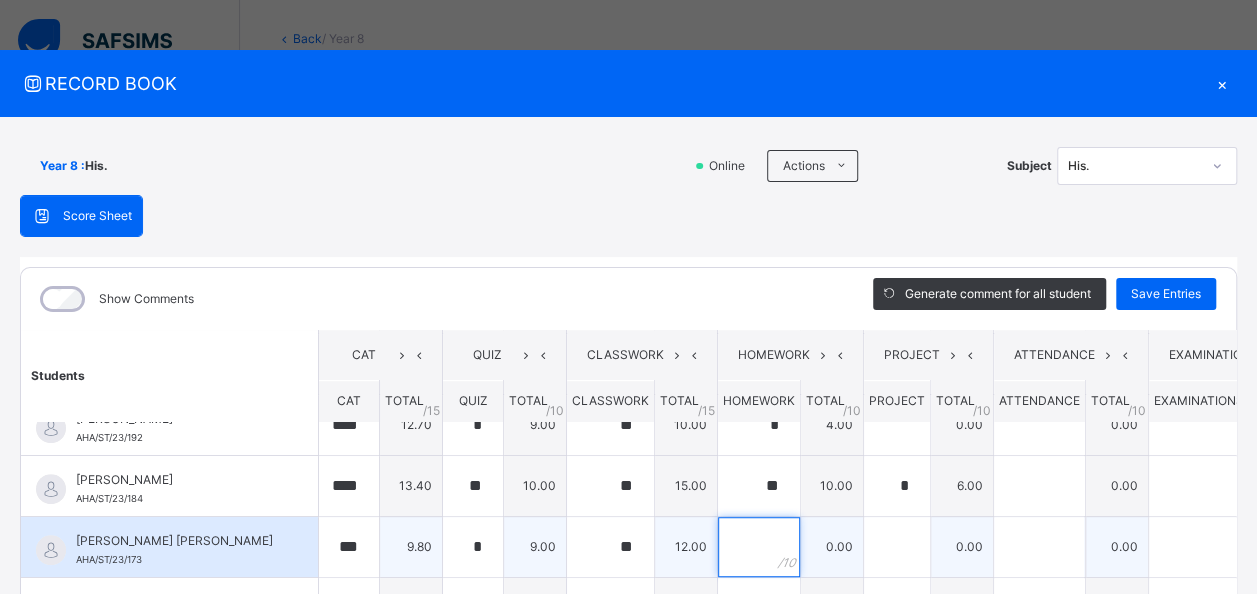 click at bounding box center (759, 547) 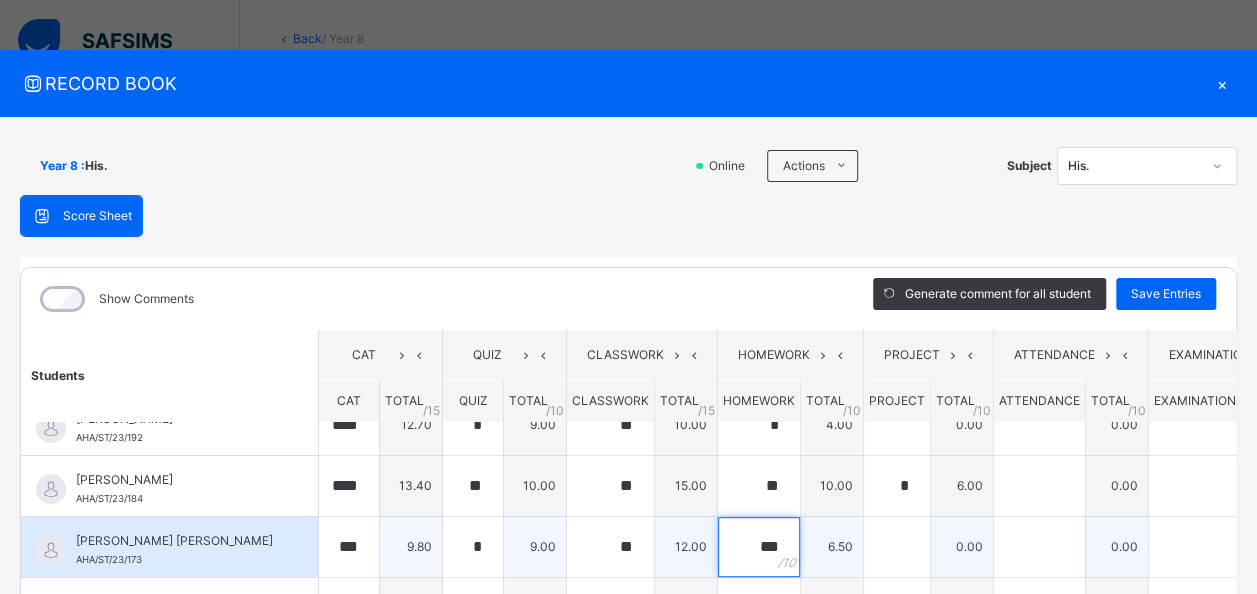 type on "***" 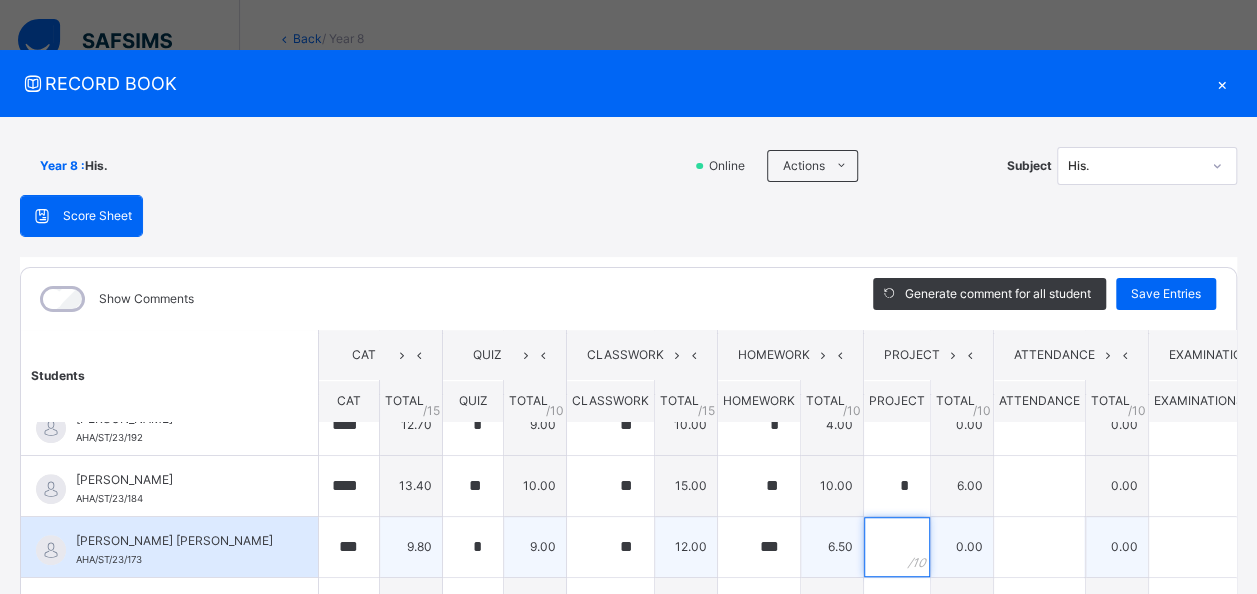 click at bounding box center (897, 547) 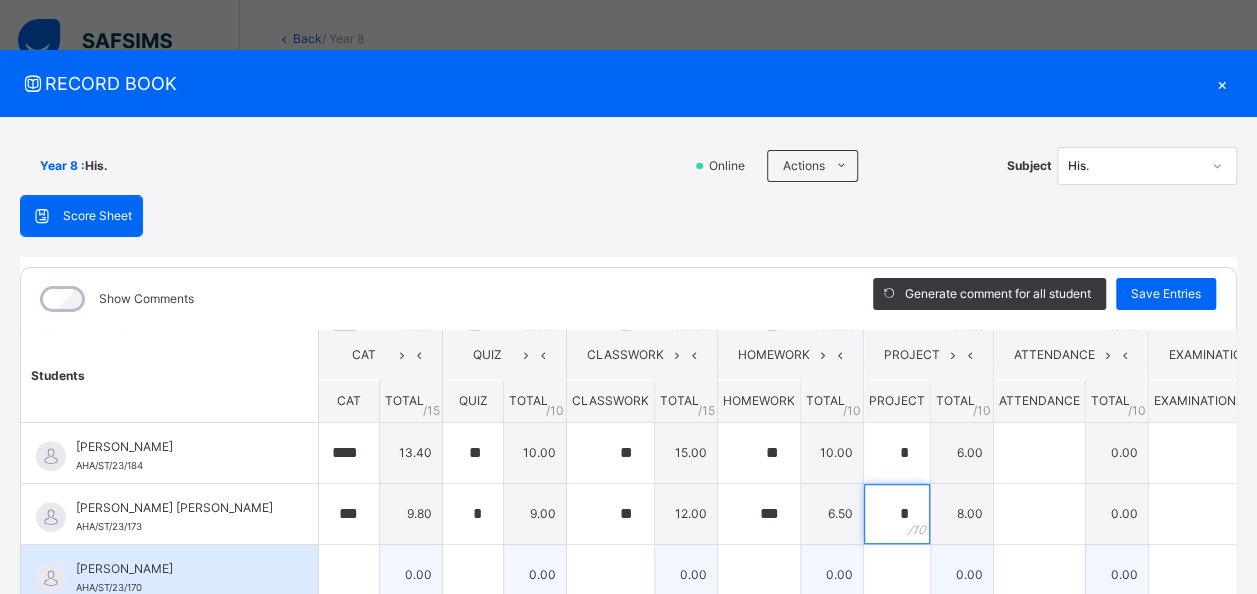 scroll, scrollTop: 760, scrollLeft: 0, axis: vertical 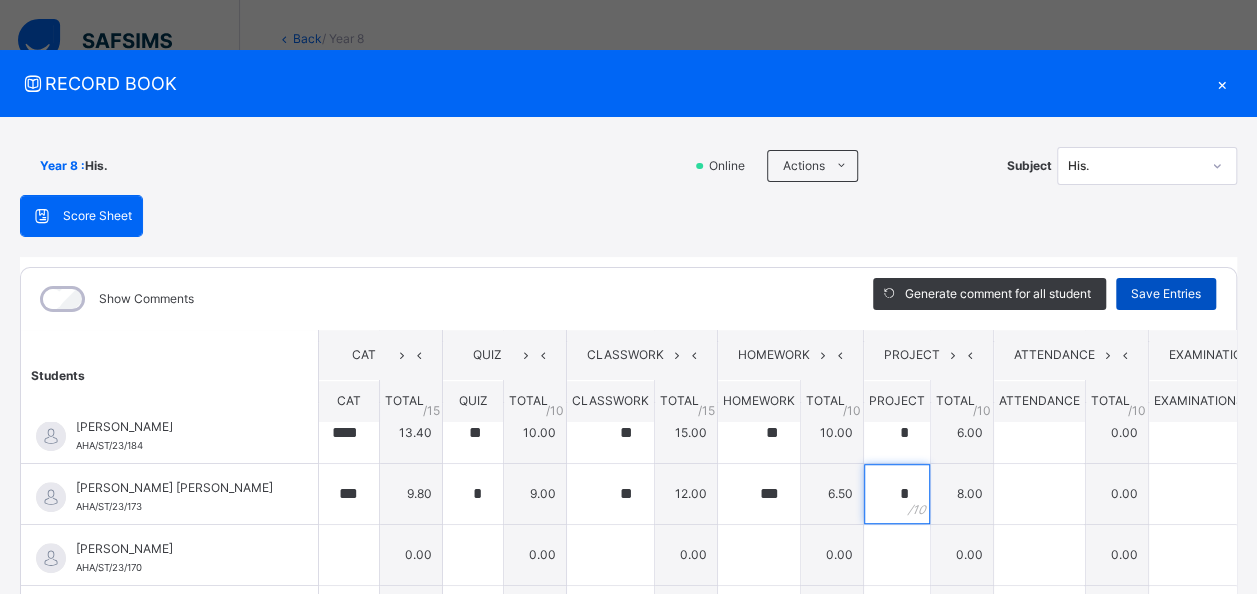 type on "*" 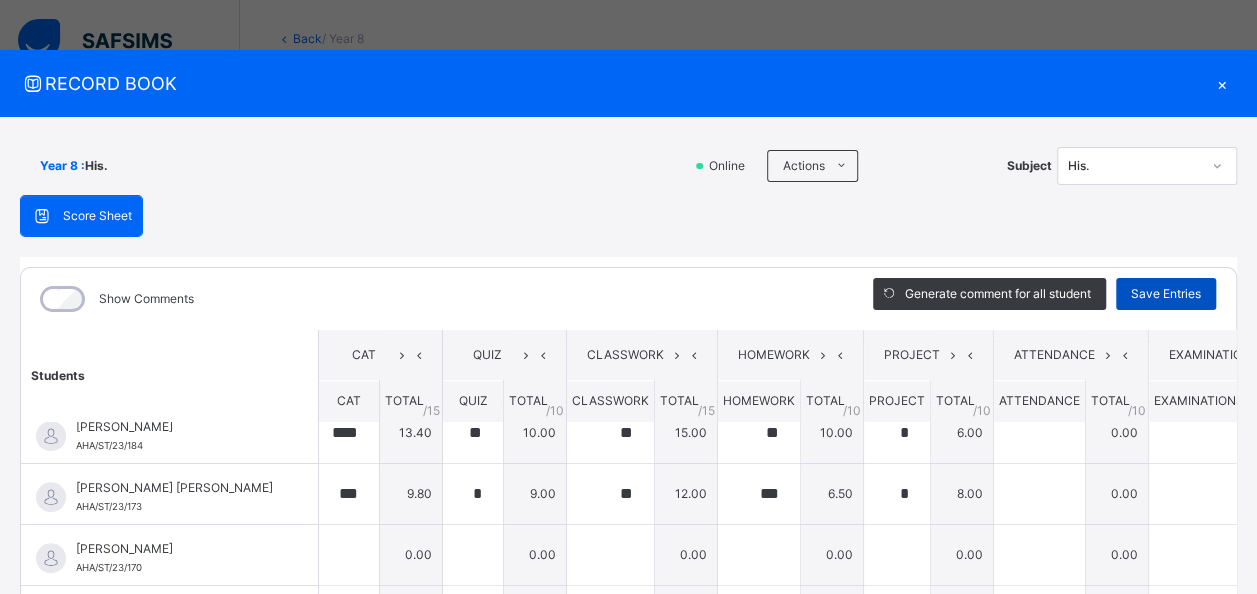 click on "Save Entries" at bounding box center [1166, 294] 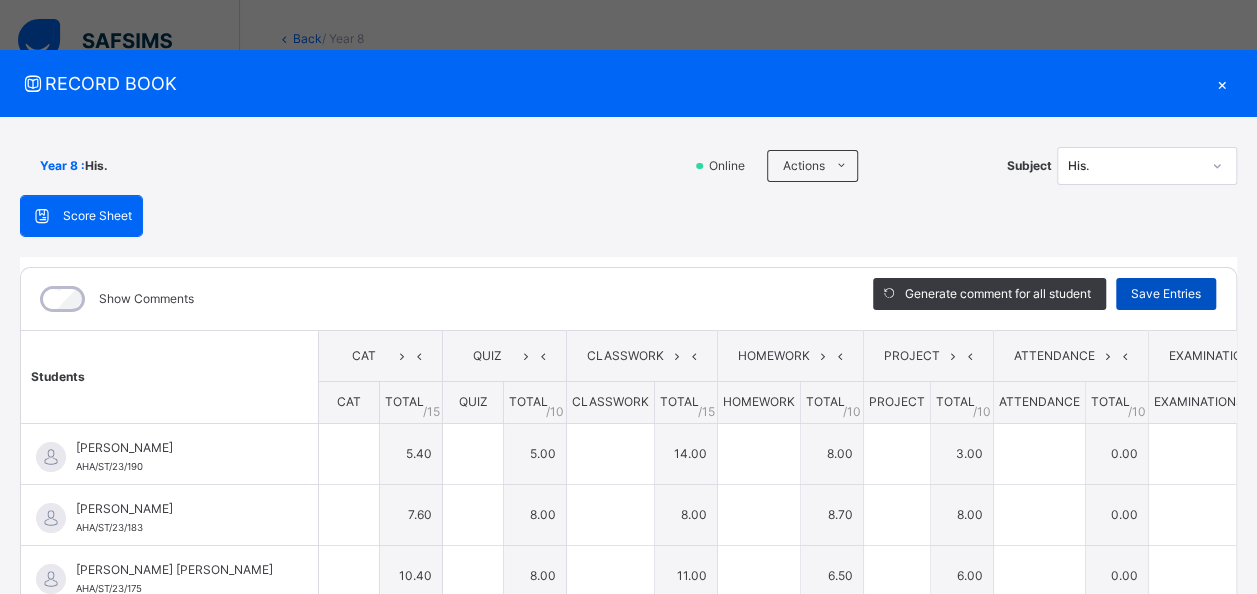 type on "***" 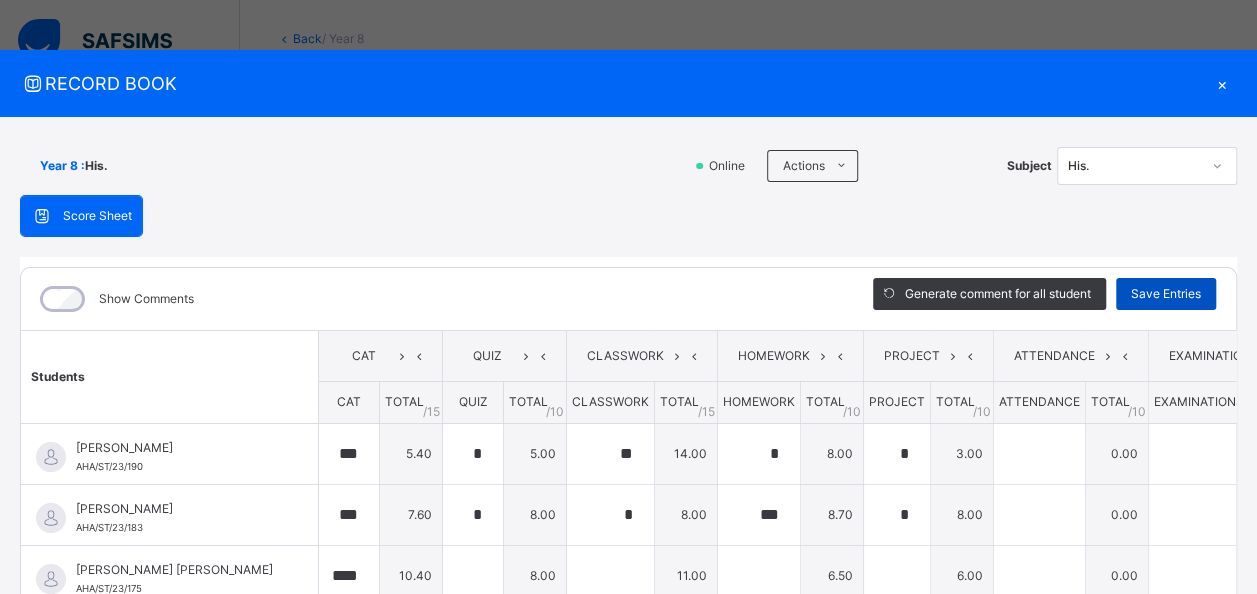 type on "*" 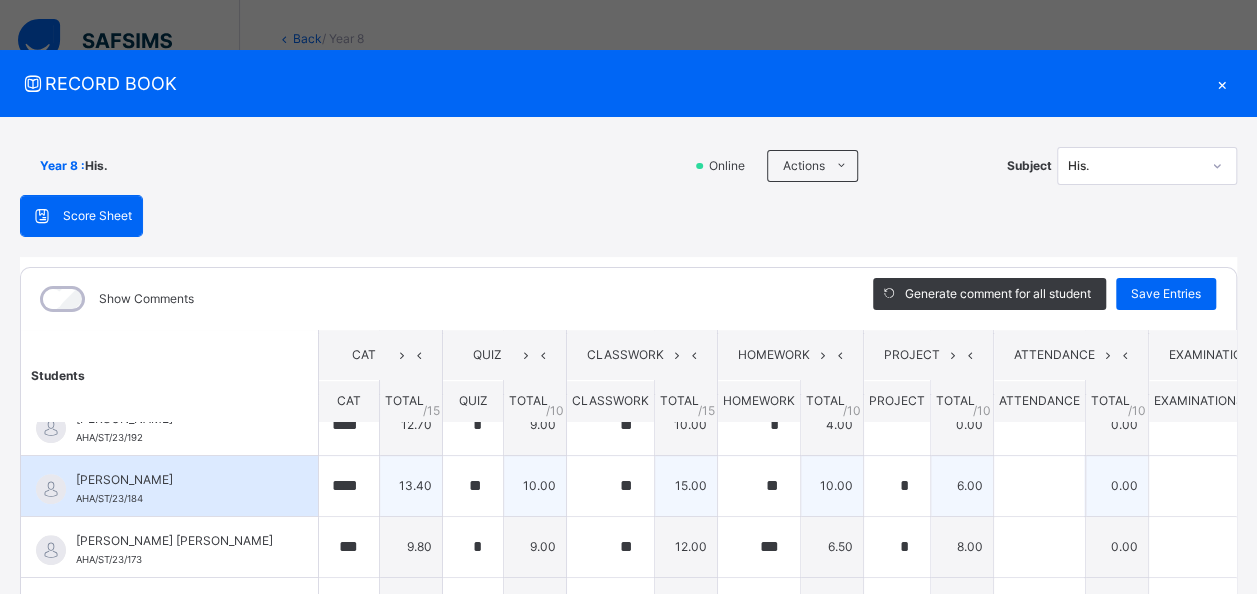 scroll, scrollTop: 760, scrollLeft: 0, axis: vertical 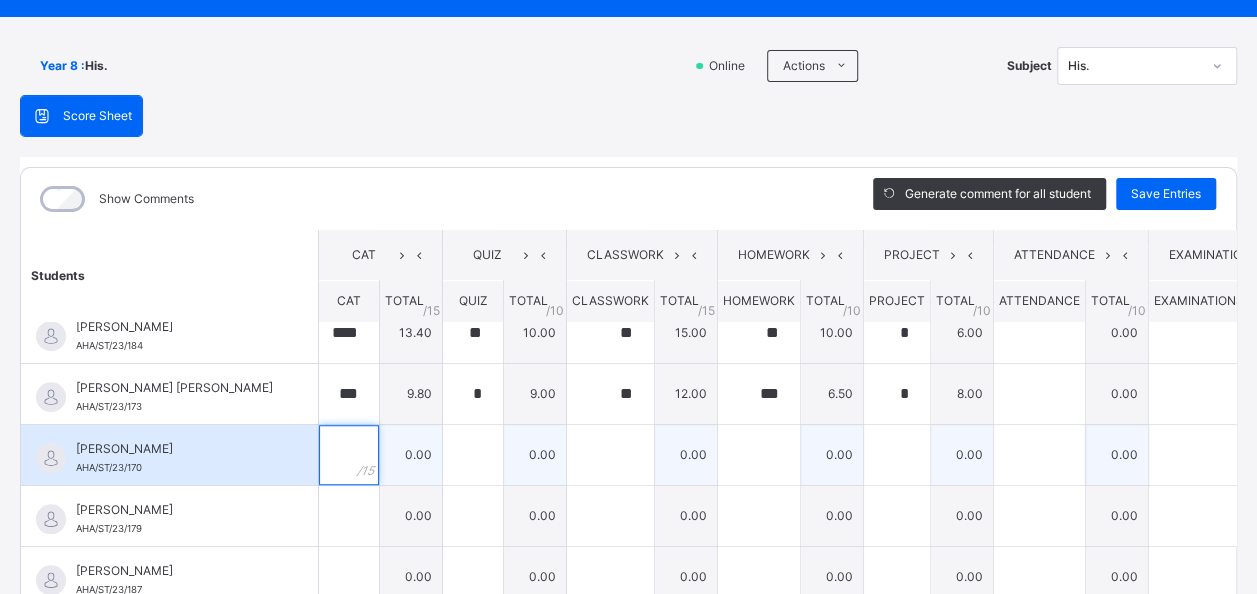click at bounding box center [349, 455] 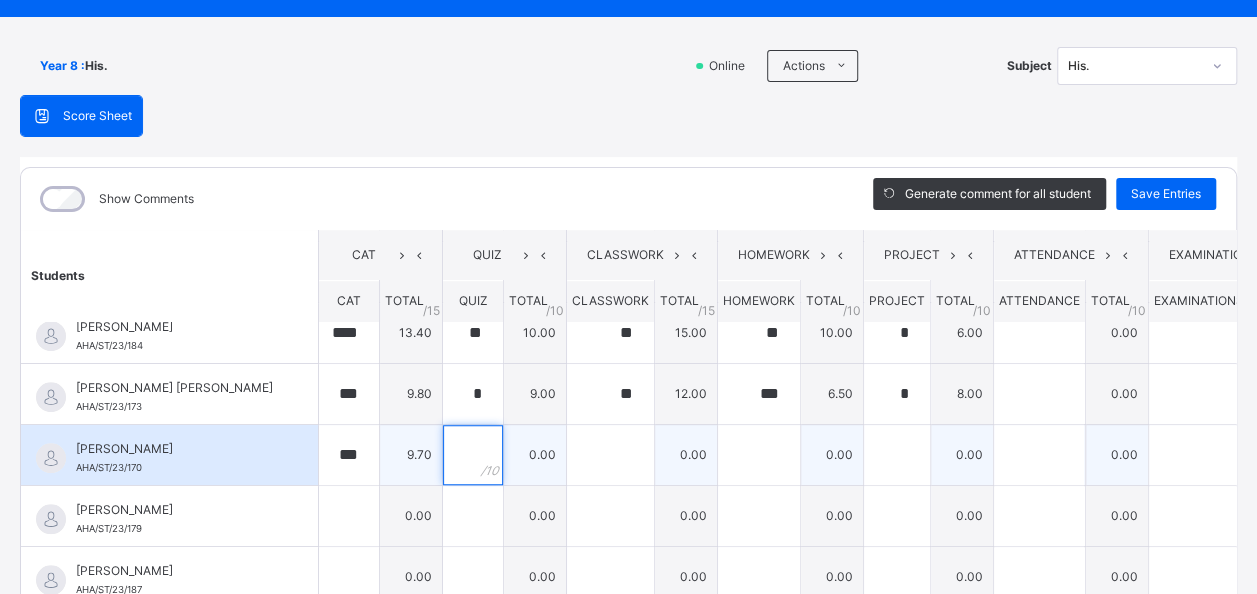 click at bounding box center [473, 455] 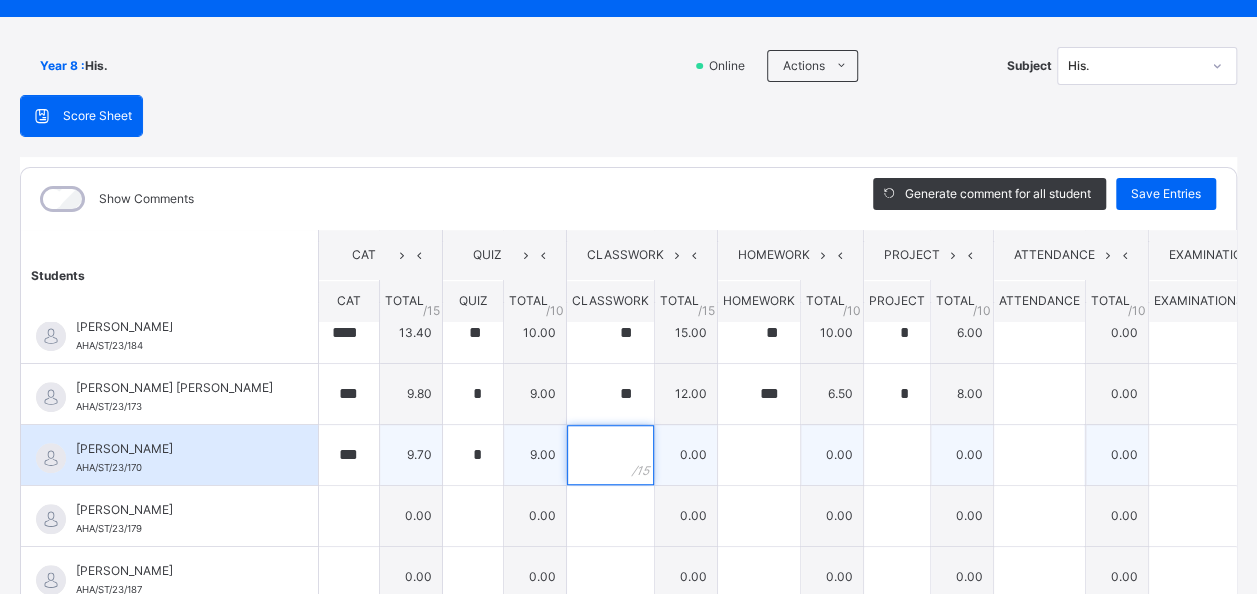 click at bounding box center (610, 455) 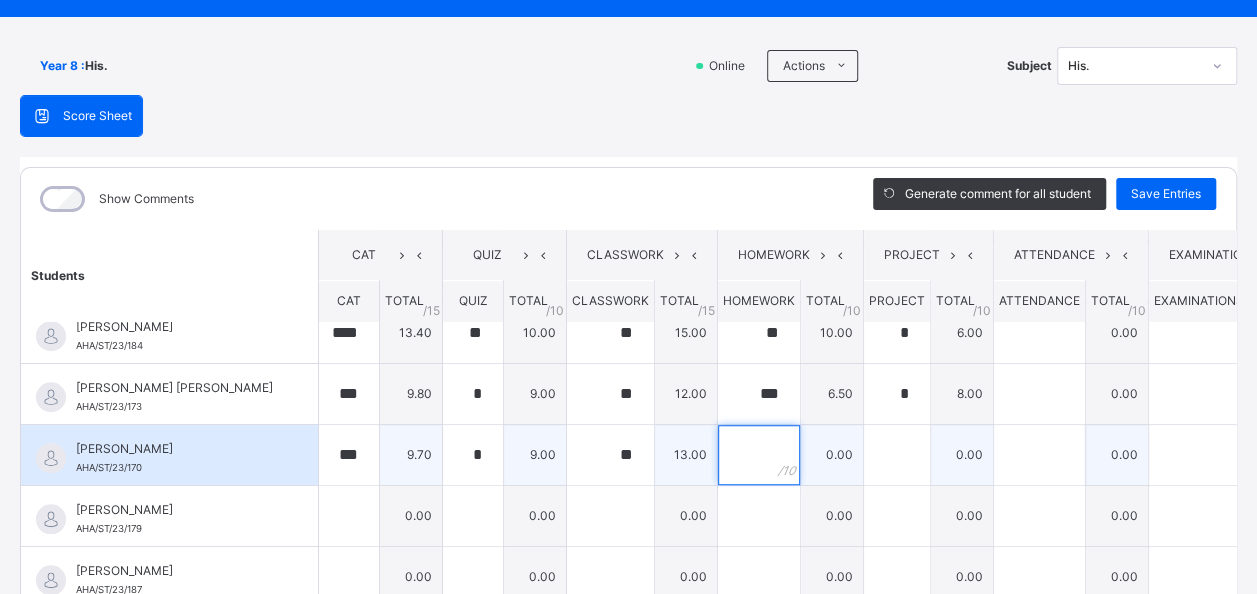 click at bounding box center [759, 455] 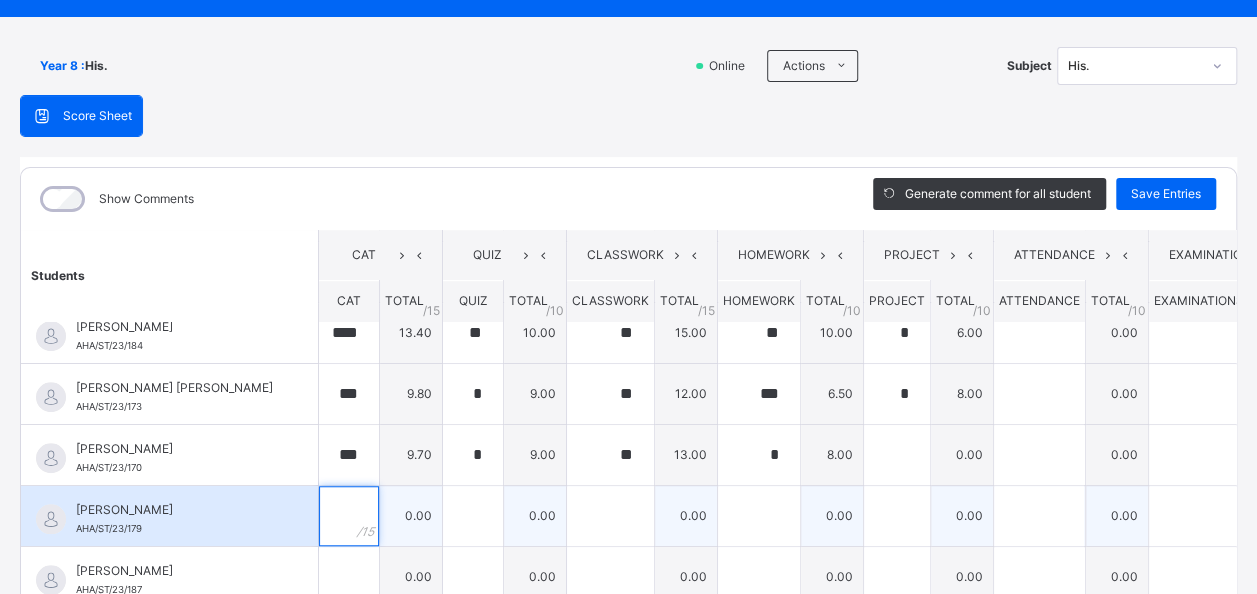 click at bounding box center (349, 516) 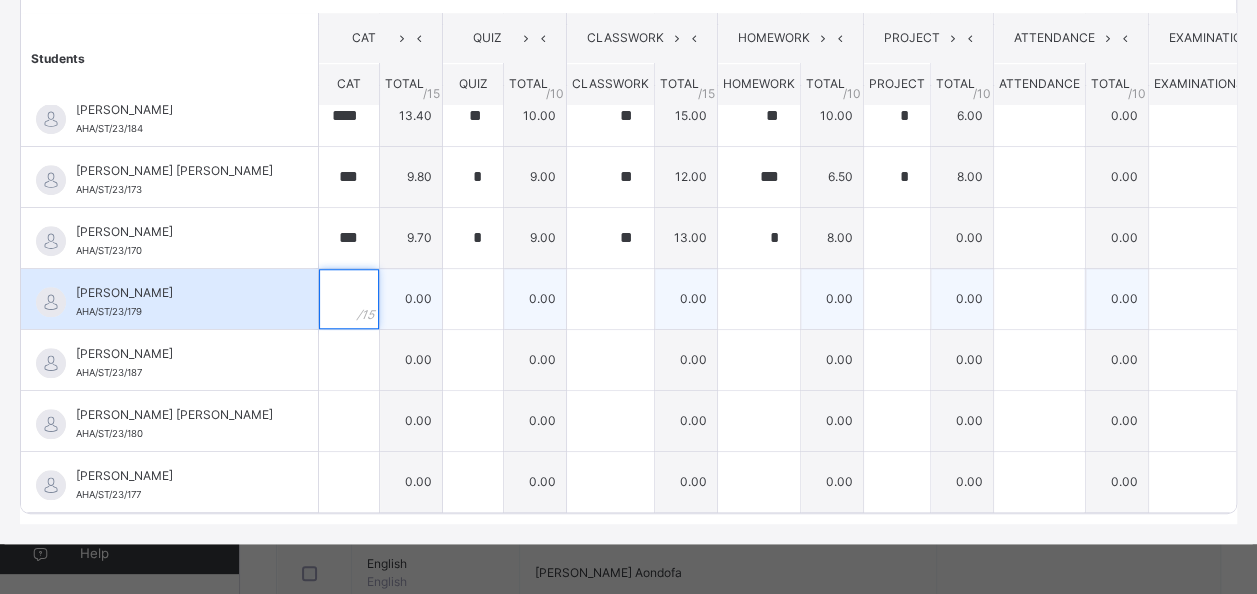 scroll, scrollTop: 331, scrollLeft: 0, axis: vertical 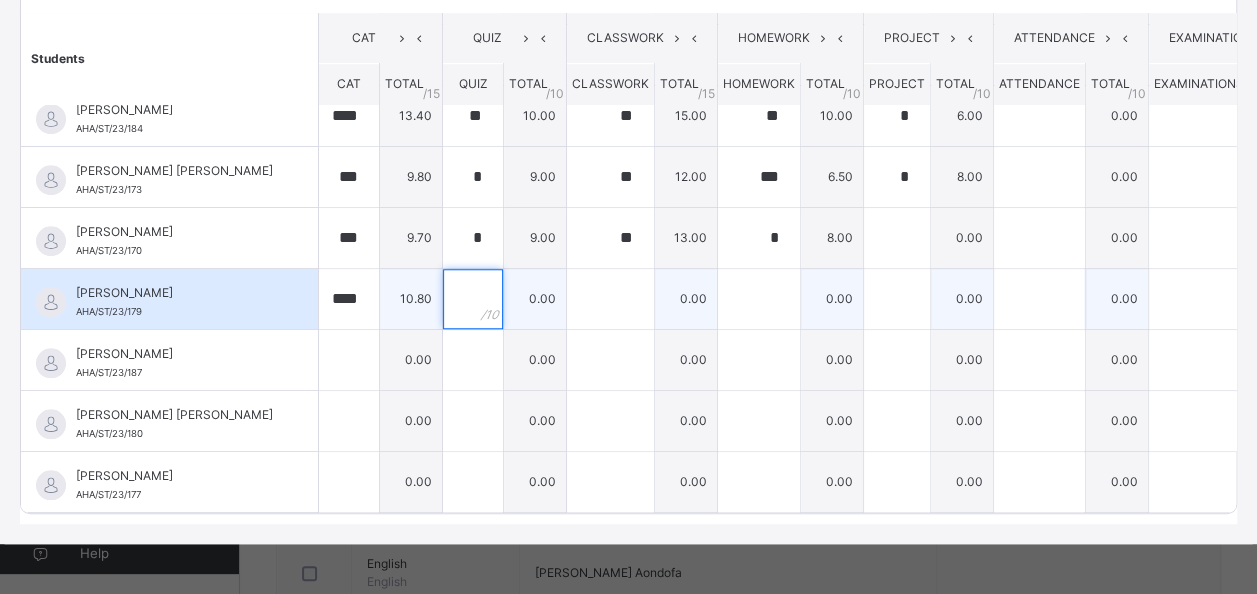 click at bounding box center [473, 299] 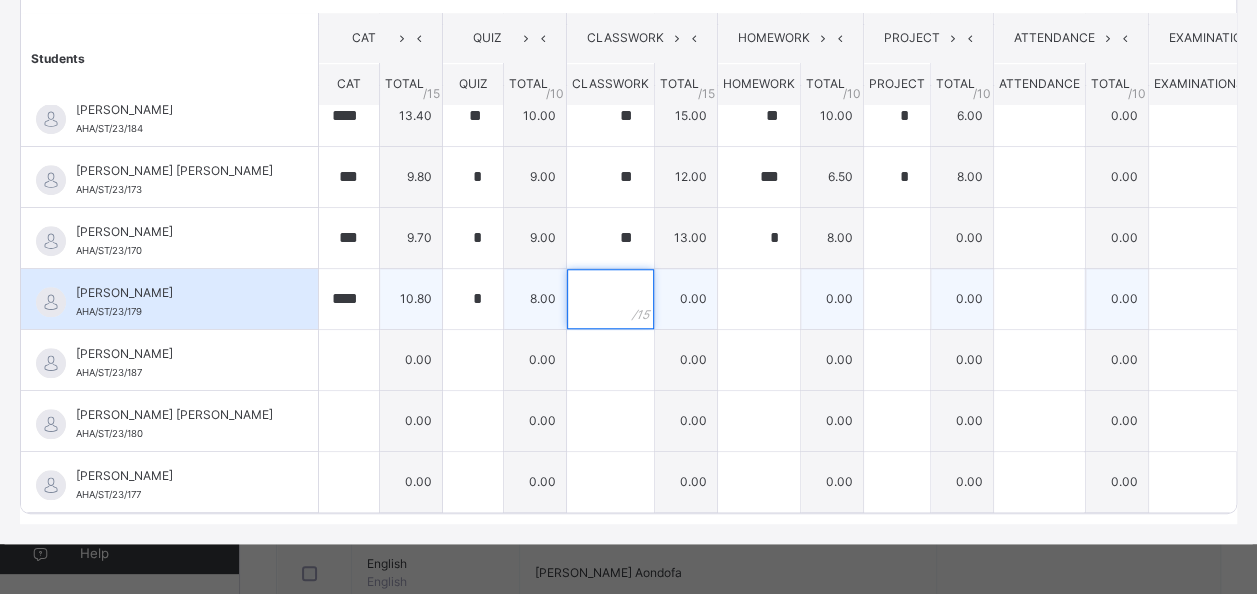 click at bounding box center (610, 299) 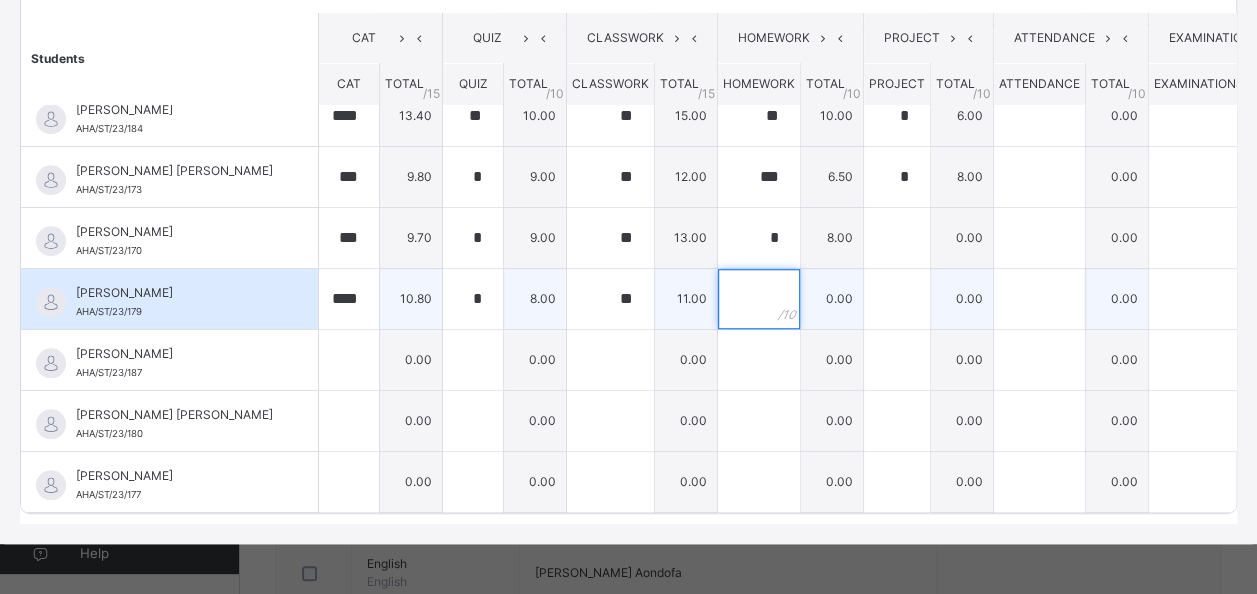 click at bounding box center (759, 299) 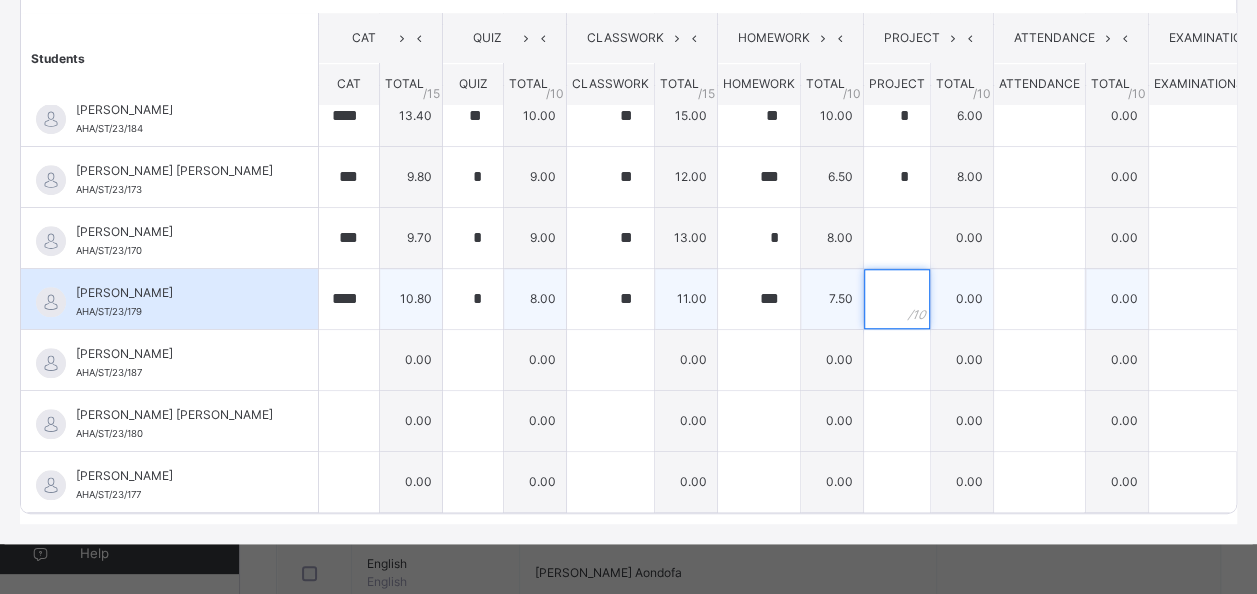 click at bounding box center (897, 299) 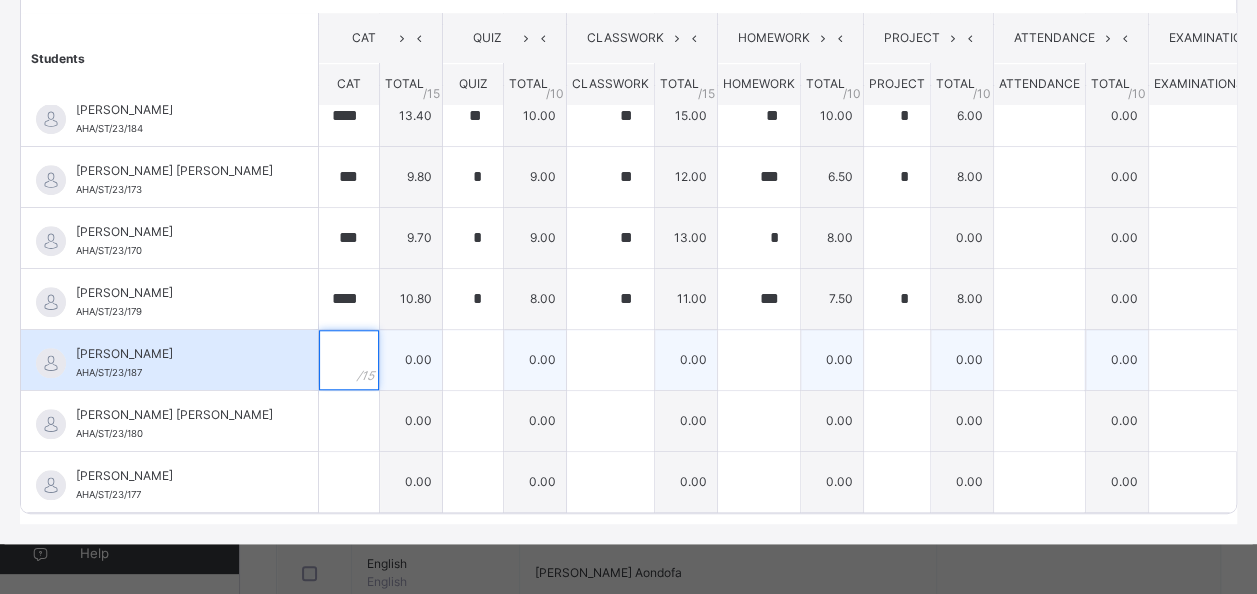 click at bounding box center [349, 360] 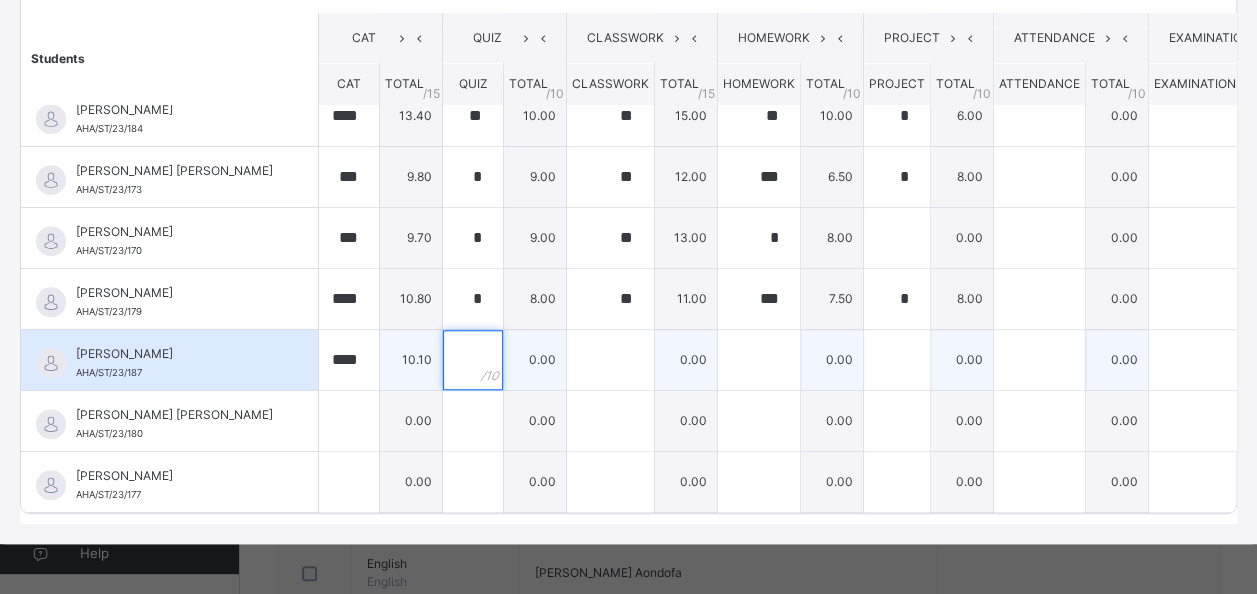 click at bounding box center (473, 360) 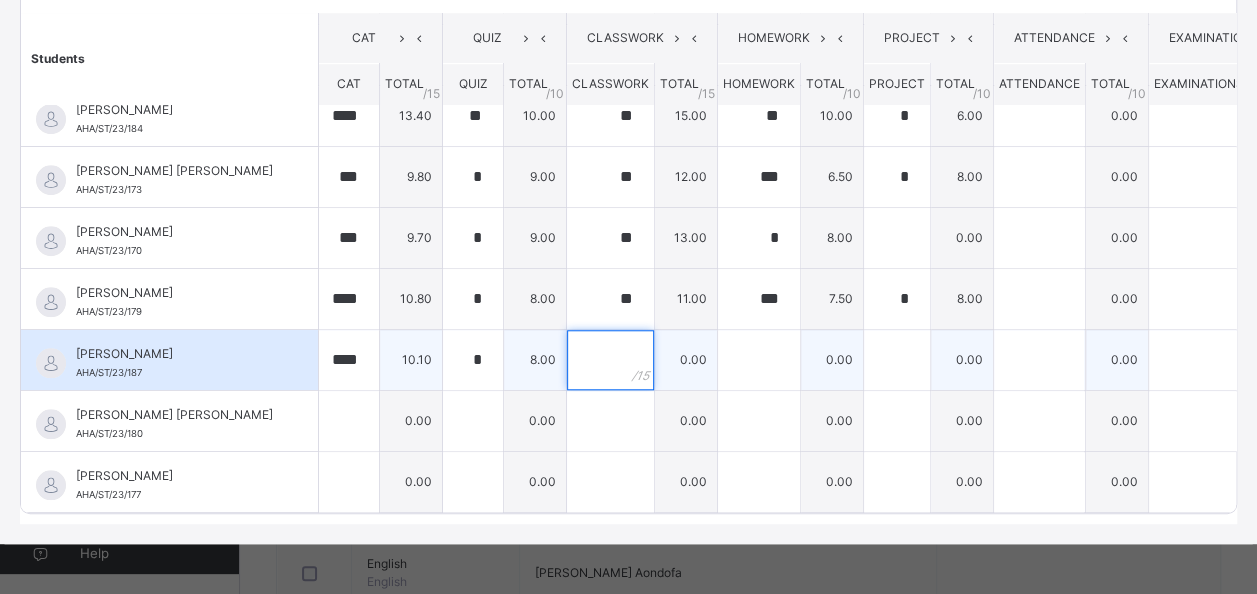 click at bounding box center [610, 360] 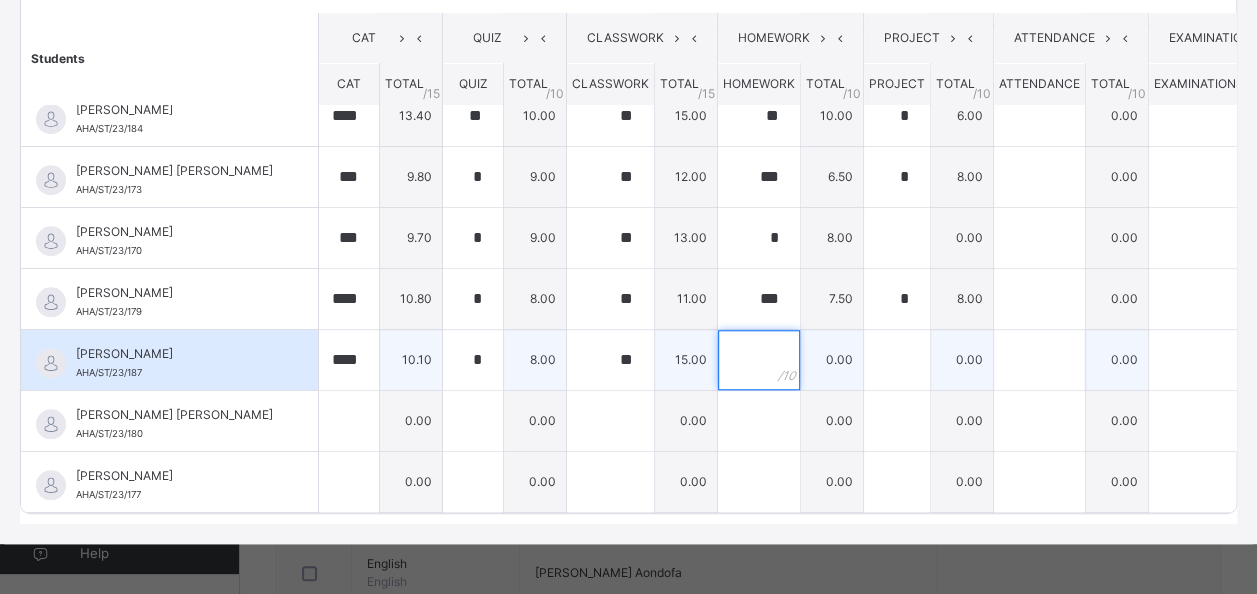 click at bounding box center (759, 360) 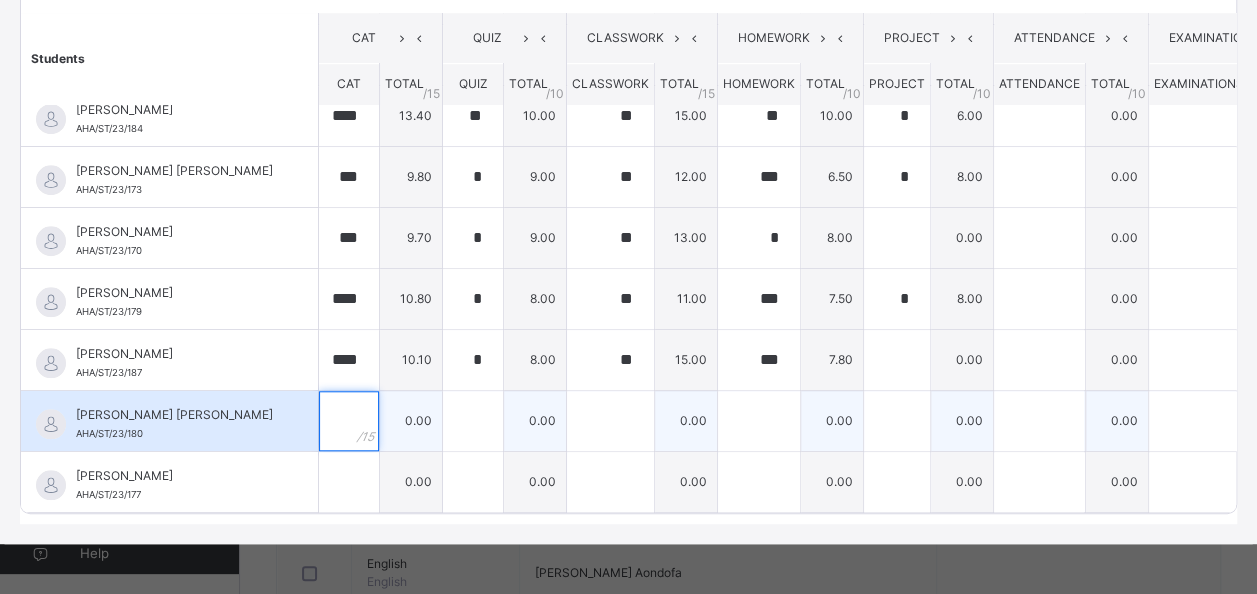 click at bounding box center (349, 421) 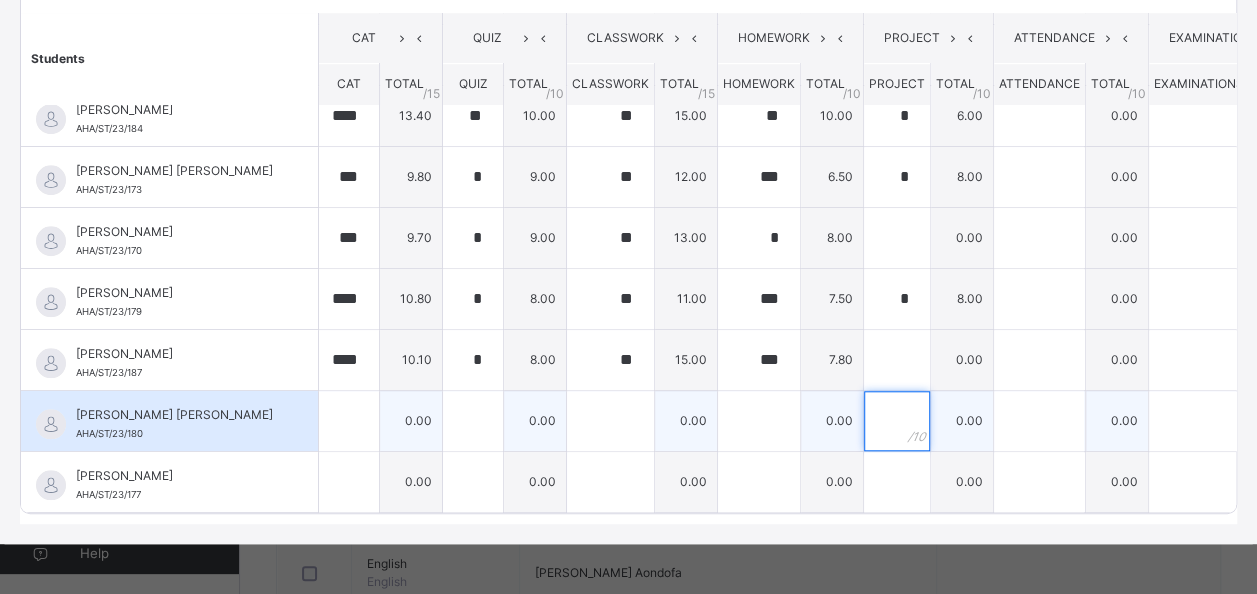 click at bounding box center [897, 421] 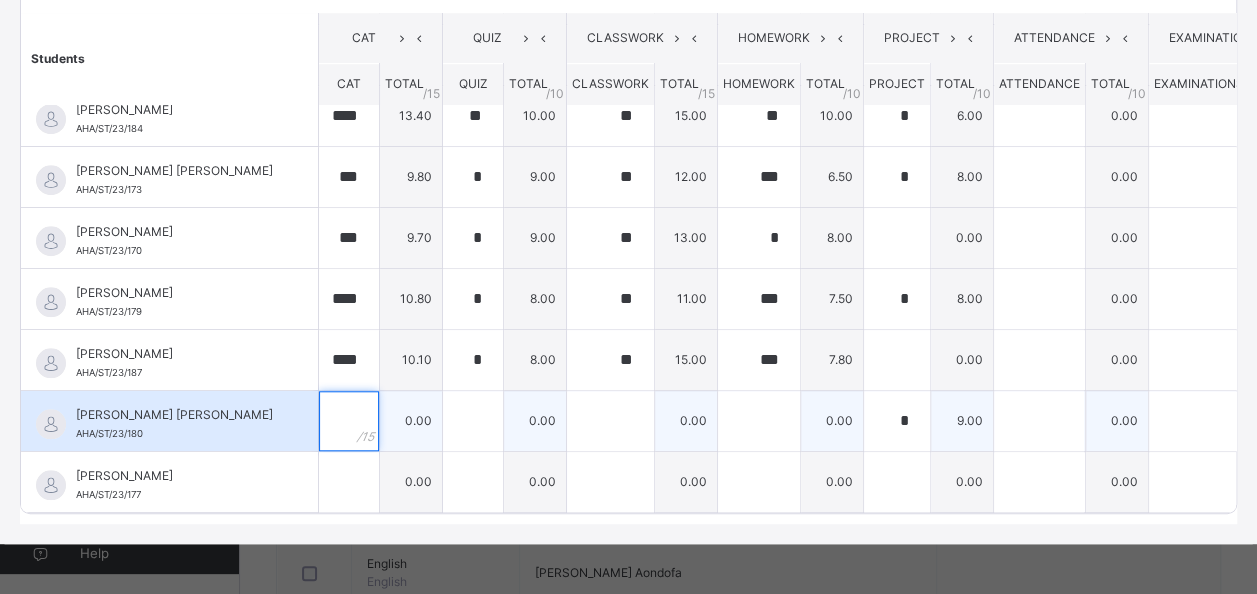 click at bounding box center [349, 421] 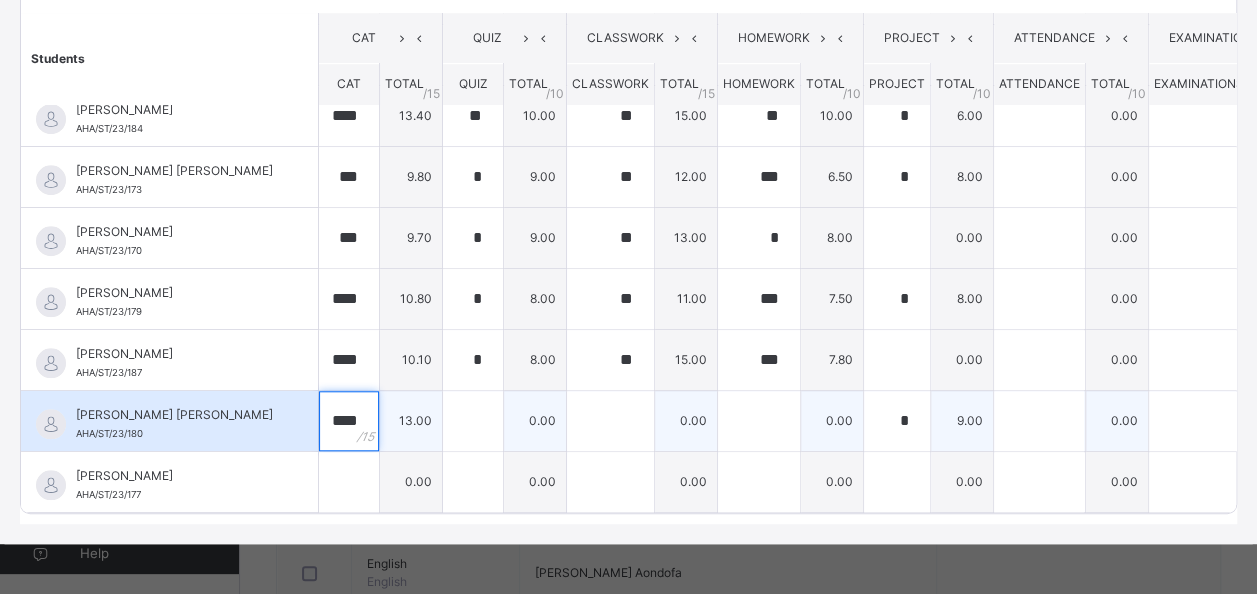 scroll, scrollTop: 0, scrollLeft: 1, axis: horizontal 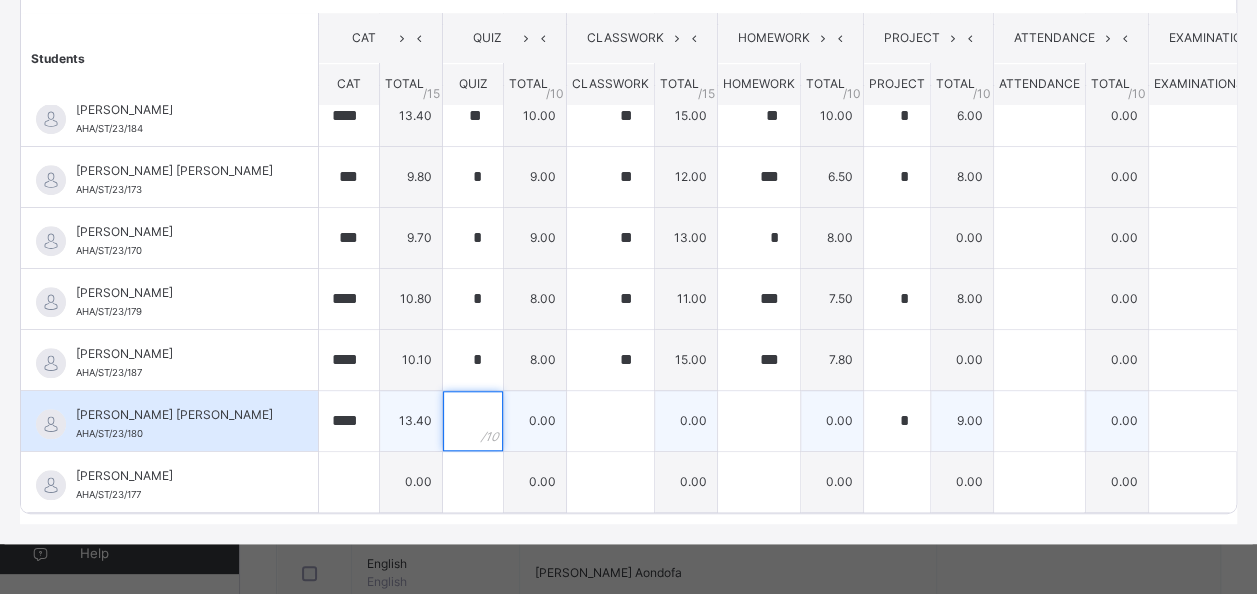 click at bounding box center [473, 421] 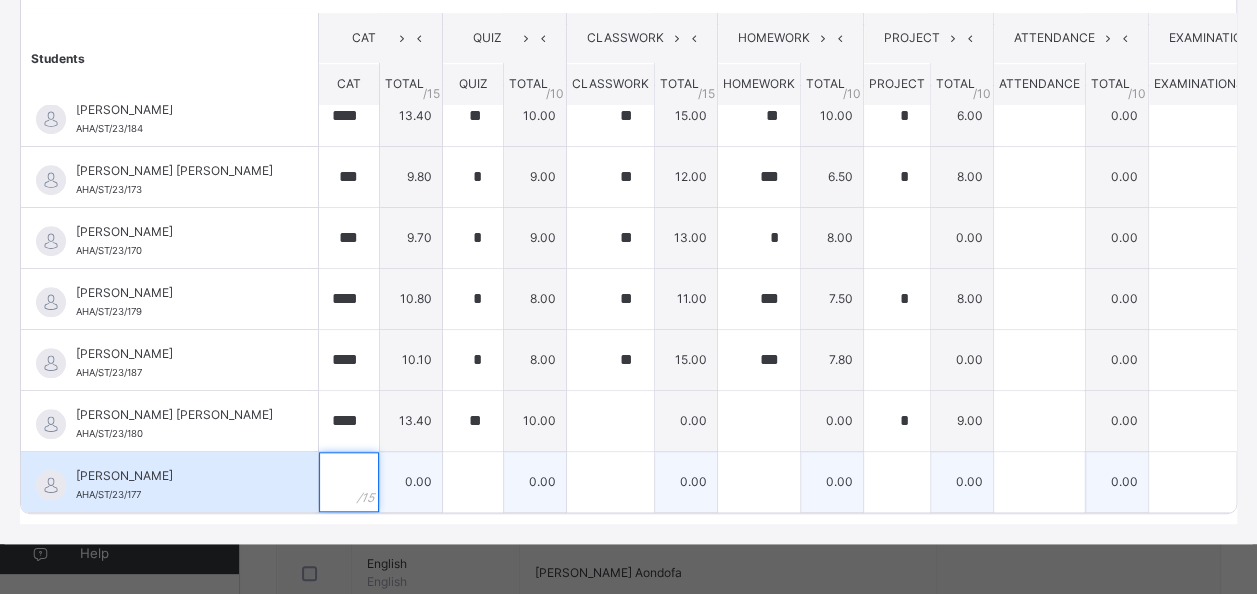 click at bounding box center [349, 482] 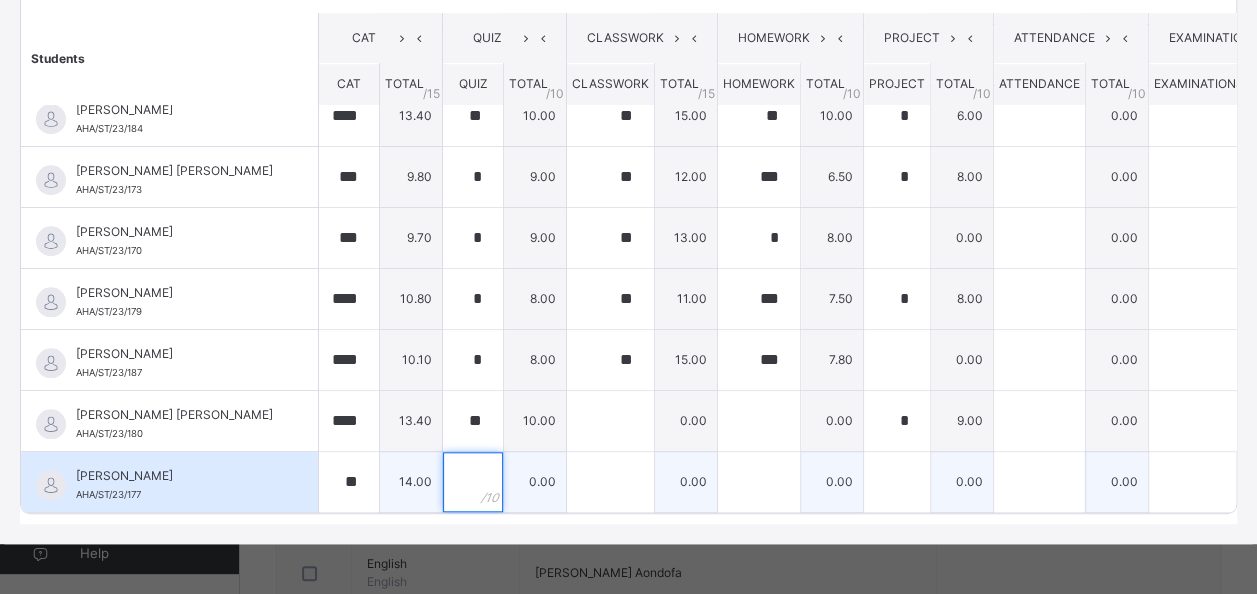 click at bounding box center [473, 482] 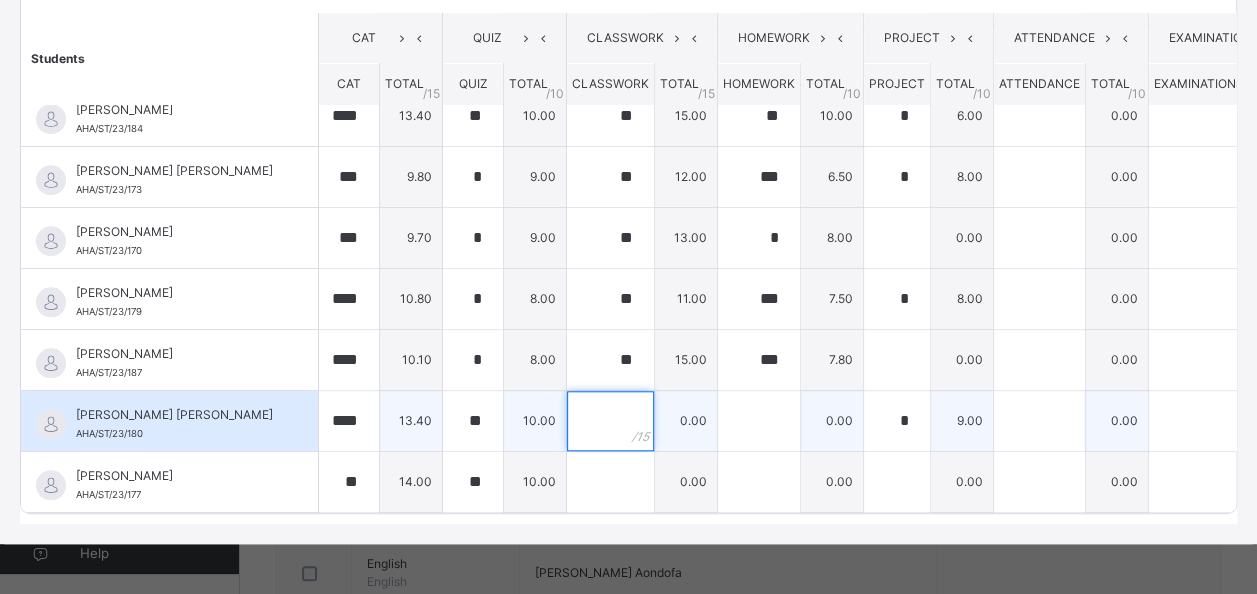 click at bounding box center [610, 421] 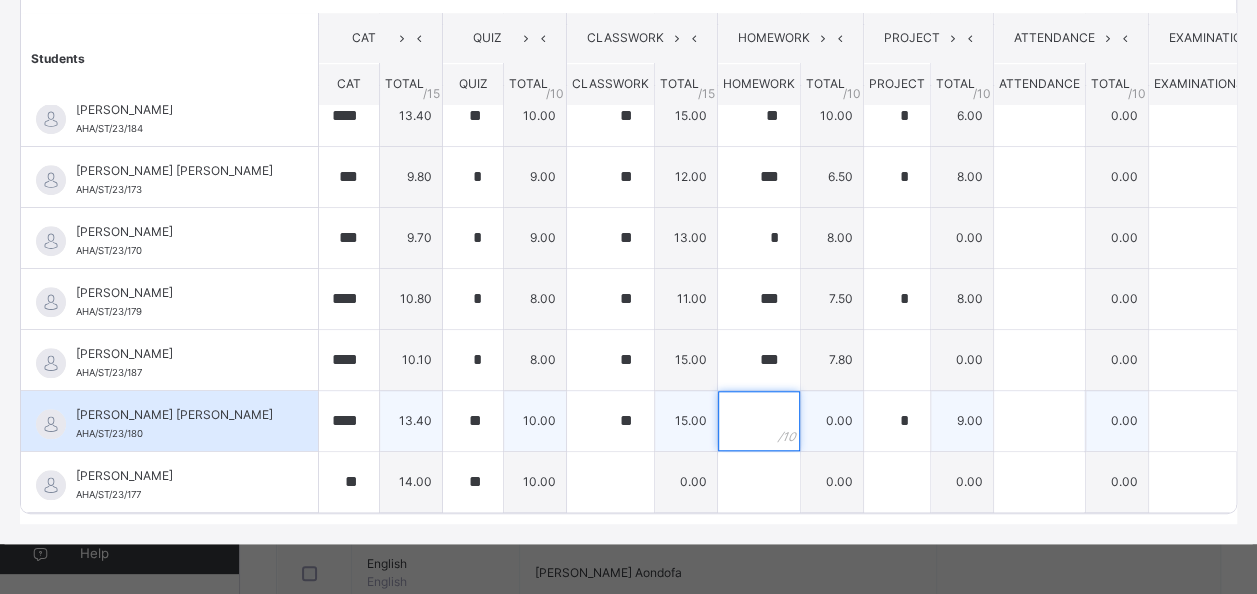 click at bounding box center (759, 421) 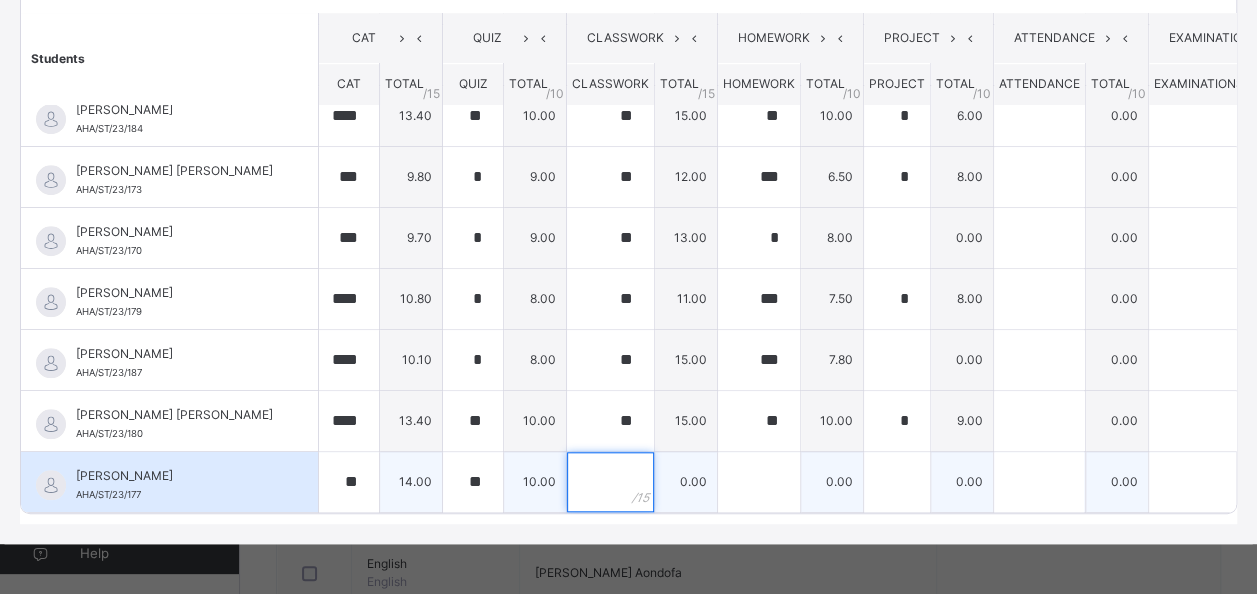 click at bounding box center (610, 482) 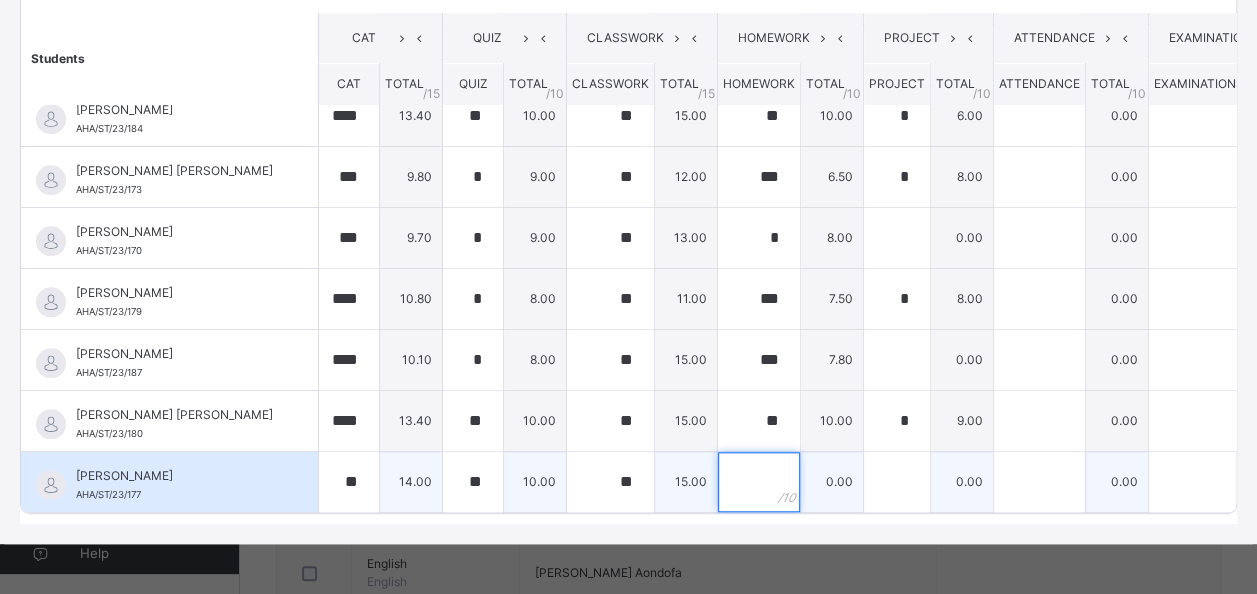 click at bounding box center [759, 482] 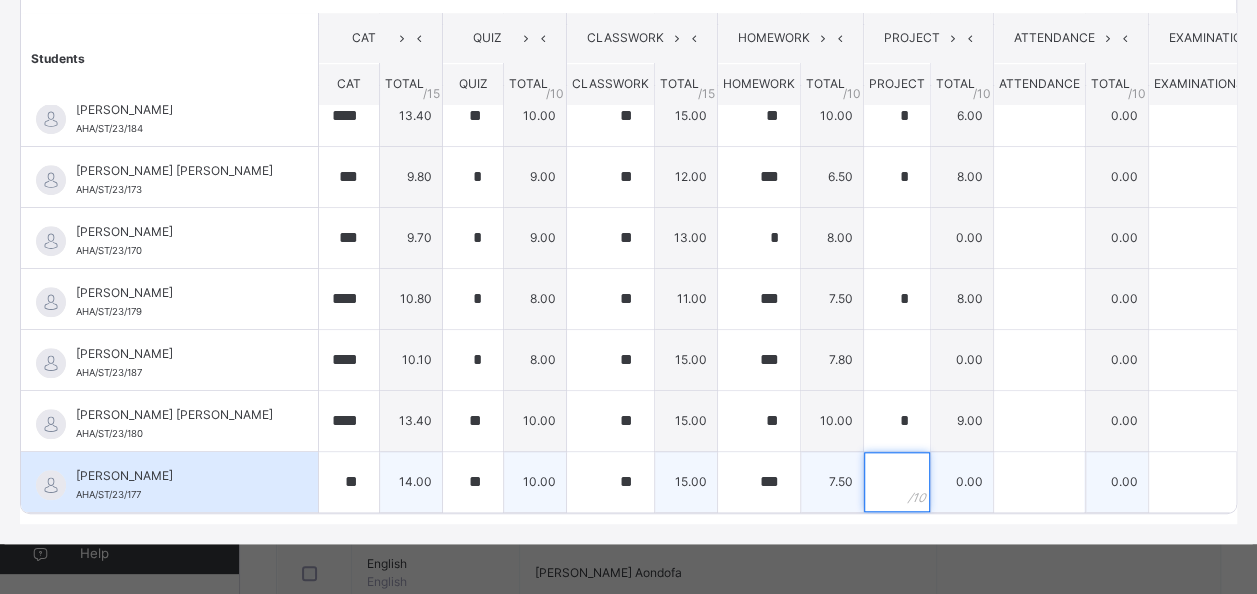 click at bounding box center [897, 482] 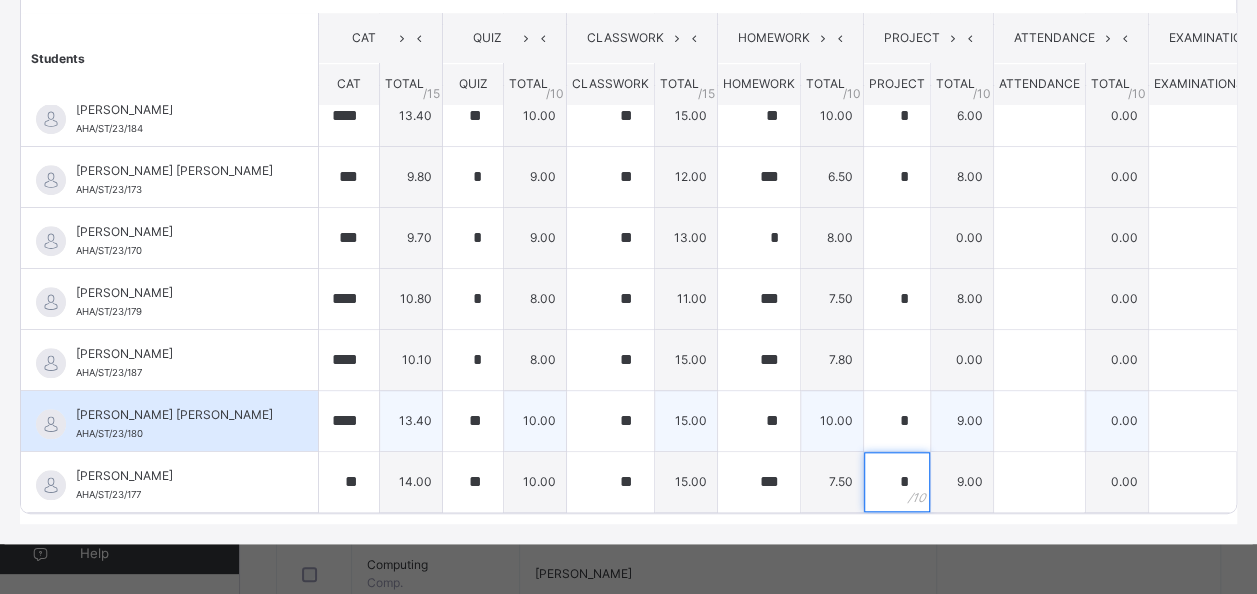 scroll, scrollTop: 300, scrollLeft: 0, axis: vertical 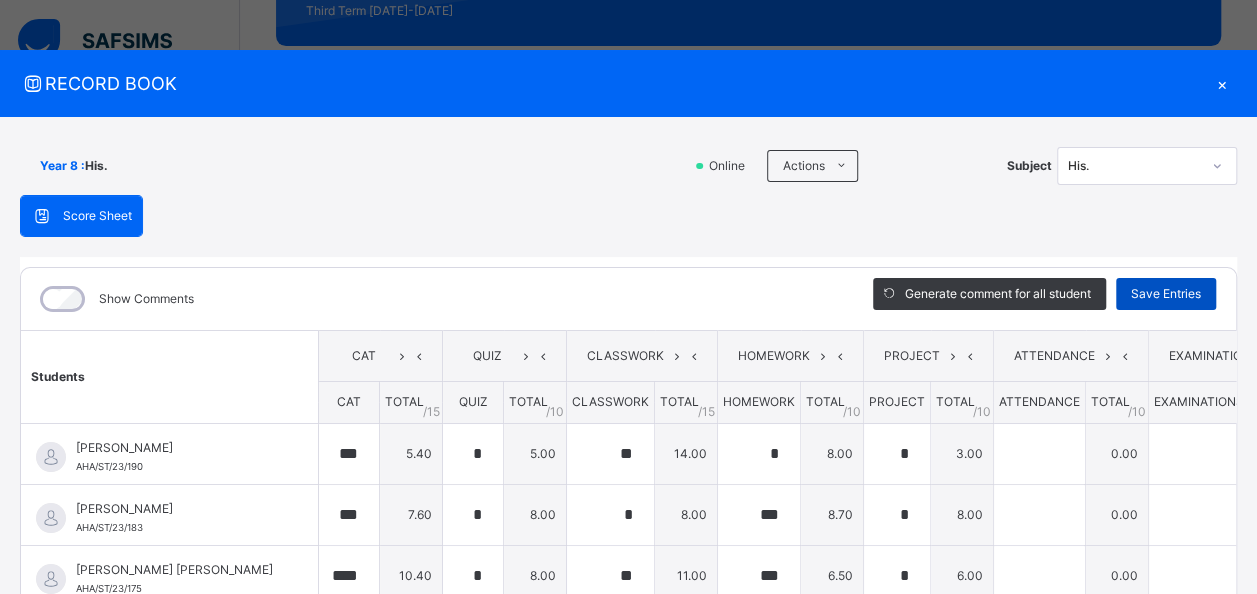 click on "Save Entries" at bounding box center [1166, 294] 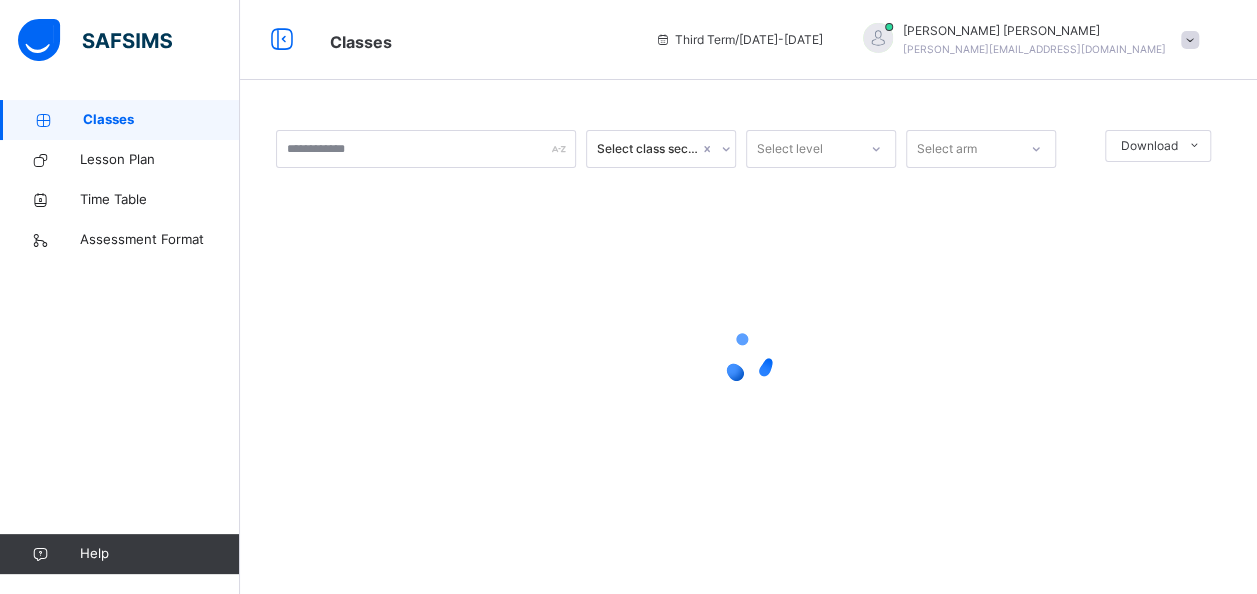 scroll, scrollTop: 0, scrollLeft: 0, axis: both 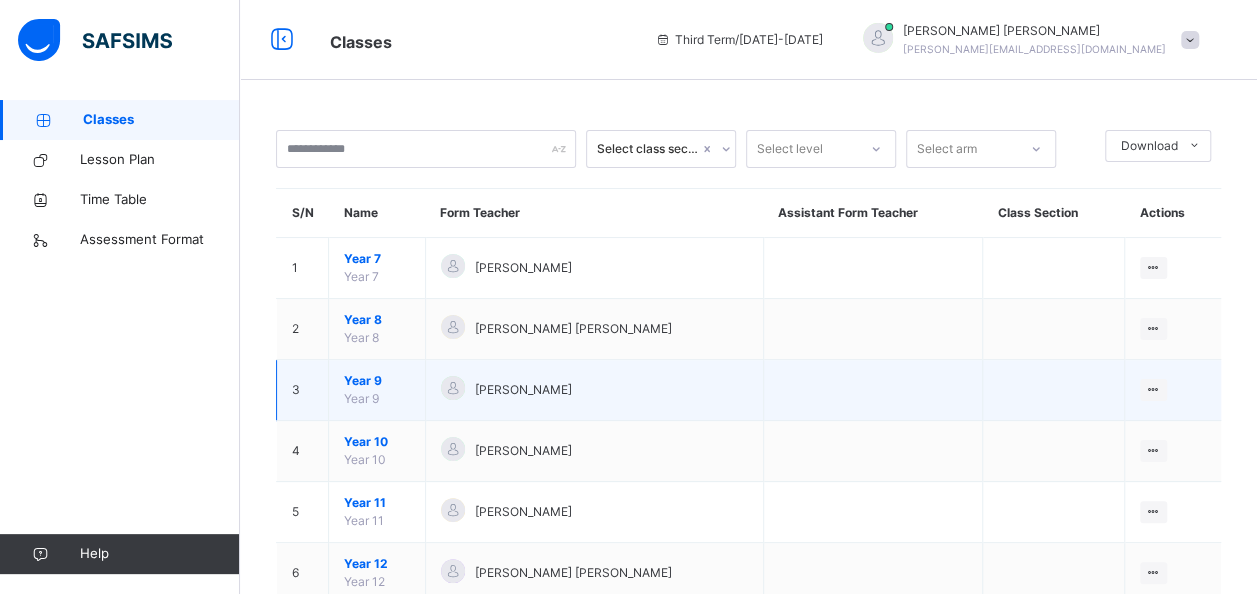 click on "Year 9" at bounding box center (377, 381) 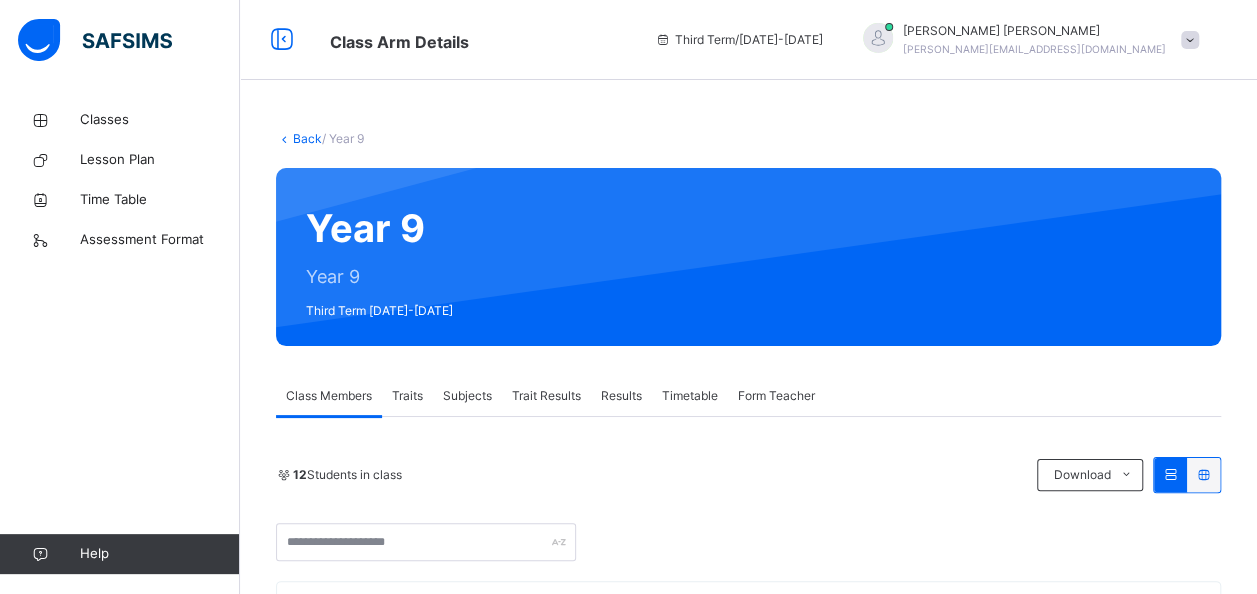 click on "Subjects" at bounding box center [467, 396] 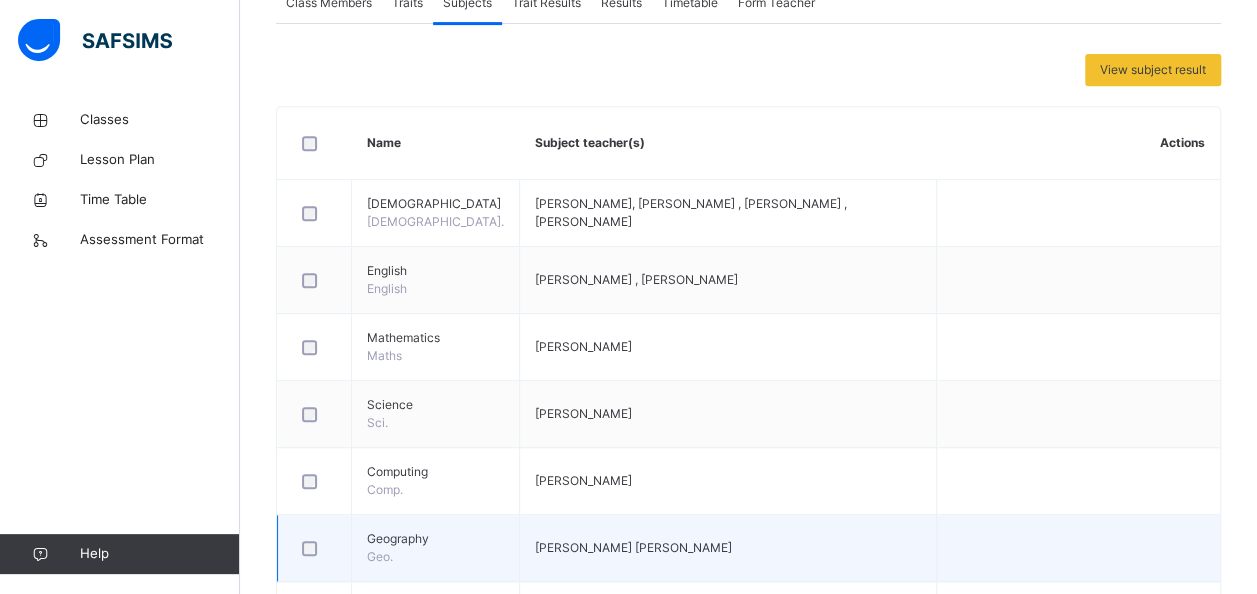 scroll, scrollTop: 500, scrollLeft: 0, axis: vertical 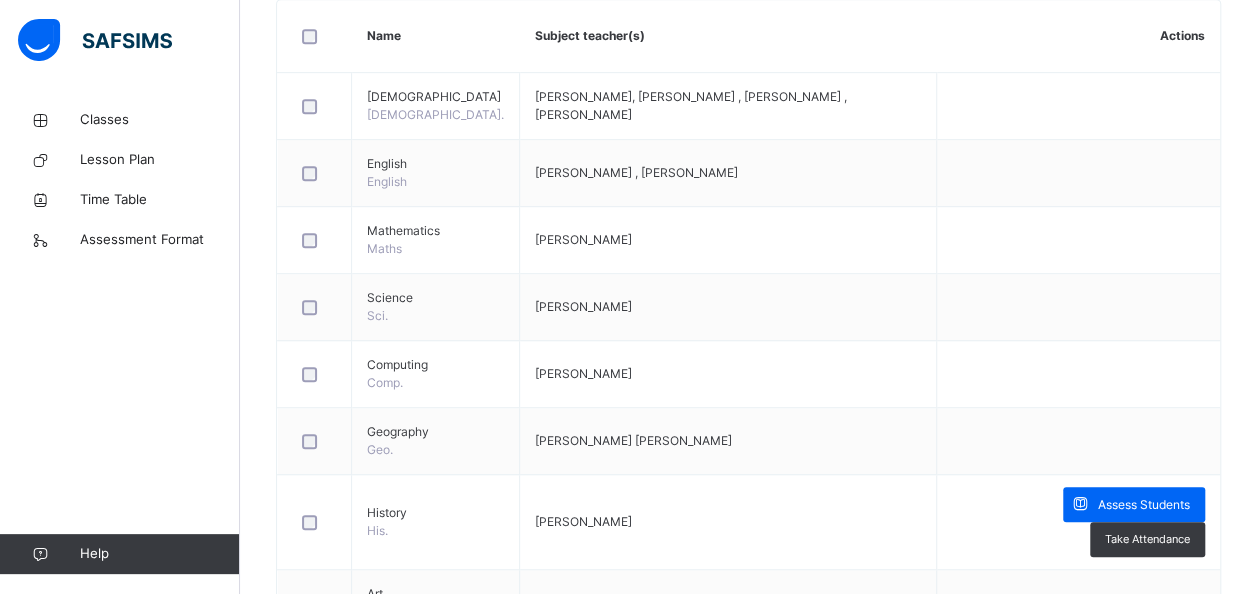 click on "Assess Students" at bounding box center (1134, 504) 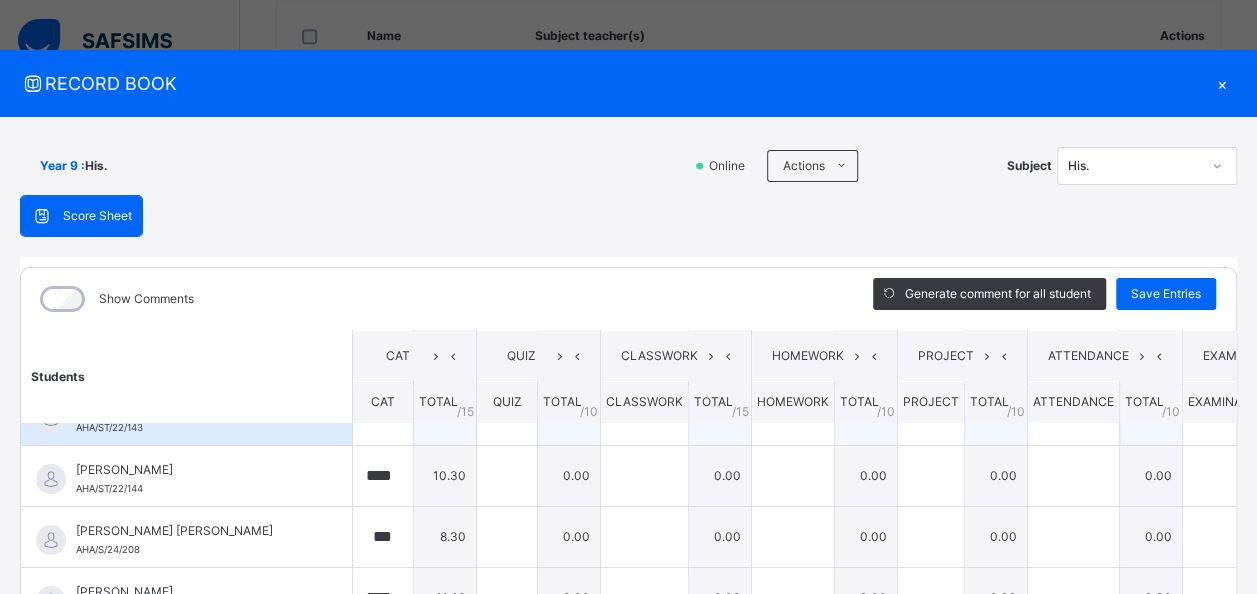 scroll, scrollTop: 0, scrollLeft: 0, axis: both 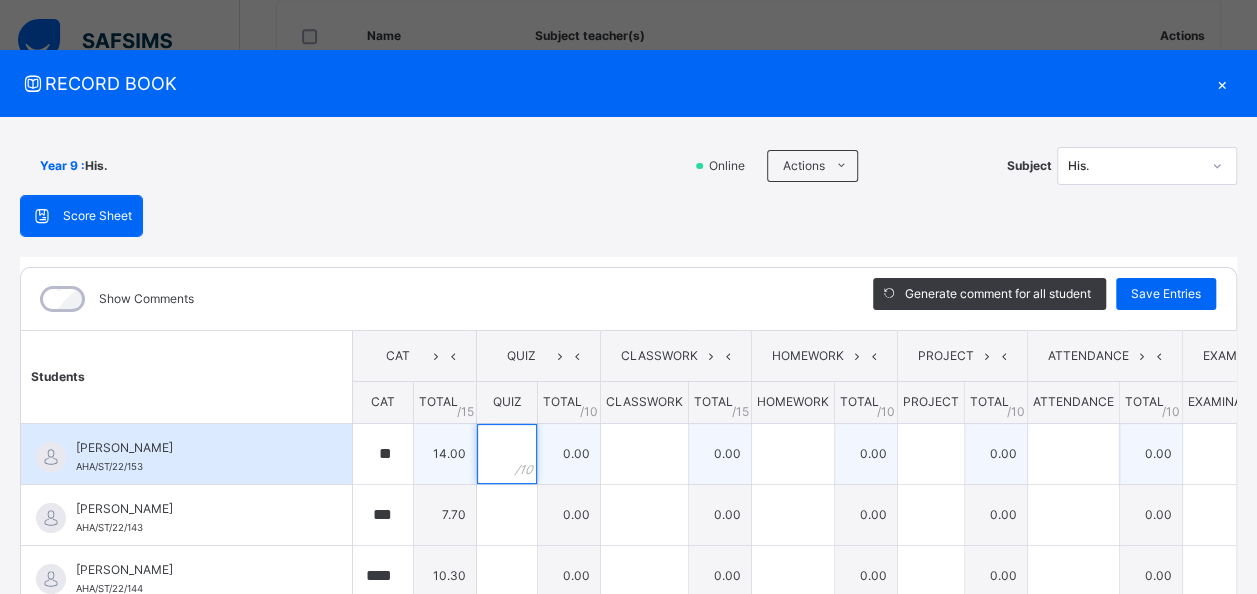 click at bounding box center (507, 454) 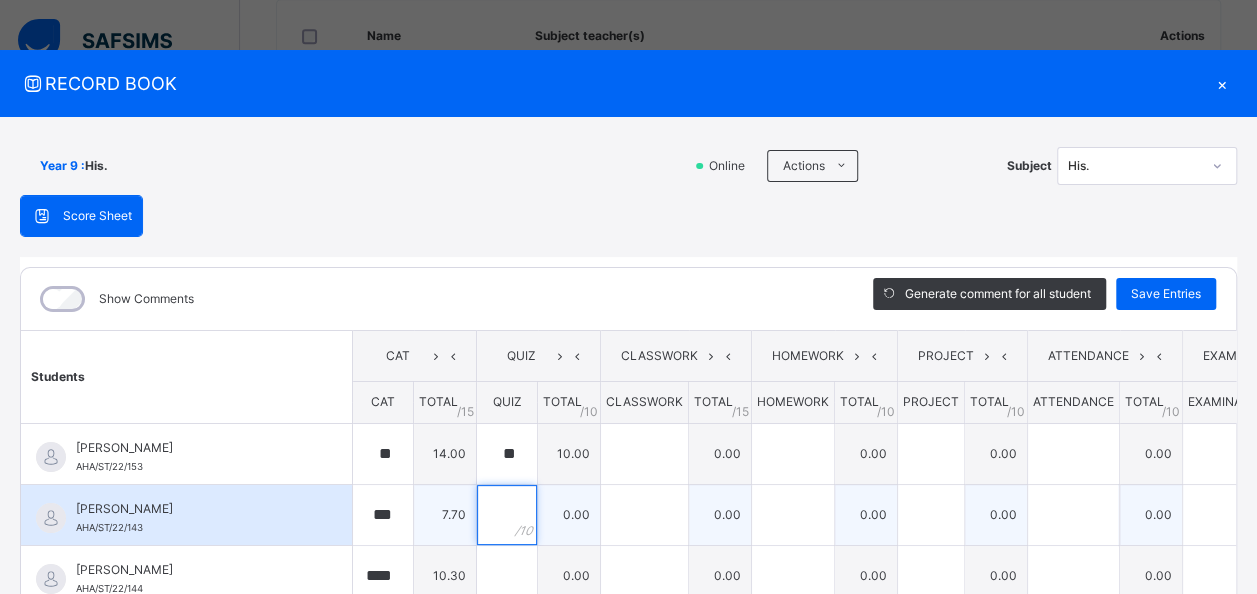 click at bounding box center [507, 515] 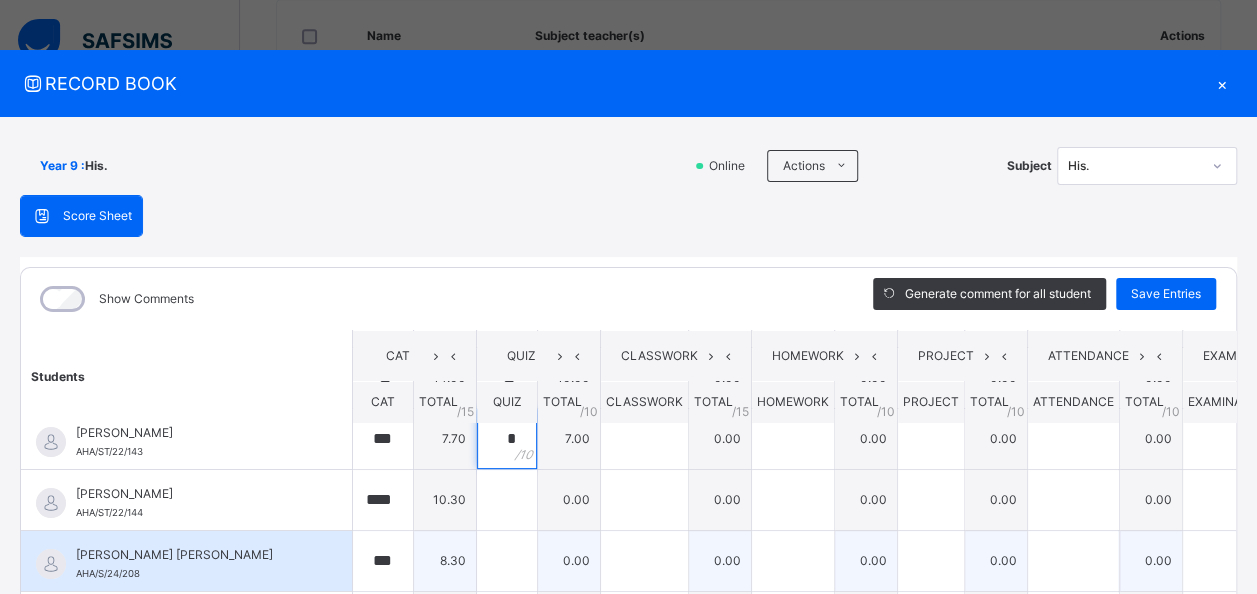scroll, scrollTop: 100, scrollLeft: 0, axis: vertical 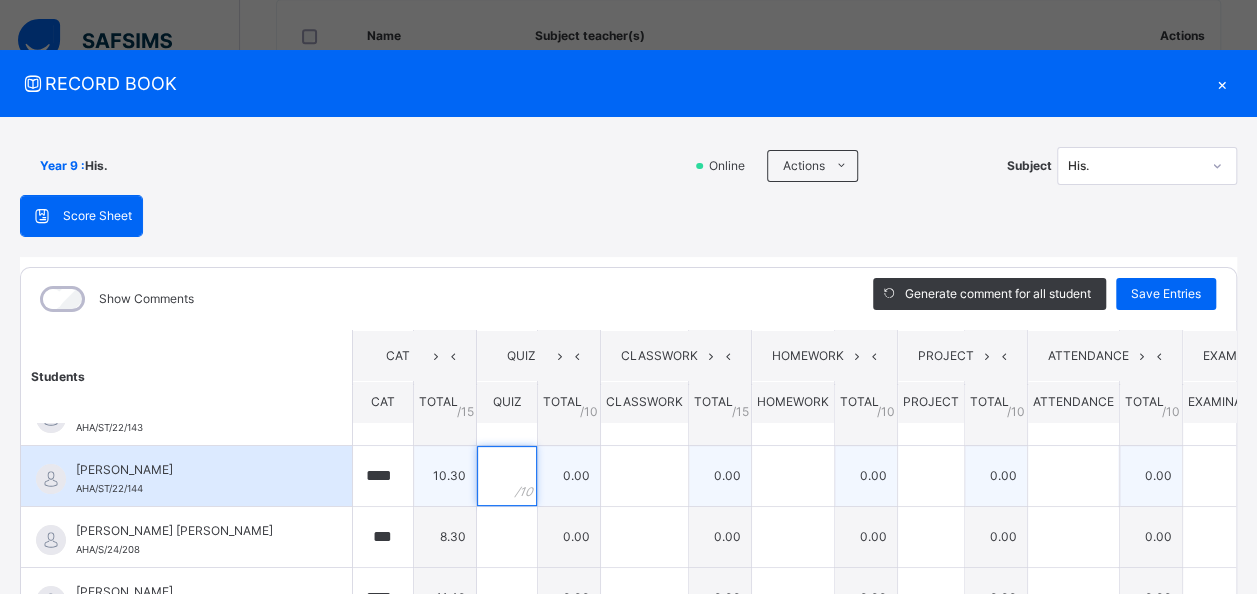click at bounding box center [507, 476] 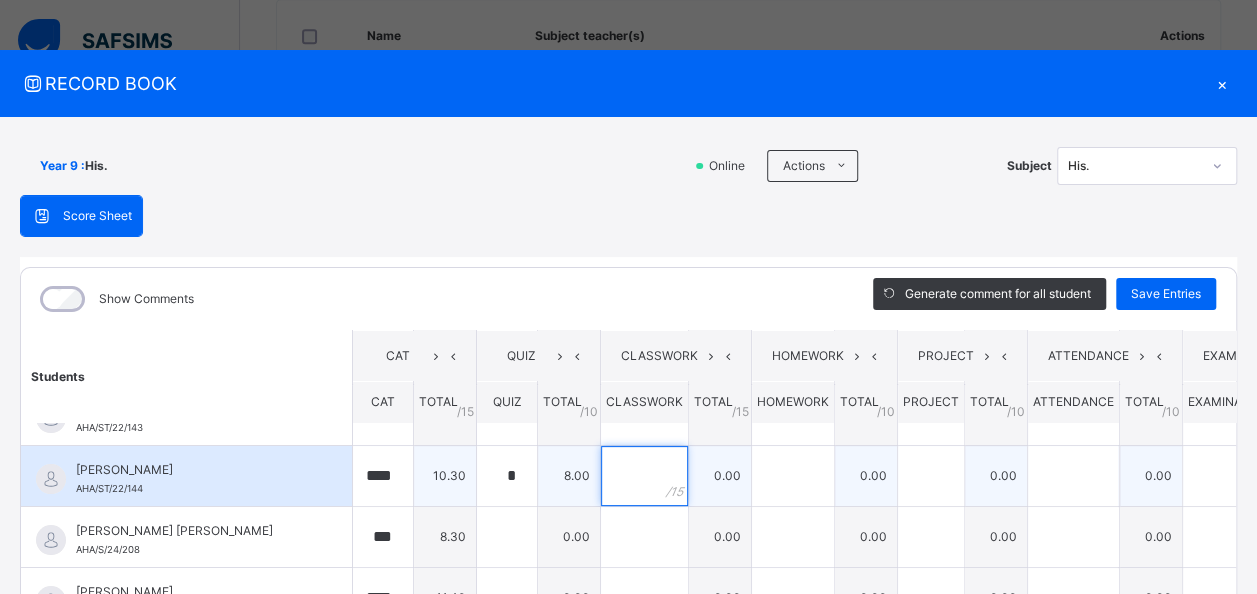 click at bounding box center (644, 476) 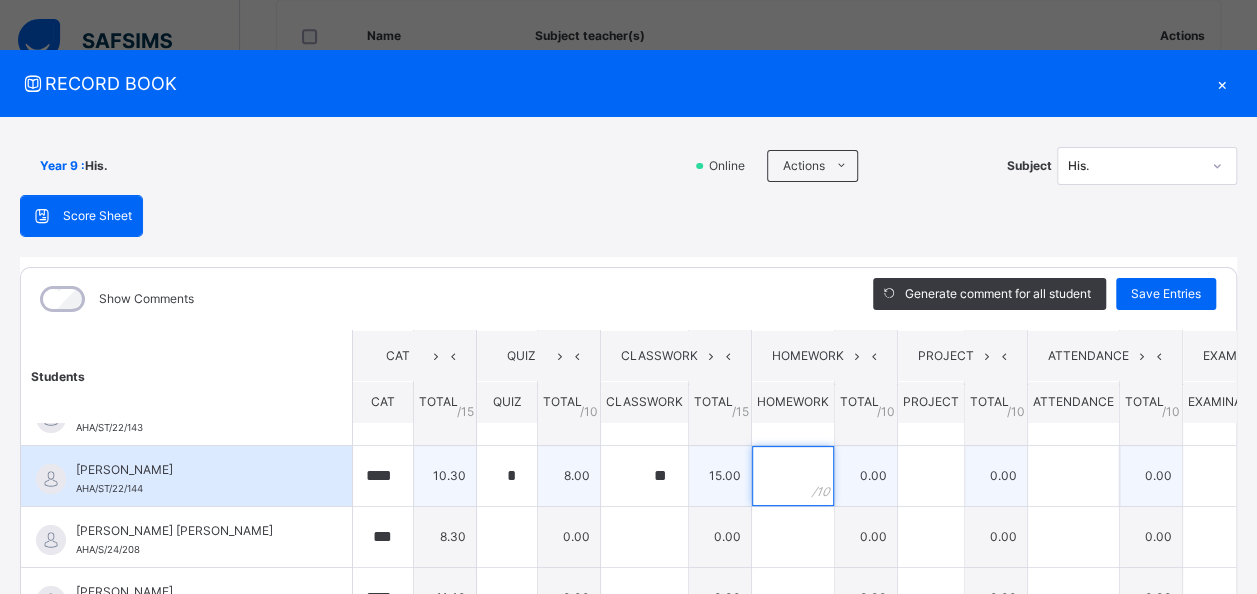 click at bounding box center [793, 476] 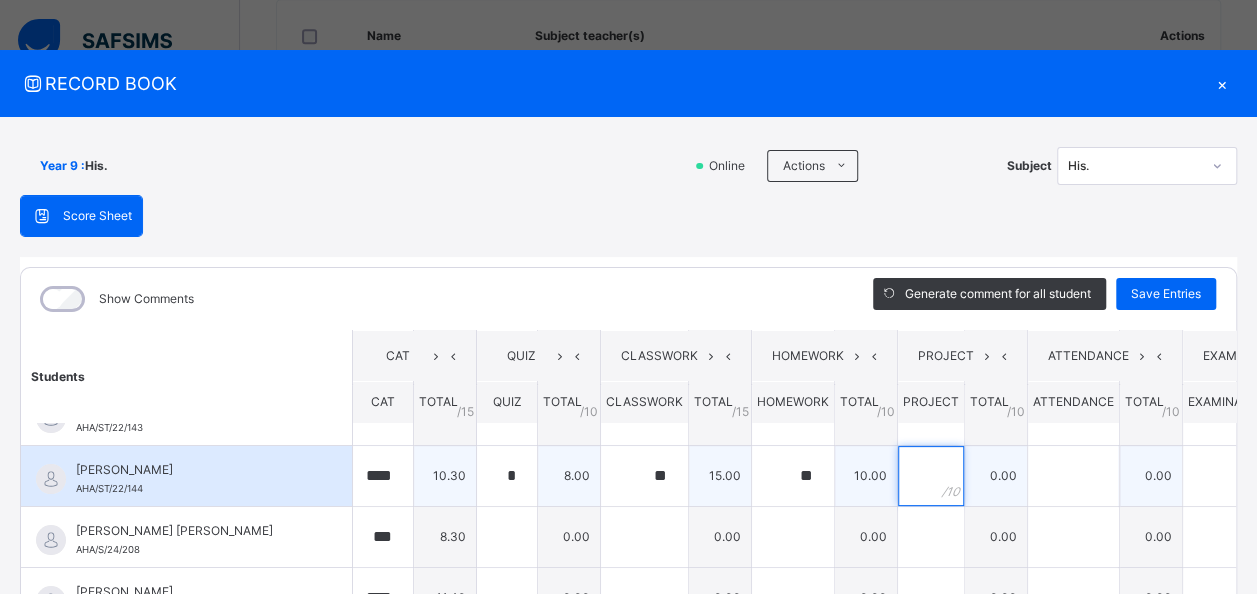 click at bounding box center [931, 476] 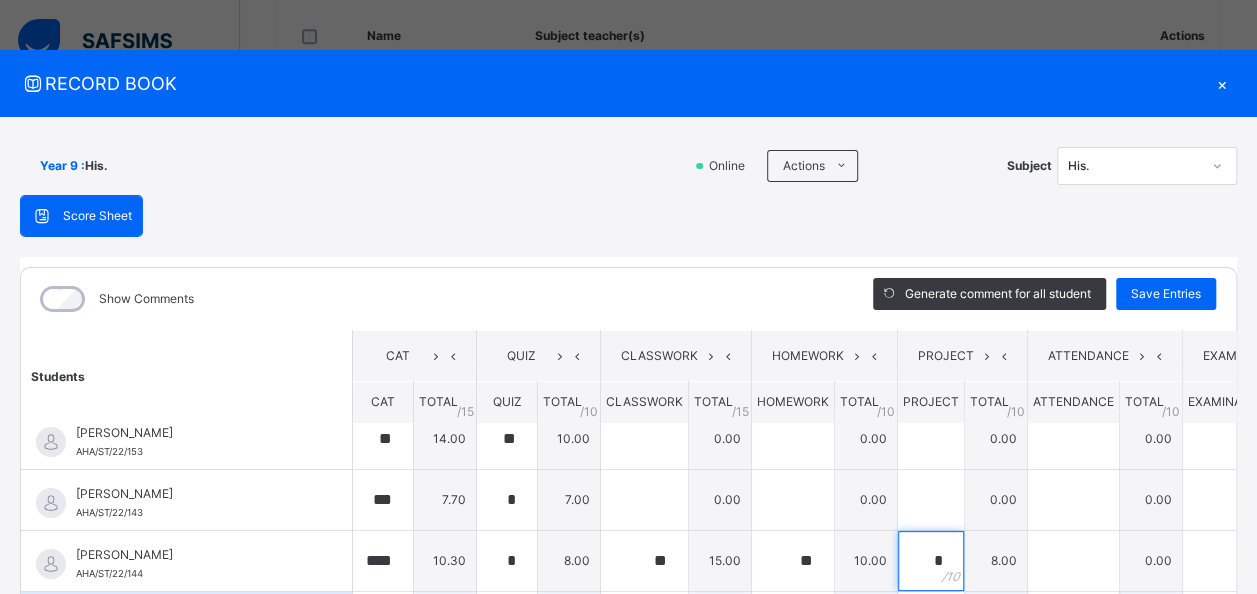 scroll, scrollTop: 0, scrollLeft: 0, axis: both 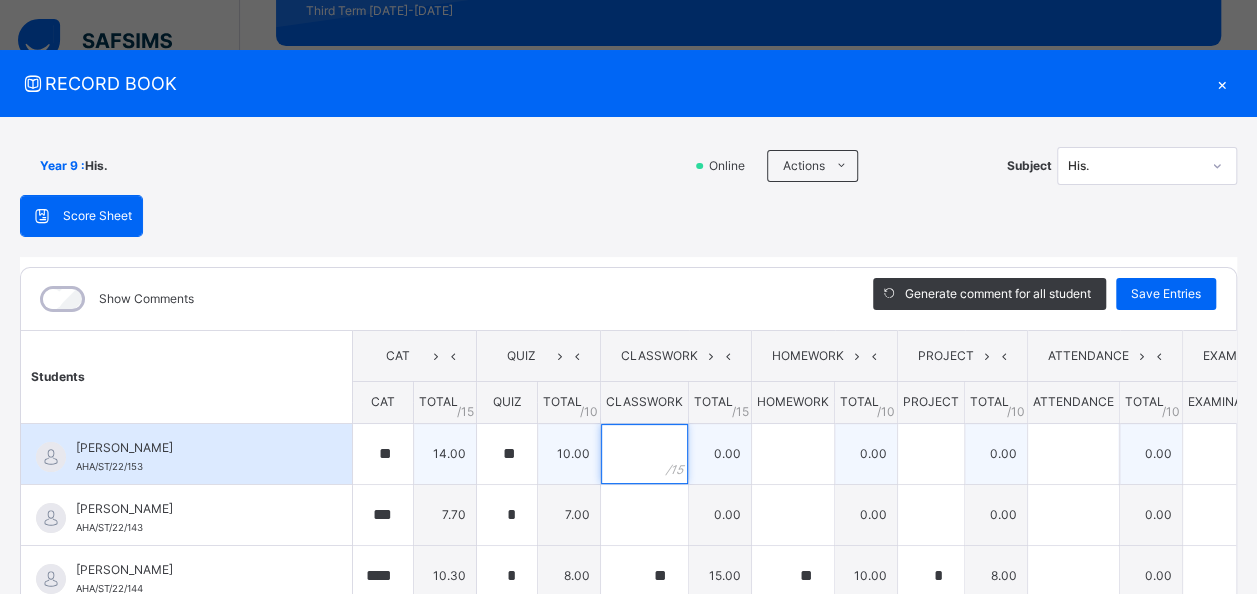 click at bounding box center [644, 454] 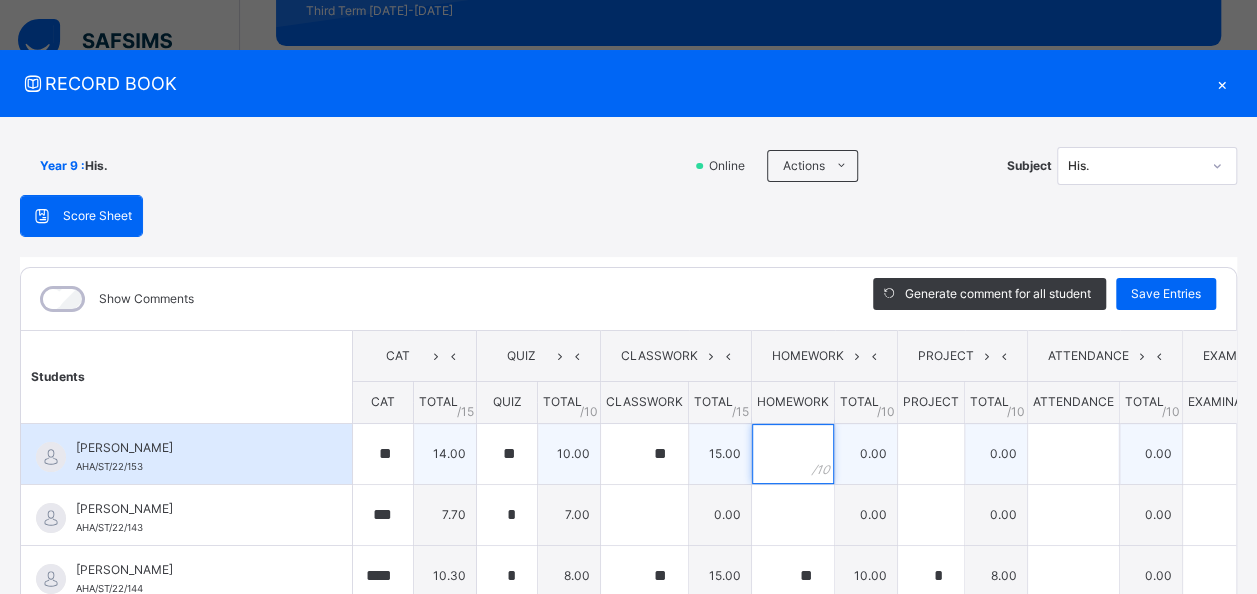 click at bounding box center (793, 454) 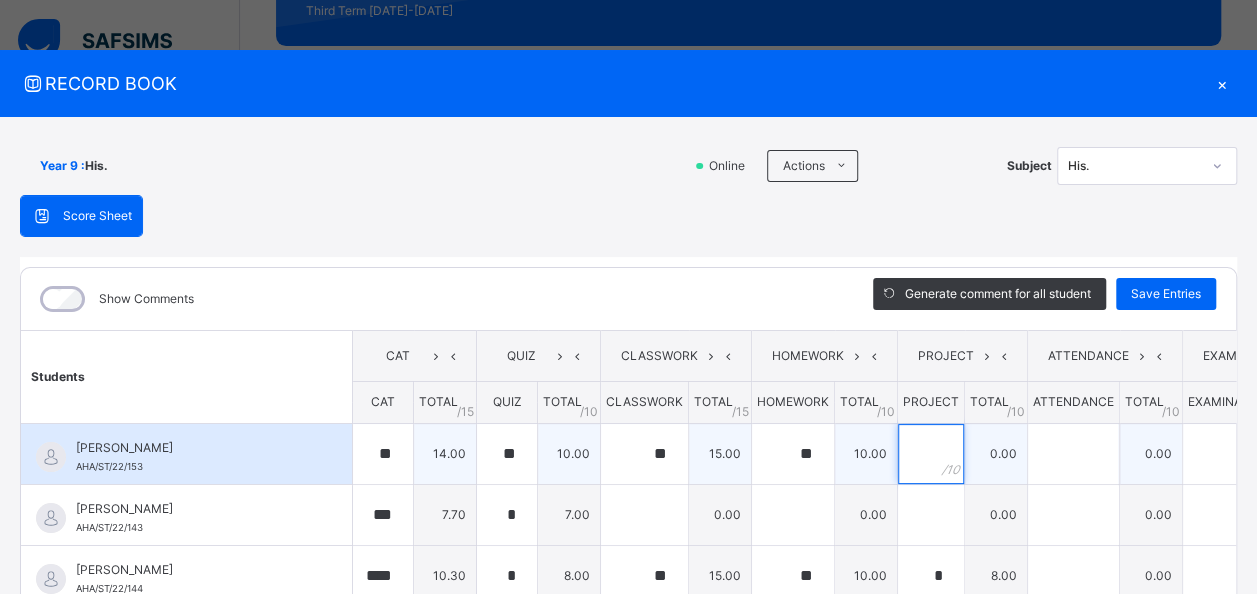 click at bounding box center [931, 454] 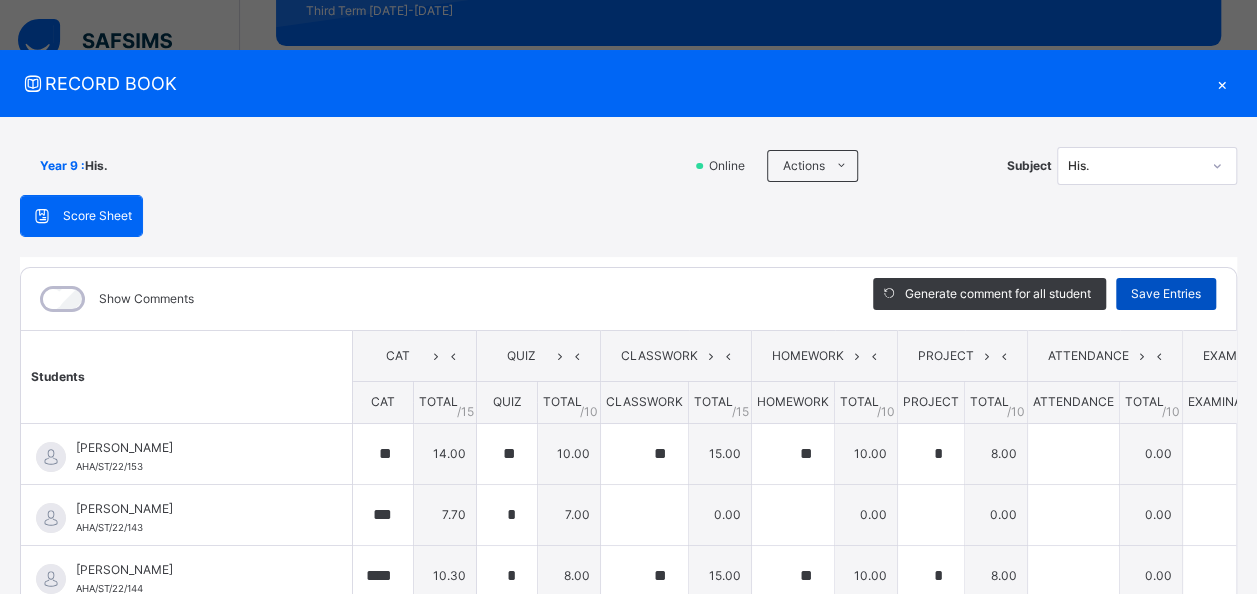 click on "Save Entries" at bounding box center [1166, 294] 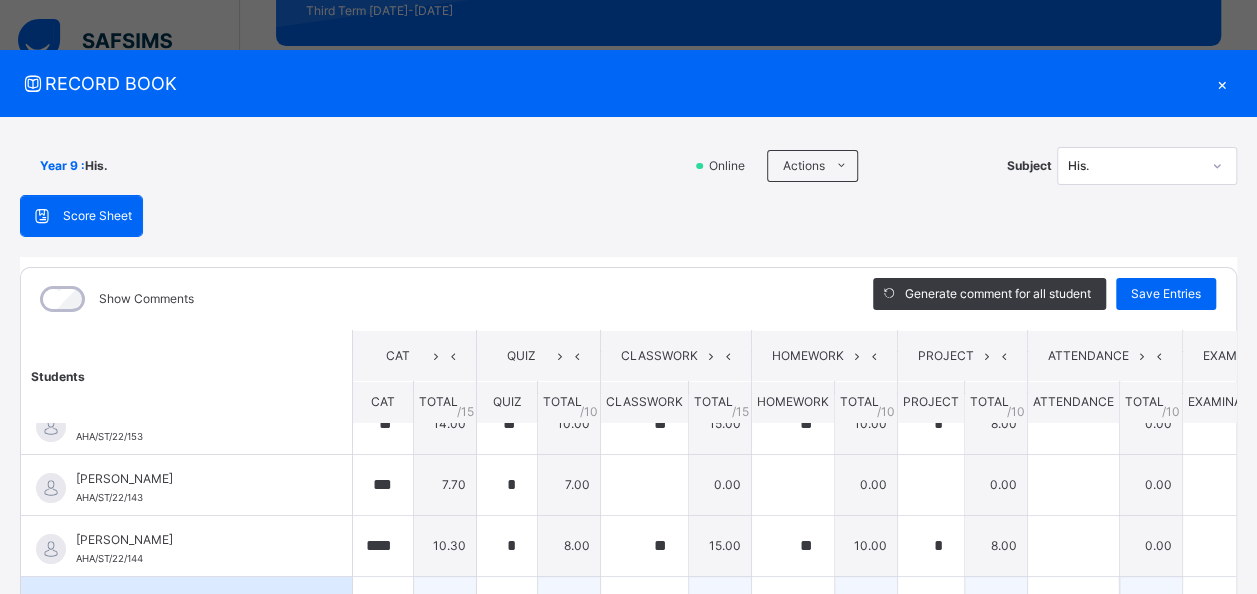 scroll, scrollTop: 0, scrollLeft: 0, axis: both 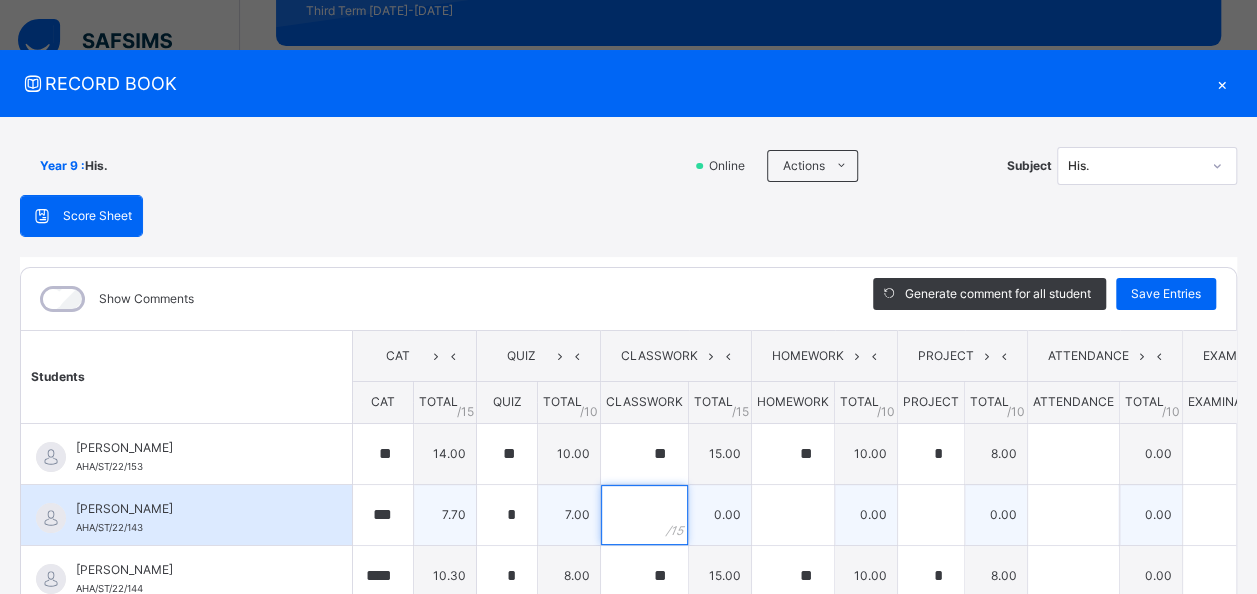 click at bounding box center (644, 515) 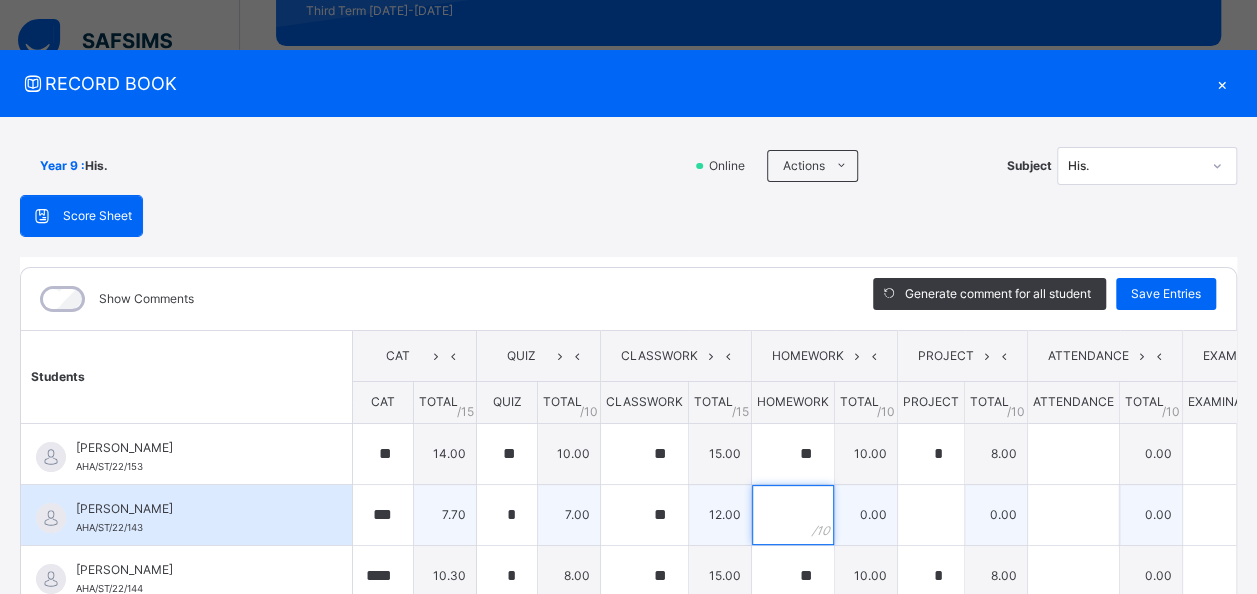 click at bounding box center [793, 515] 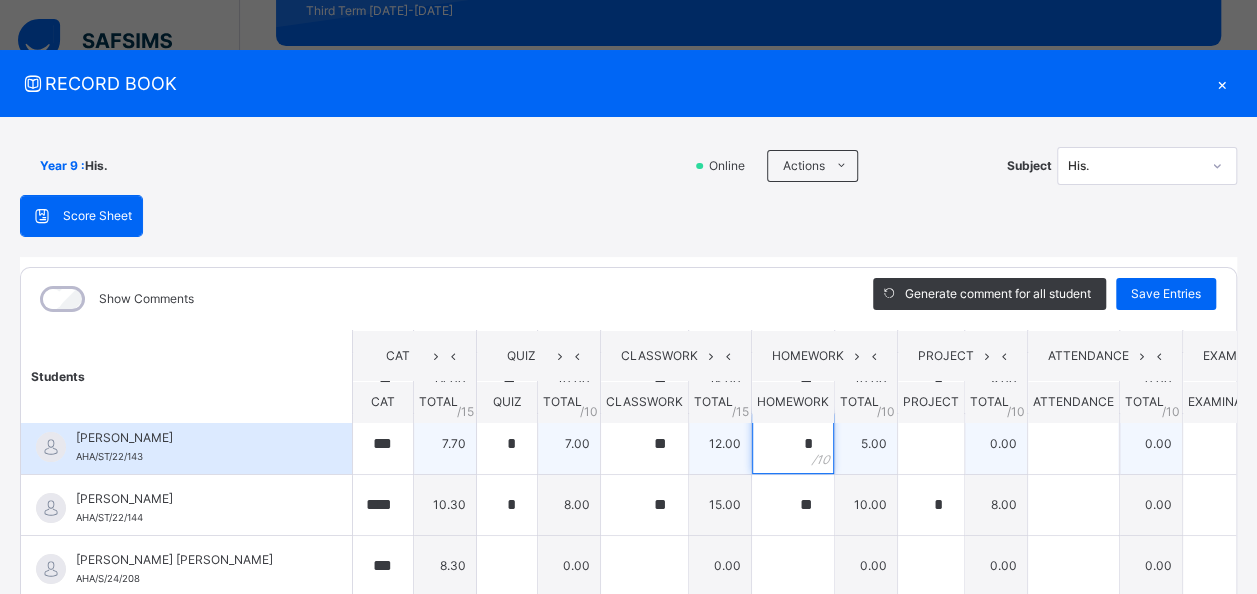 scroll, scrollTop: 100, scrollLeft: 0, axis: vertical 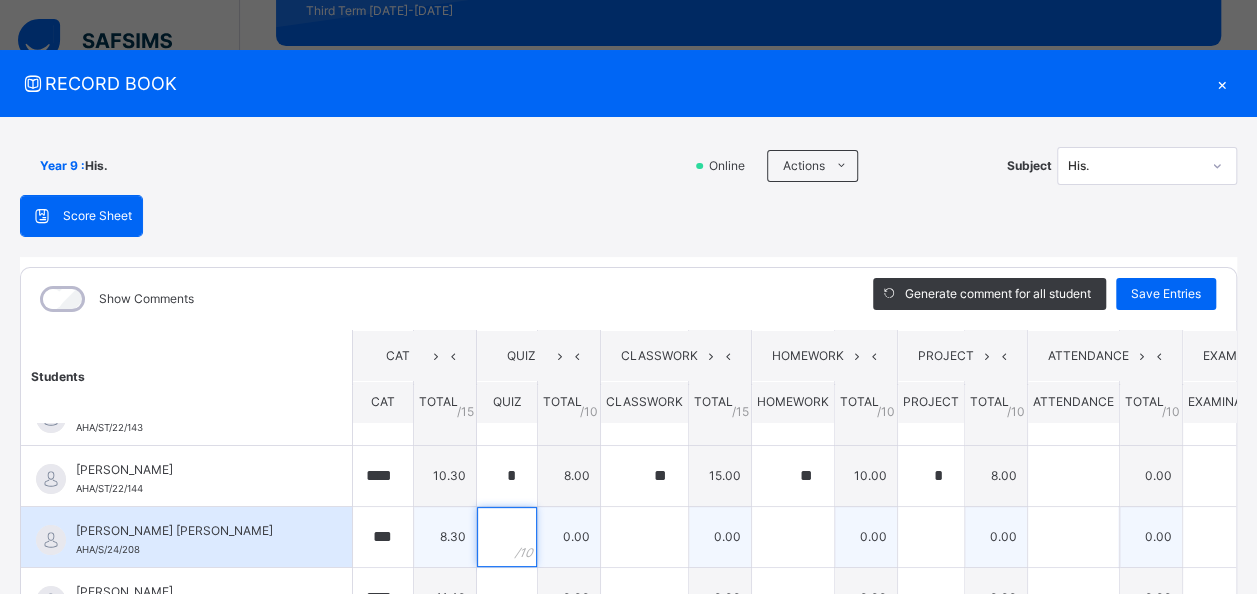 click at bounding box center (507, 537) 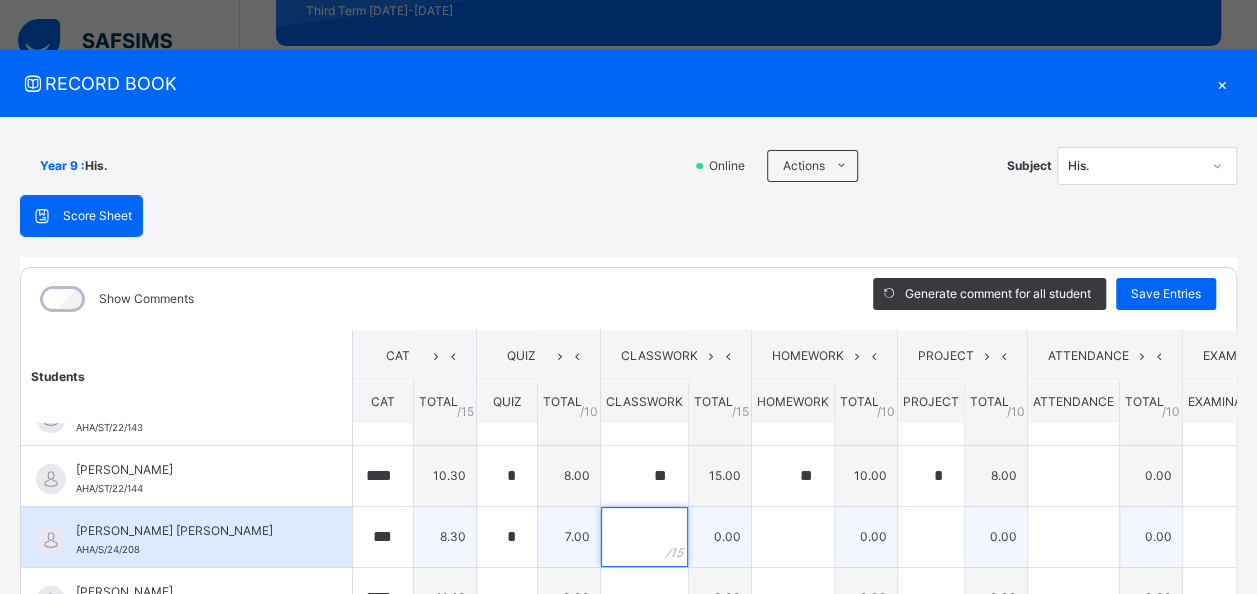 click at bounding box center [644, 537] 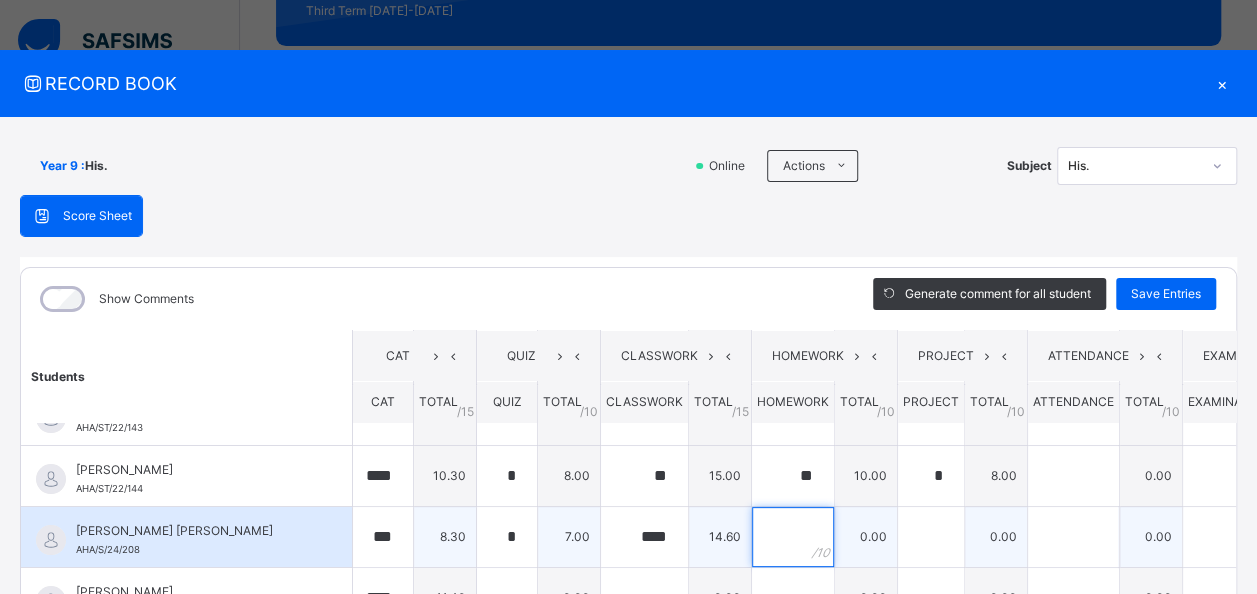 click at bounding box center [793, 537] 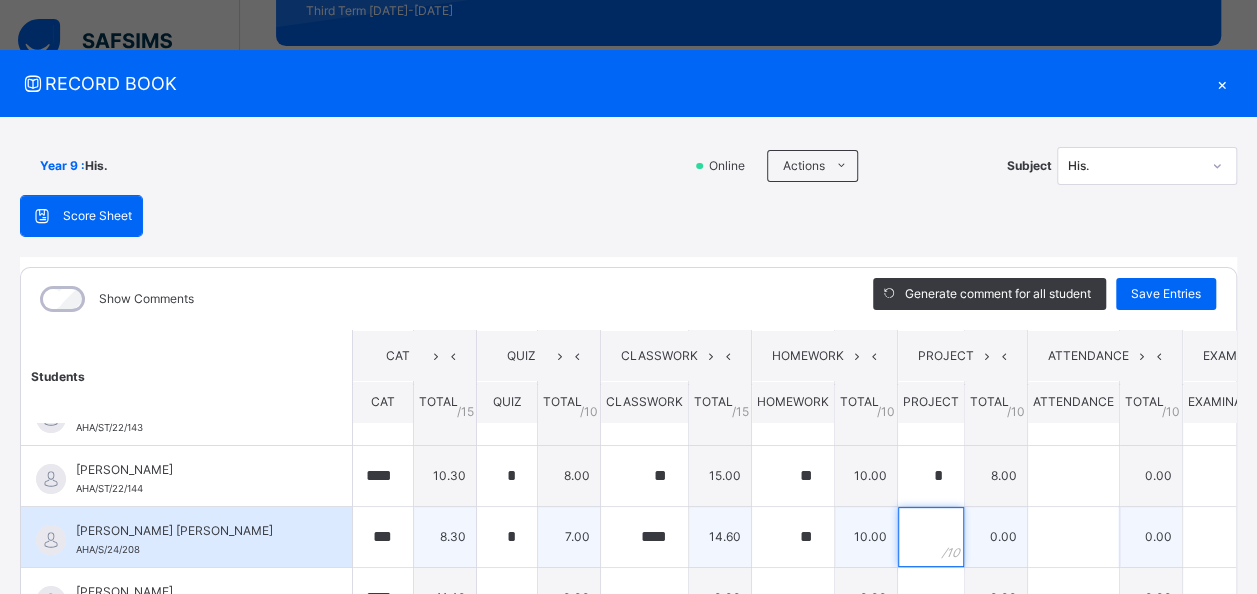 click at bounding box center [931, 537] 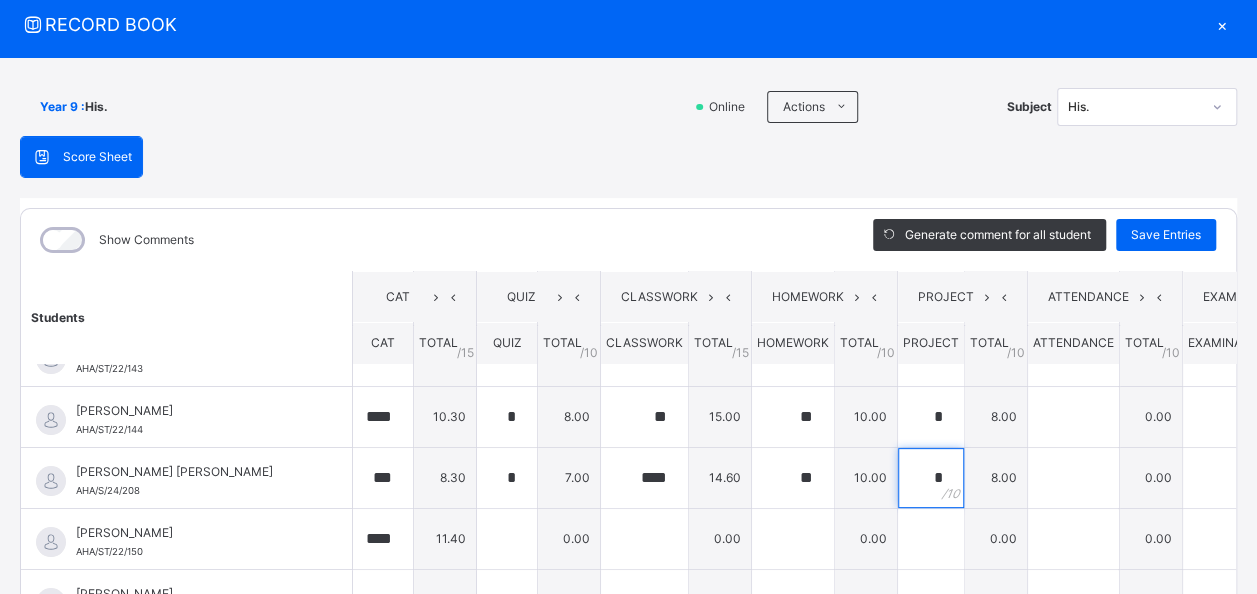 scroll, scrollTop: 100, scrollLeft: 0, axis: vertical 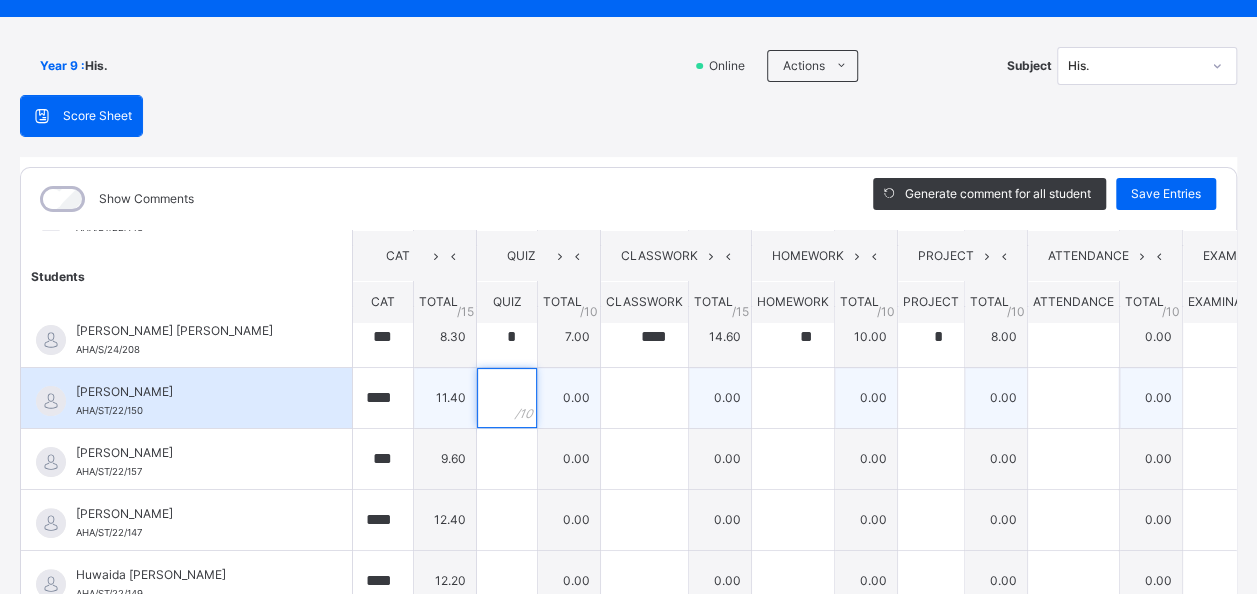 click at bounding box center [507, 398] 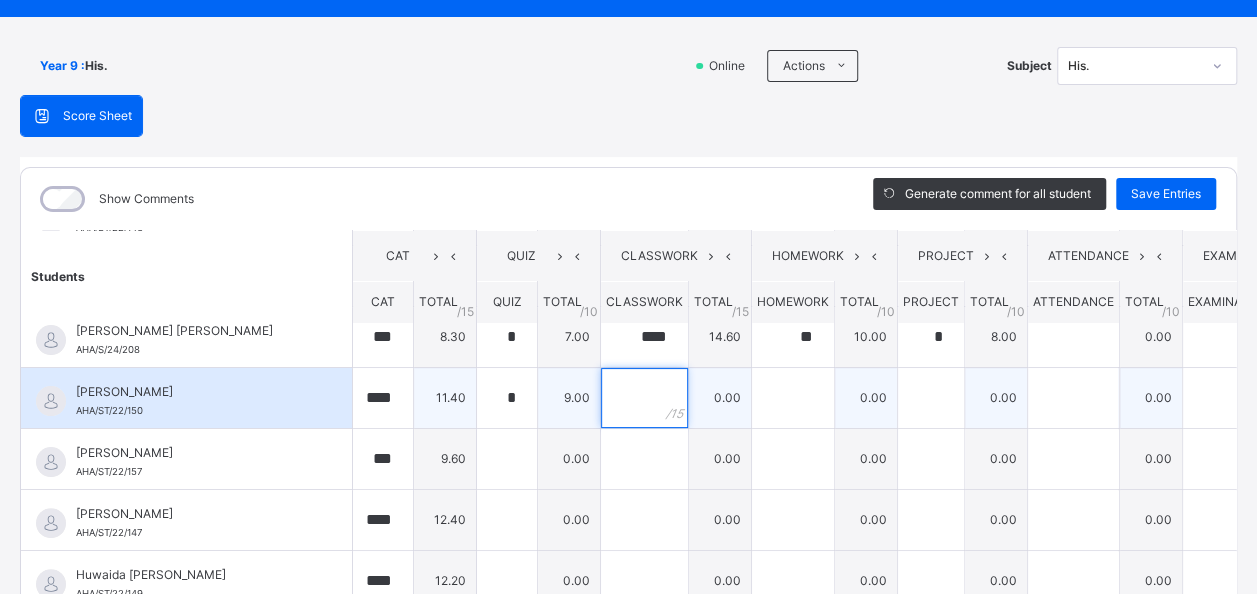 click at bounding box center (644, 398) 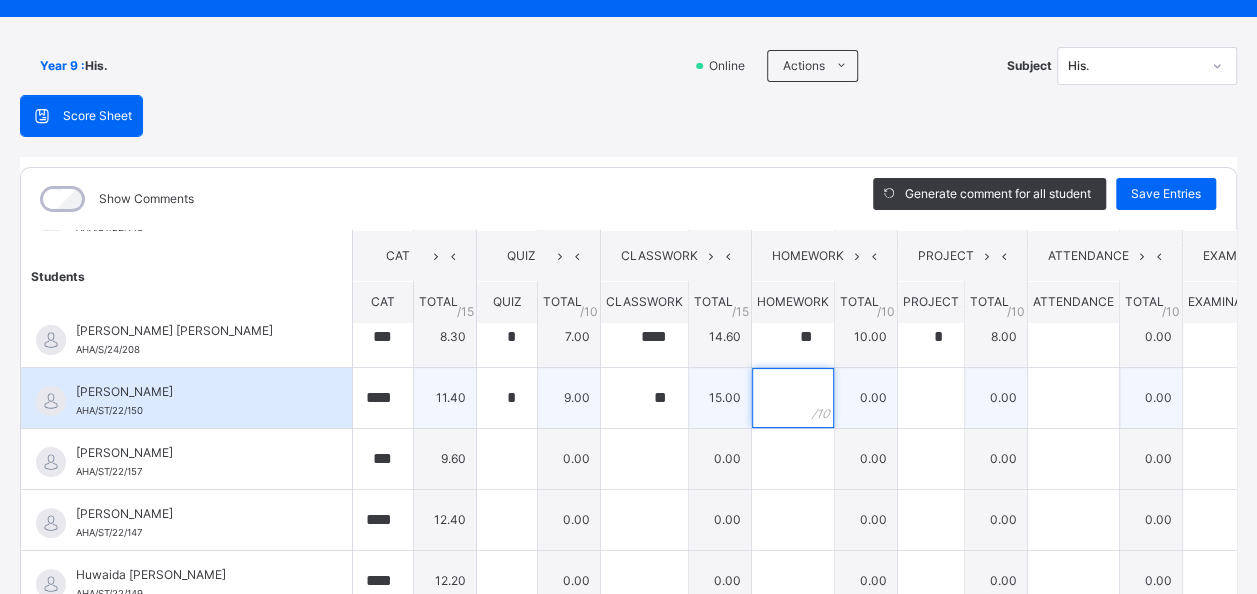 click at bounding box center (793, 398) 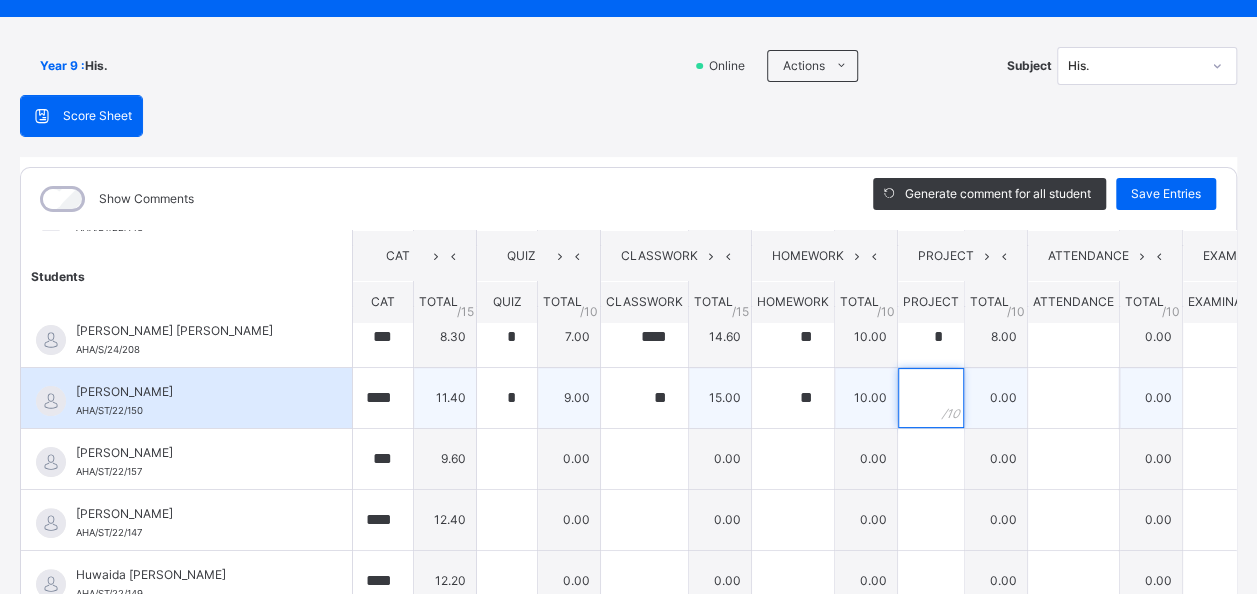 click at bounding box center (931, 398) 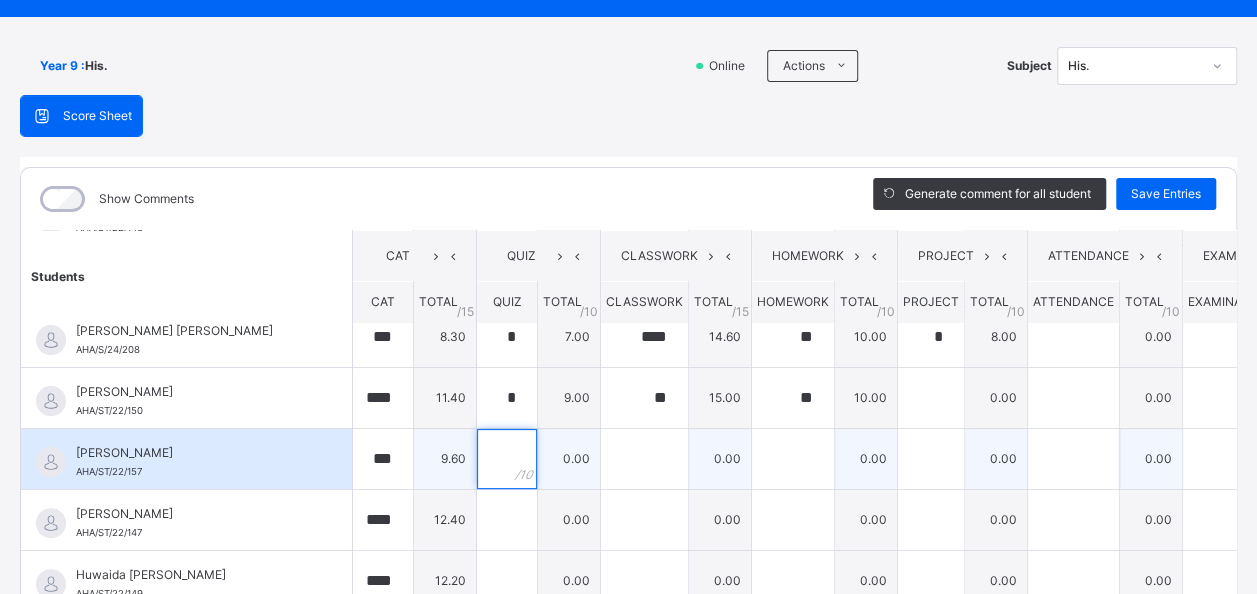 click at bounding box center [507, 459] 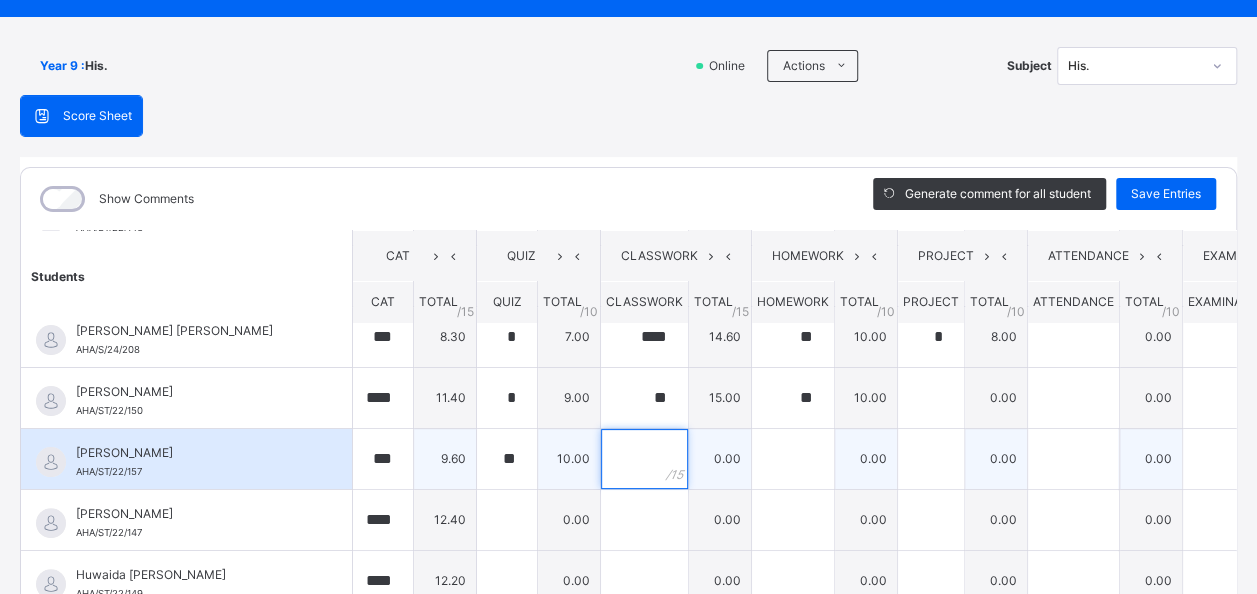 click at bounding box center (644, 459) 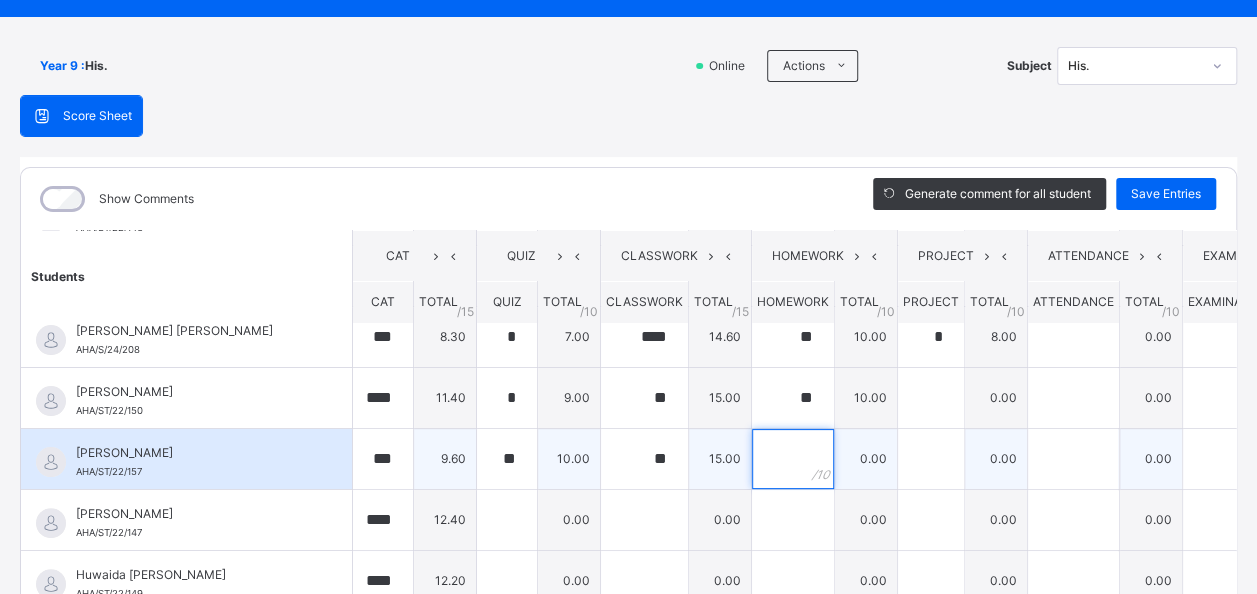 click at bounding box center [793, 459] 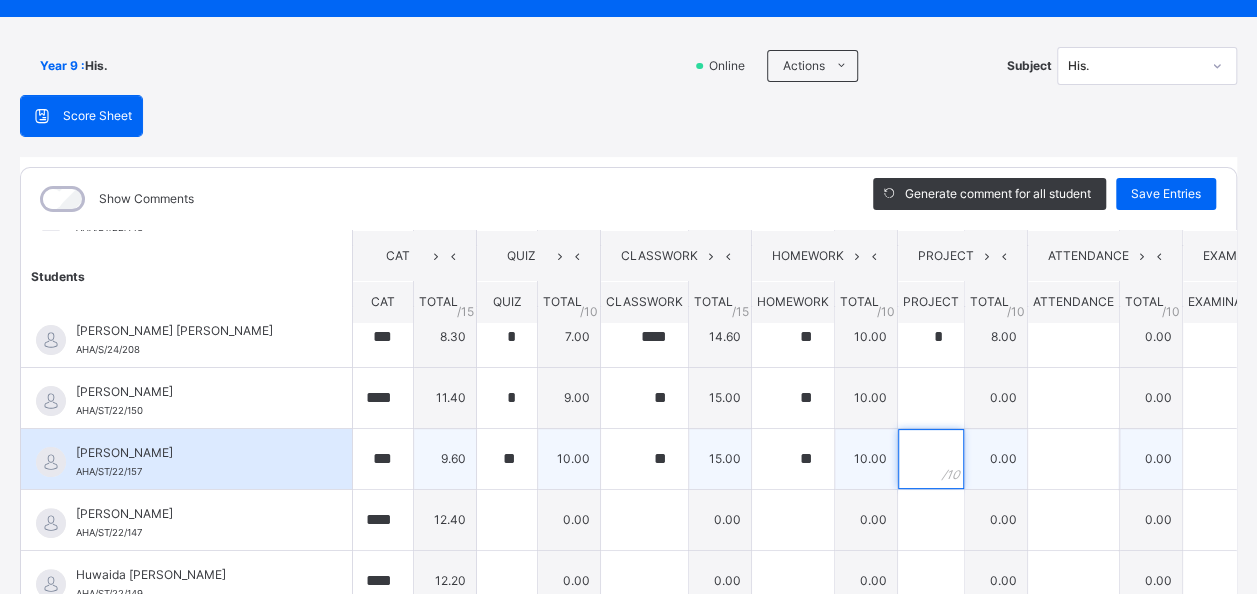 click at bounding box center (931, 459) 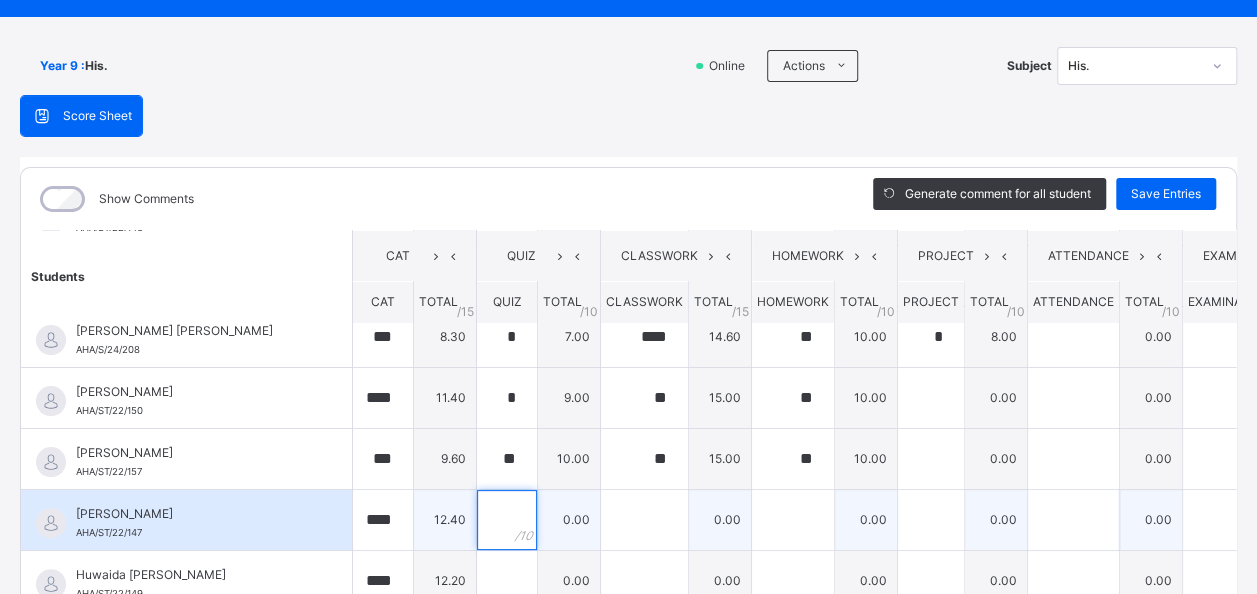 click at bounding box center [507, 520] 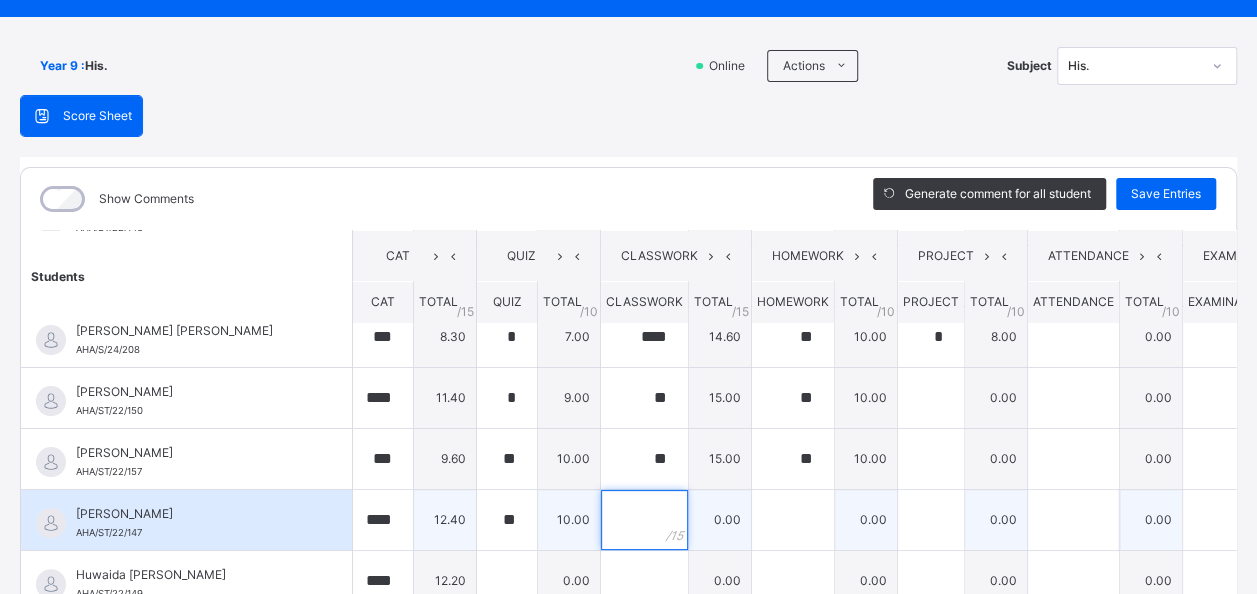 click at bounding box center (644, 520) 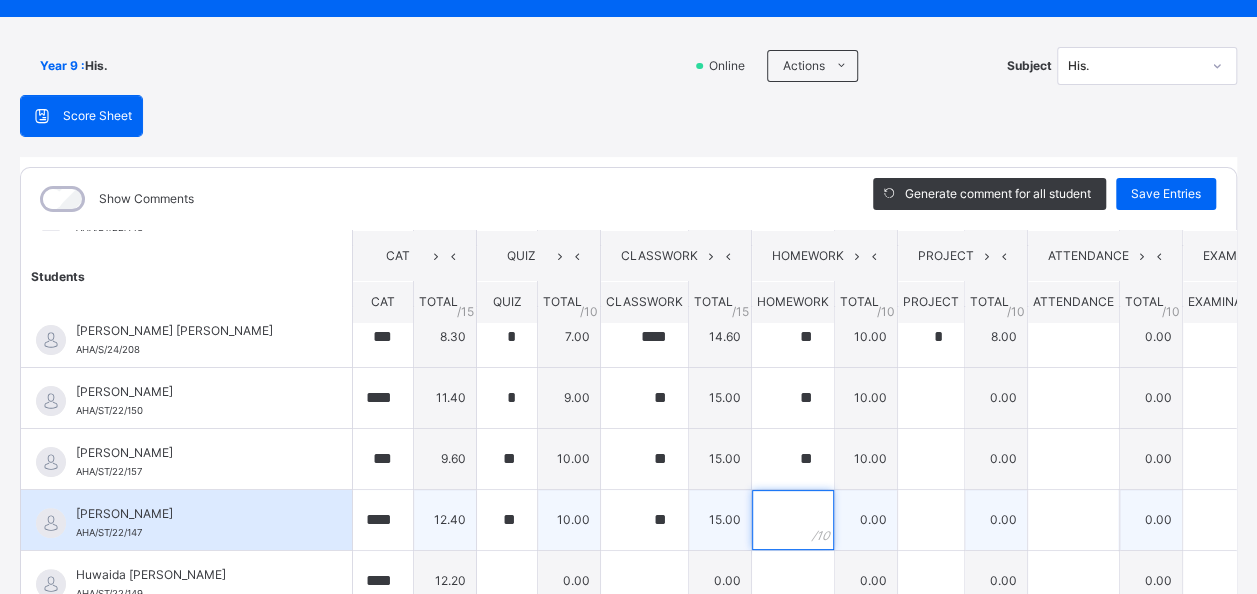 click at bounding box center [793, 520] 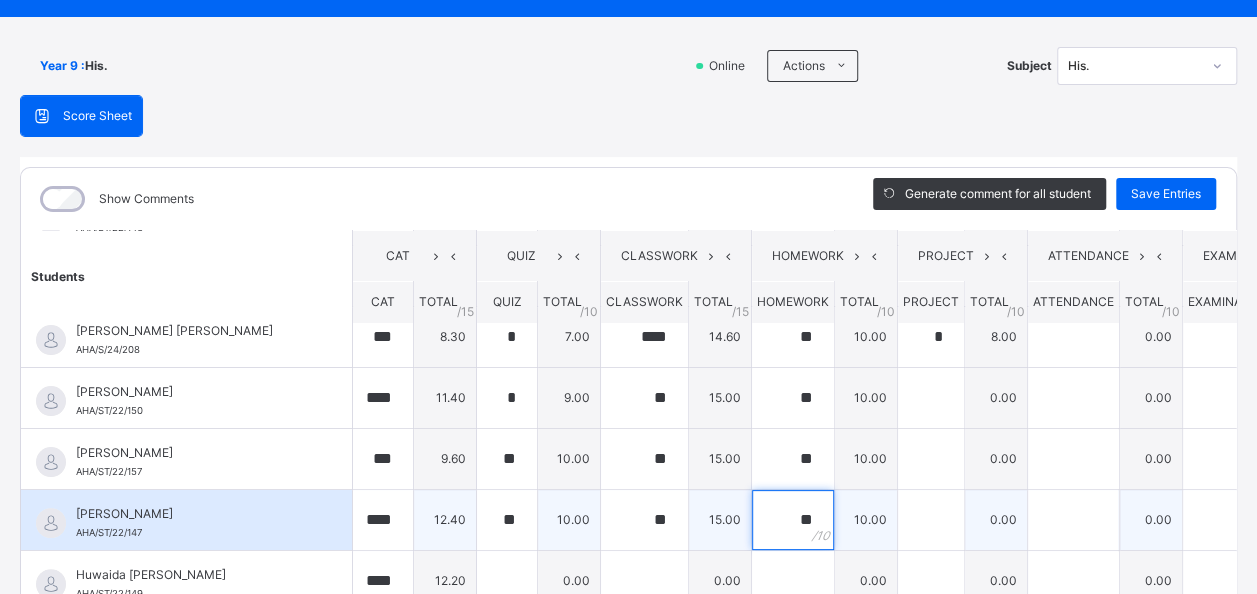 scroll, scrollTop: 300, scrollLeft: 0, axis: vertical 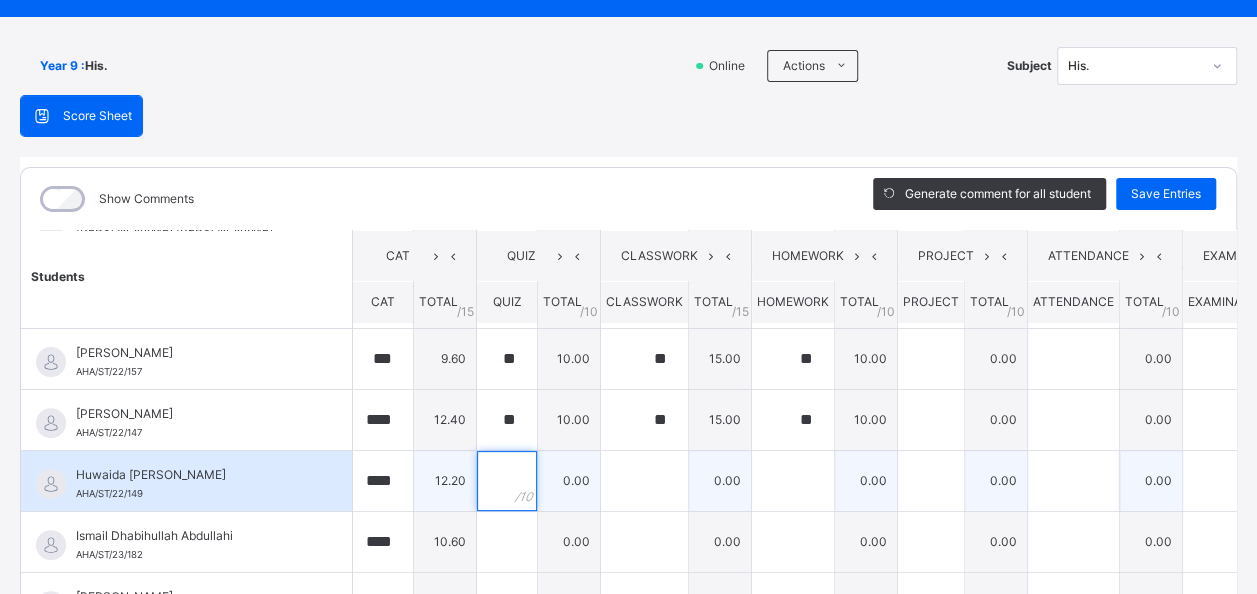 click at bounding box center [507, 481] 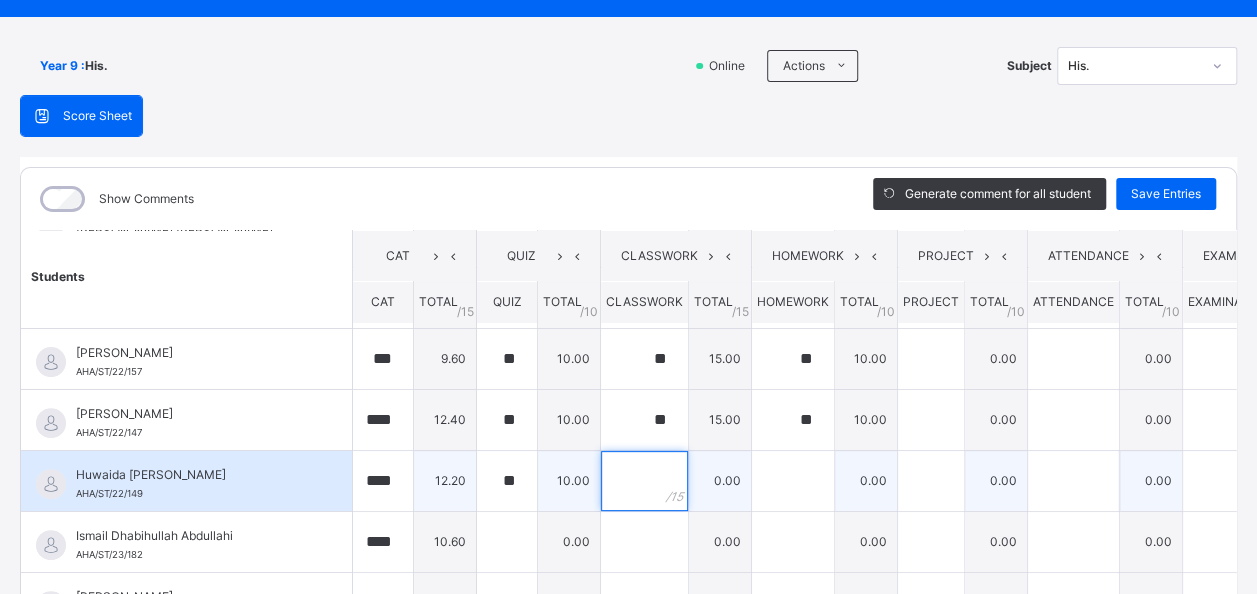 click at bounding box center [644, 481] 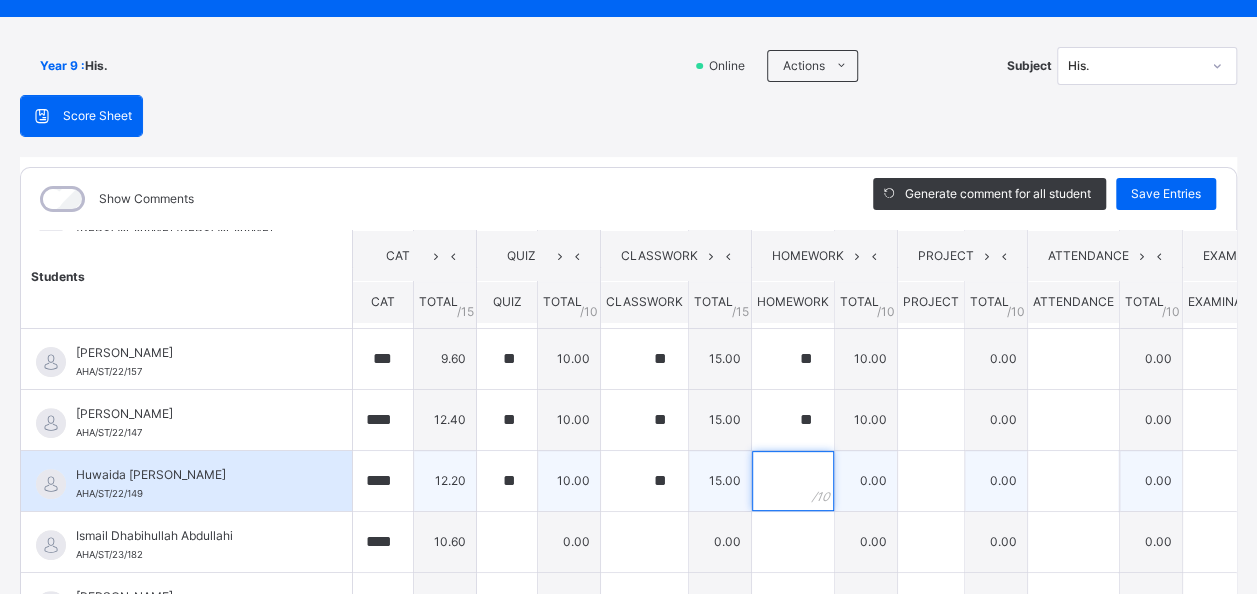 click at bounding box center [793, 481] 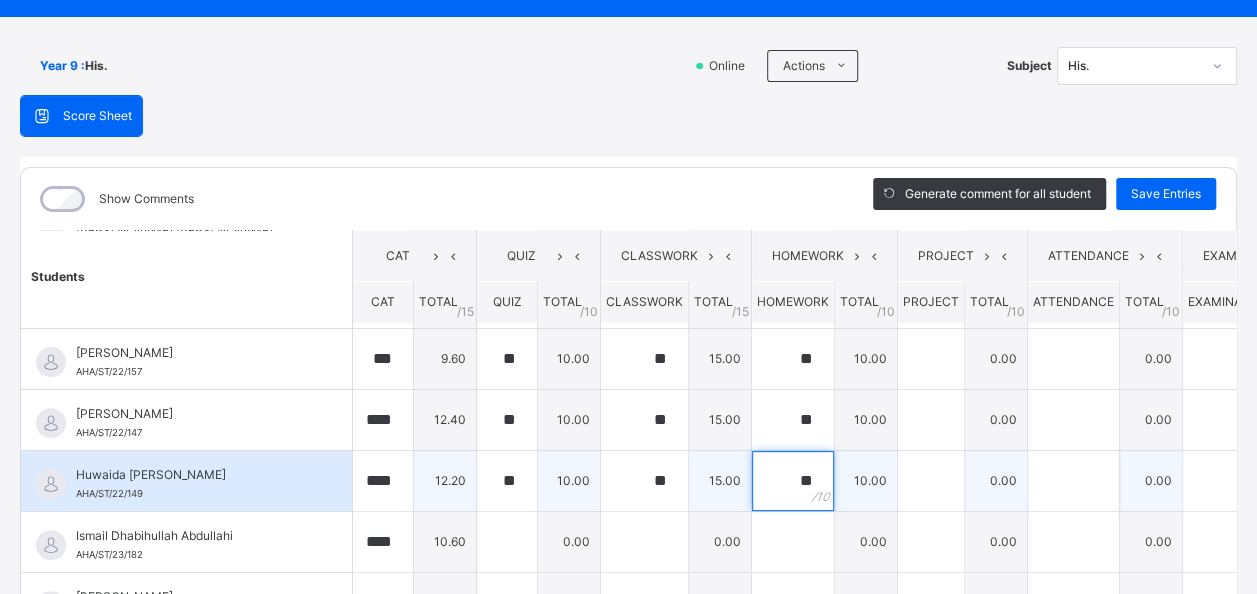 scroll, scrollTop: 335, scrollLeft: 0, axis: vertical 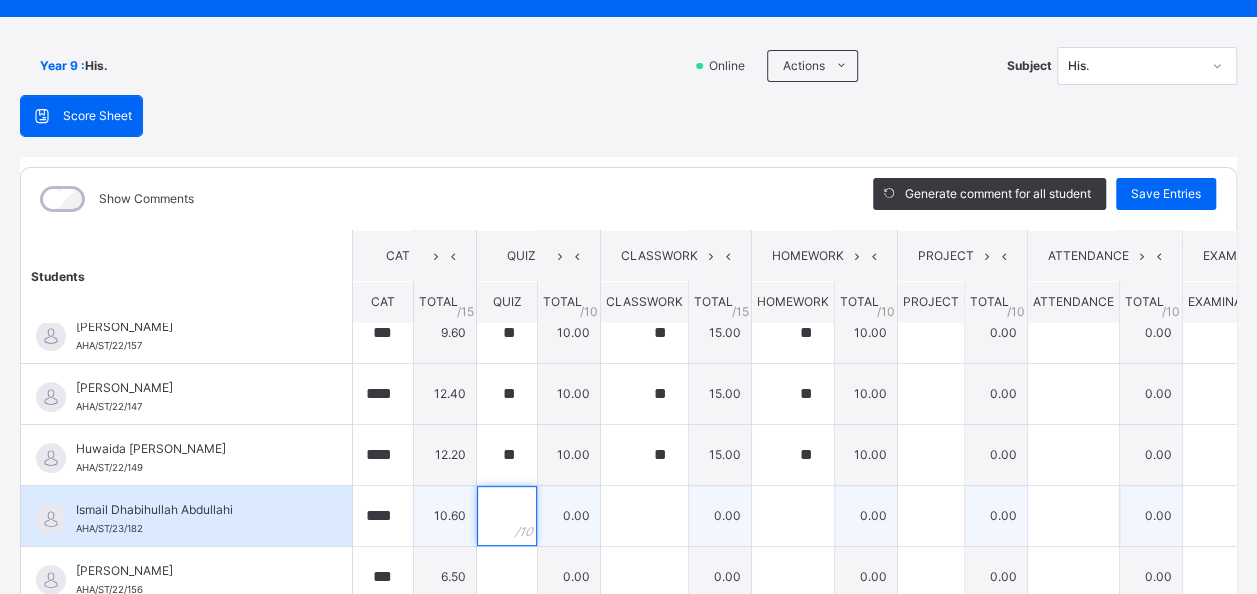 click at bounding box center [507, 516] 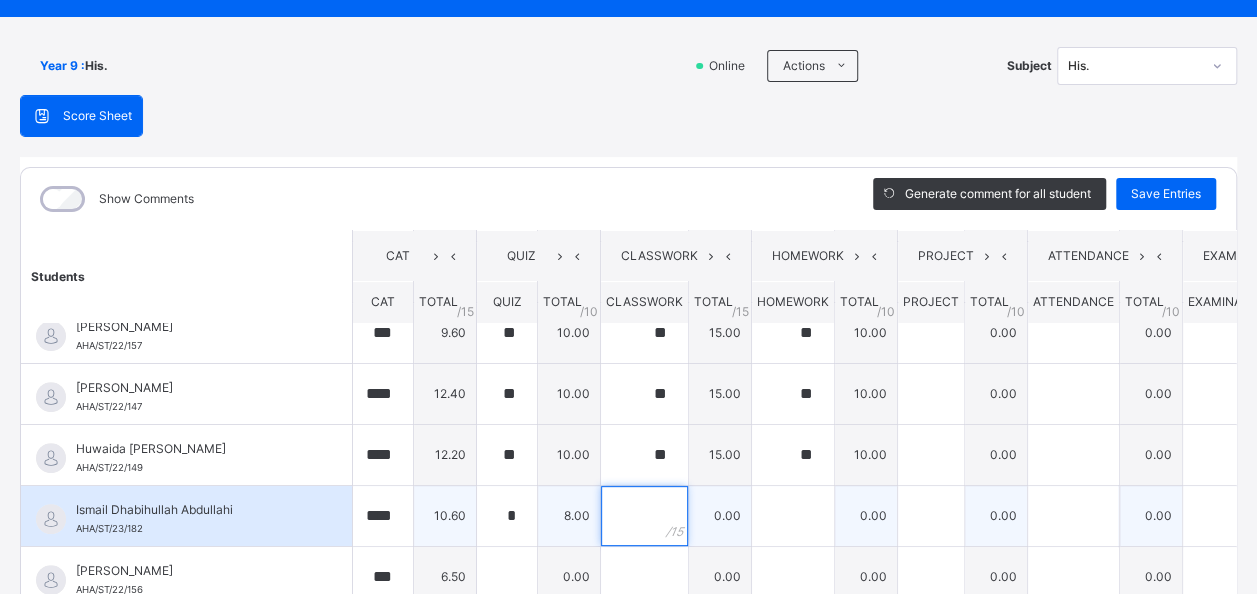 click at bounding box center (644, 516) 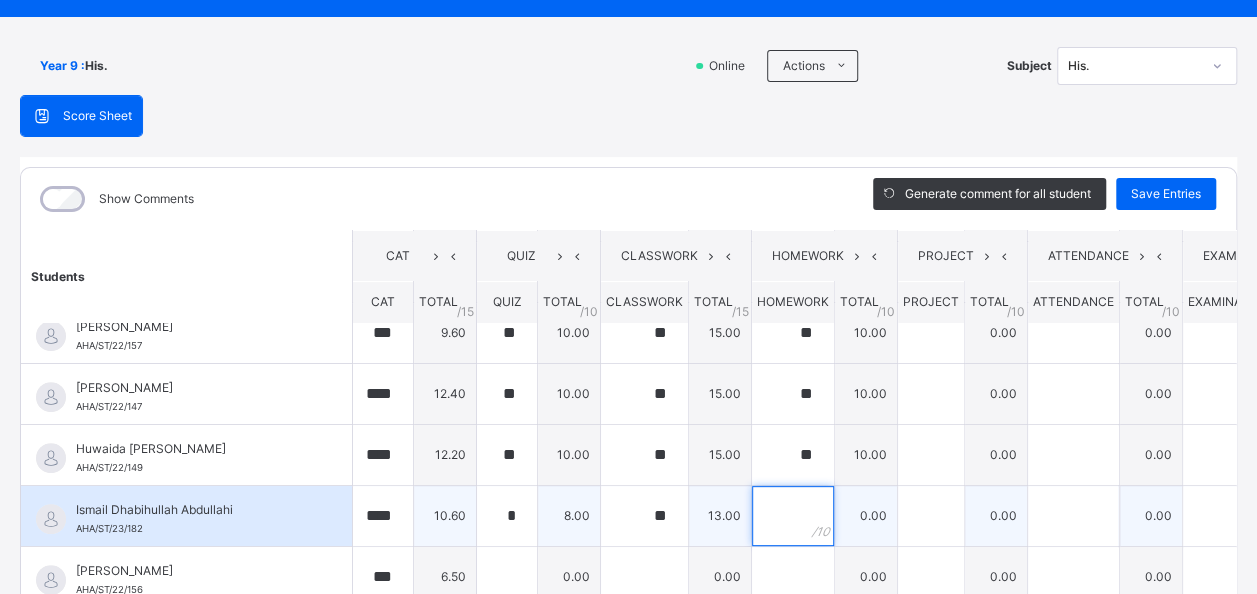 click at bounding box center (793, 516) 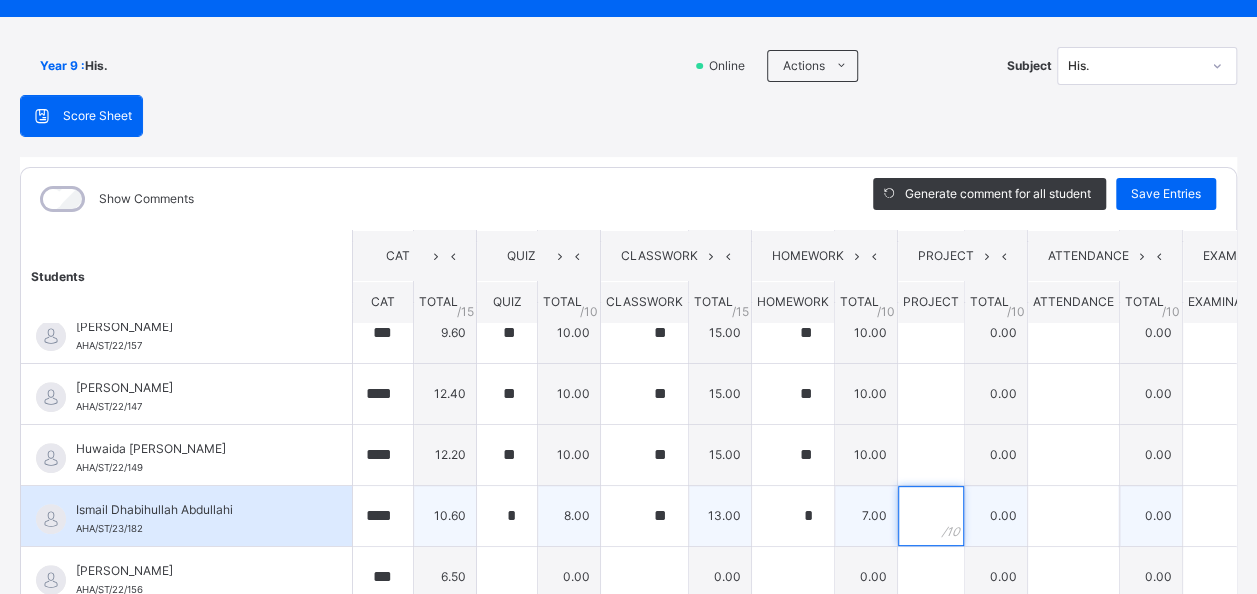click at bounding box center (931, 516) 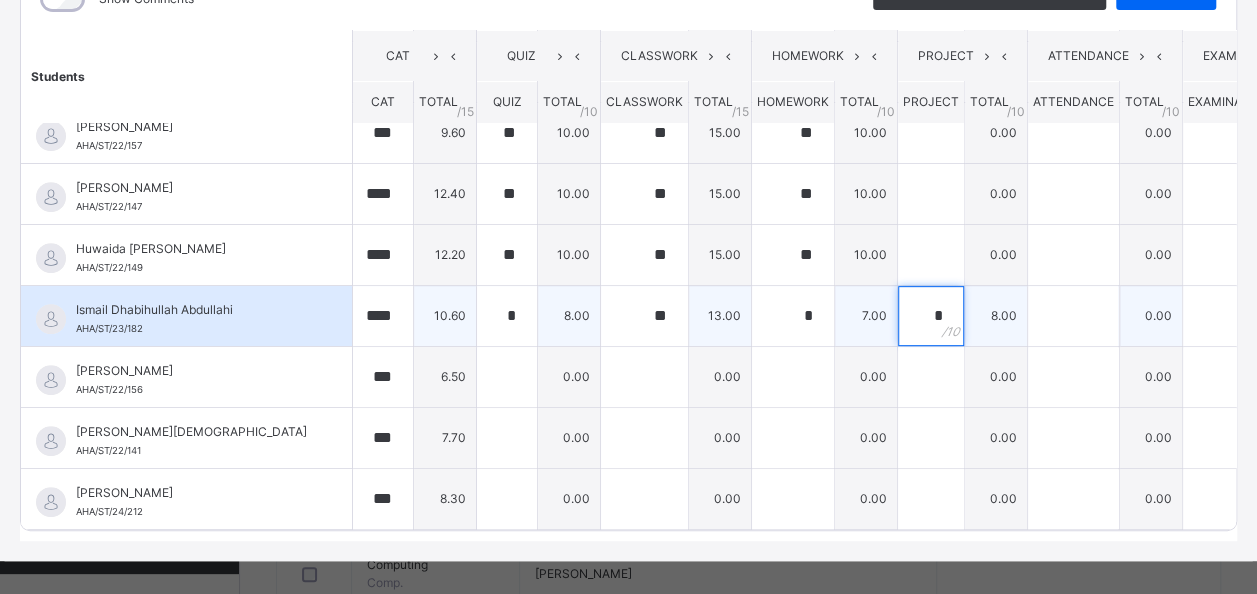 scroll, scrollTop: 331, scrollLeft: 0, axis: vertical 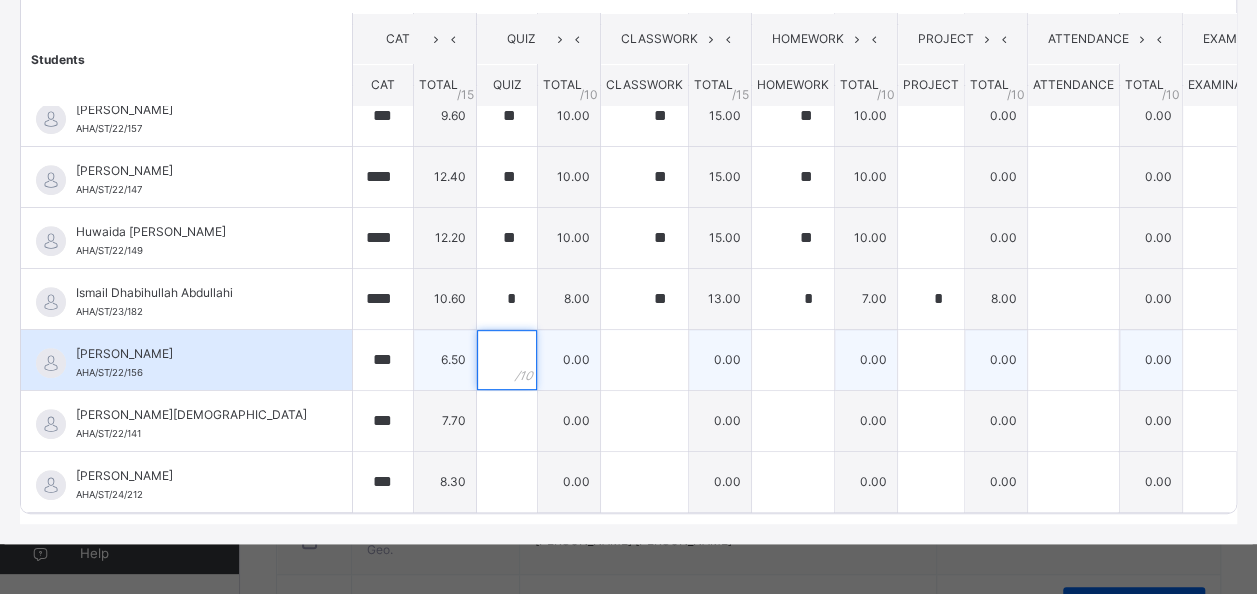 click at bounding box center (507, 360) 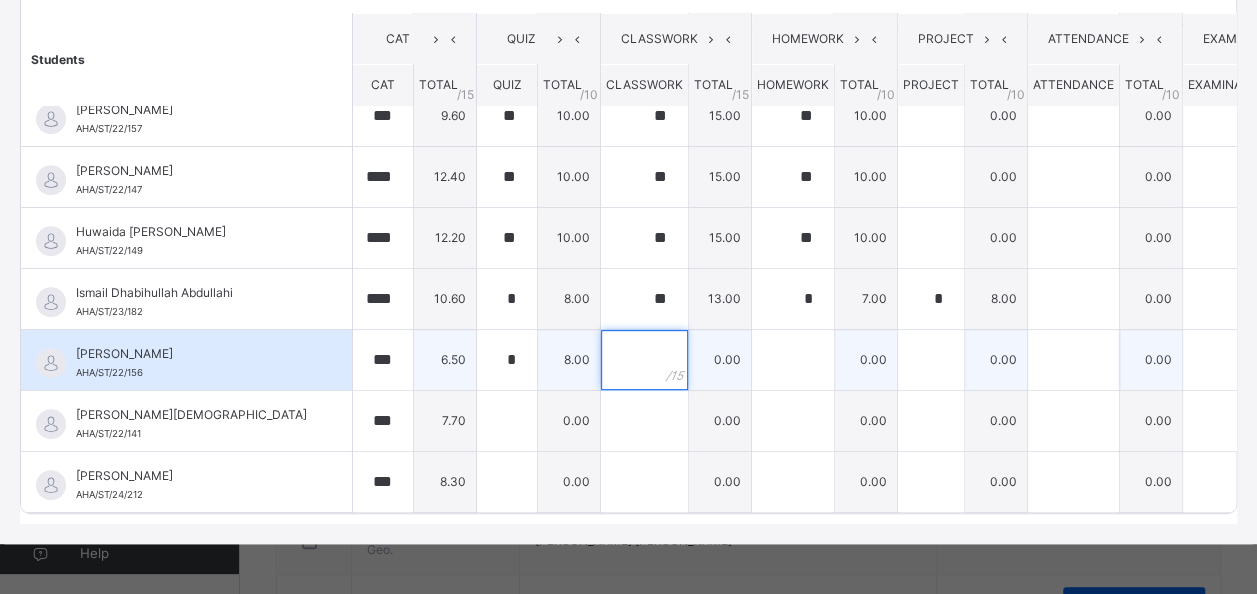 click at bounding box center (644, 360) 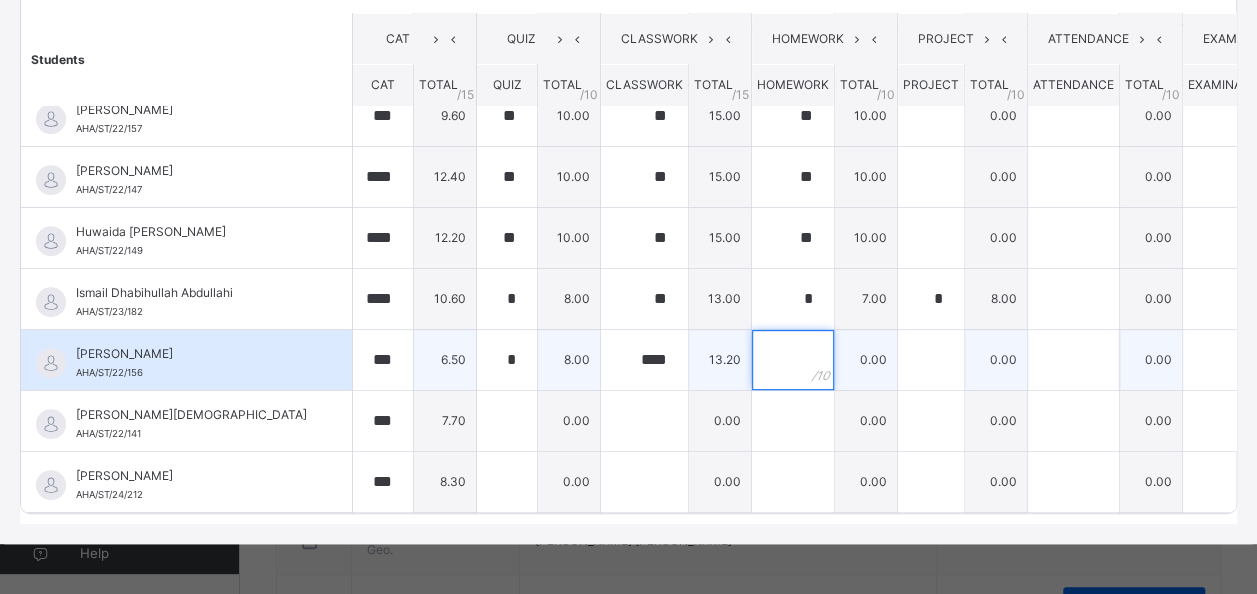 drag, startPoint x: 710, startPoint y: 323, endPoint x: 686, endPoint y: 332, distance: 25.632011 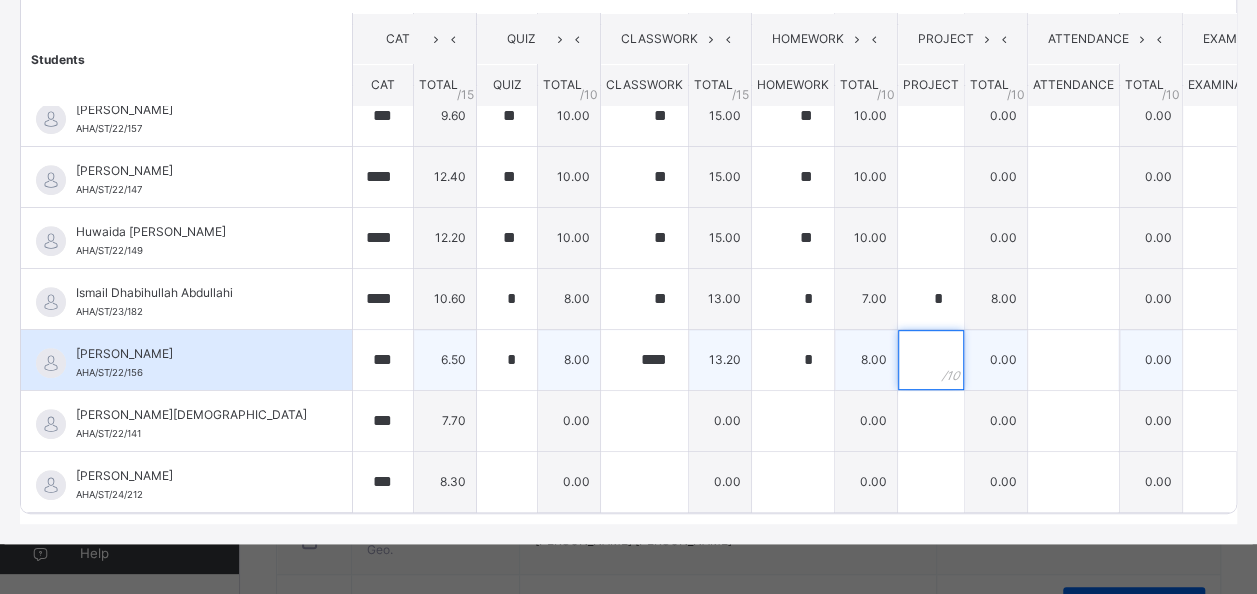 click at bounding box center [931, 360] 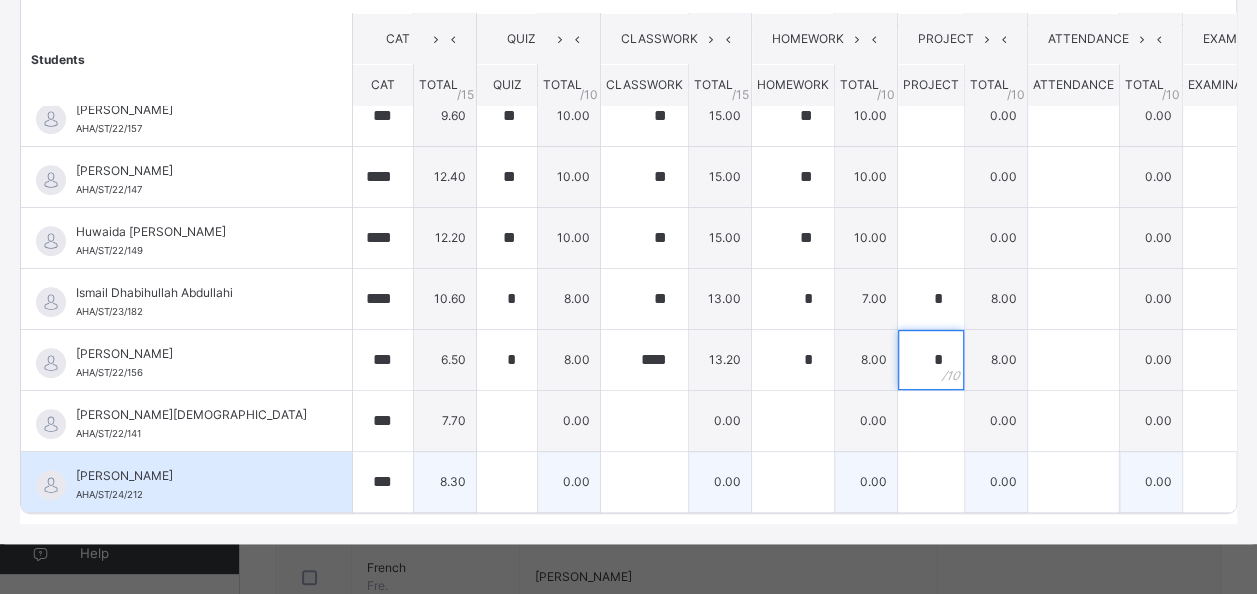 scroll, scrollTop: 800, scrollLeft: 0, axis: vertical 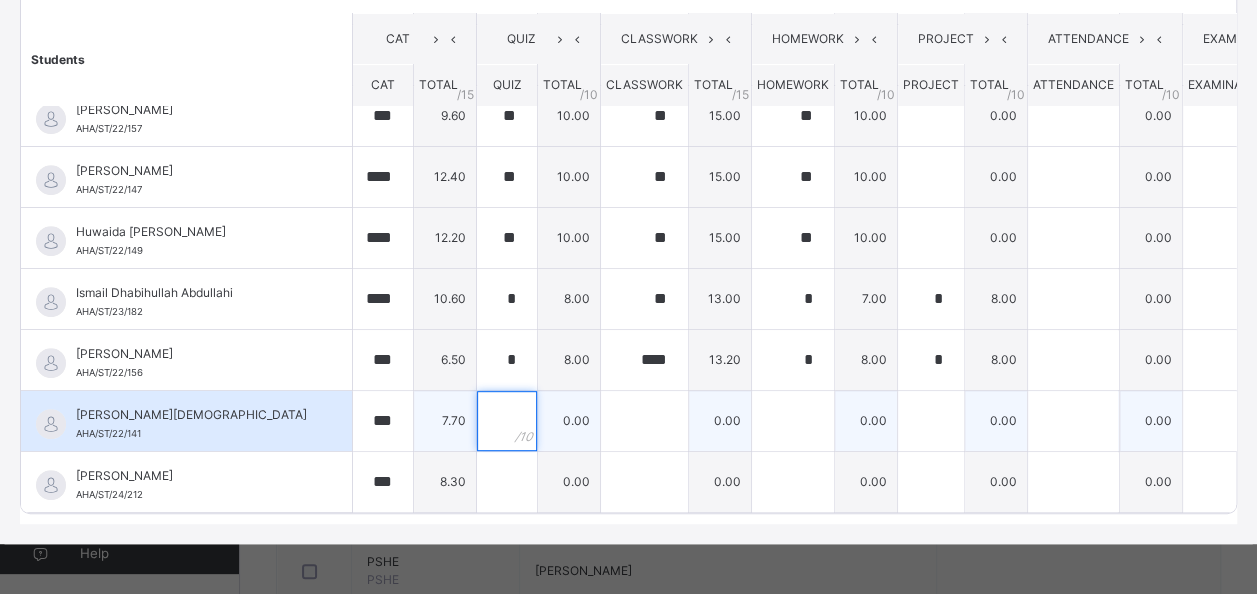 click at bounding box center (507, 421) 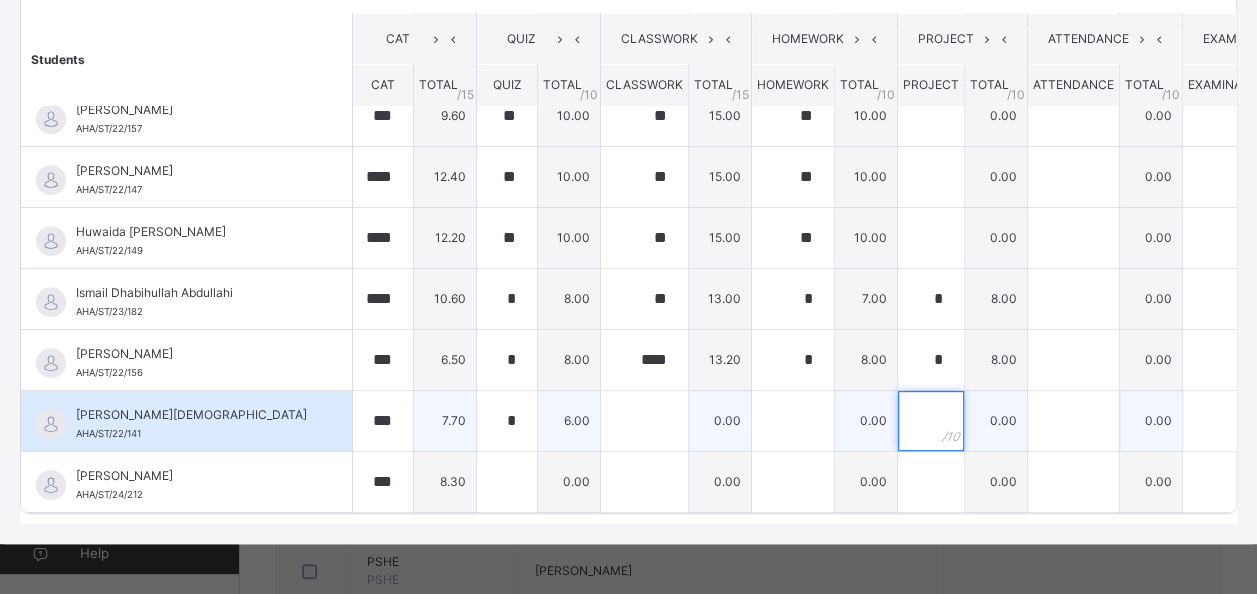 click at bounding box center (931, 421) 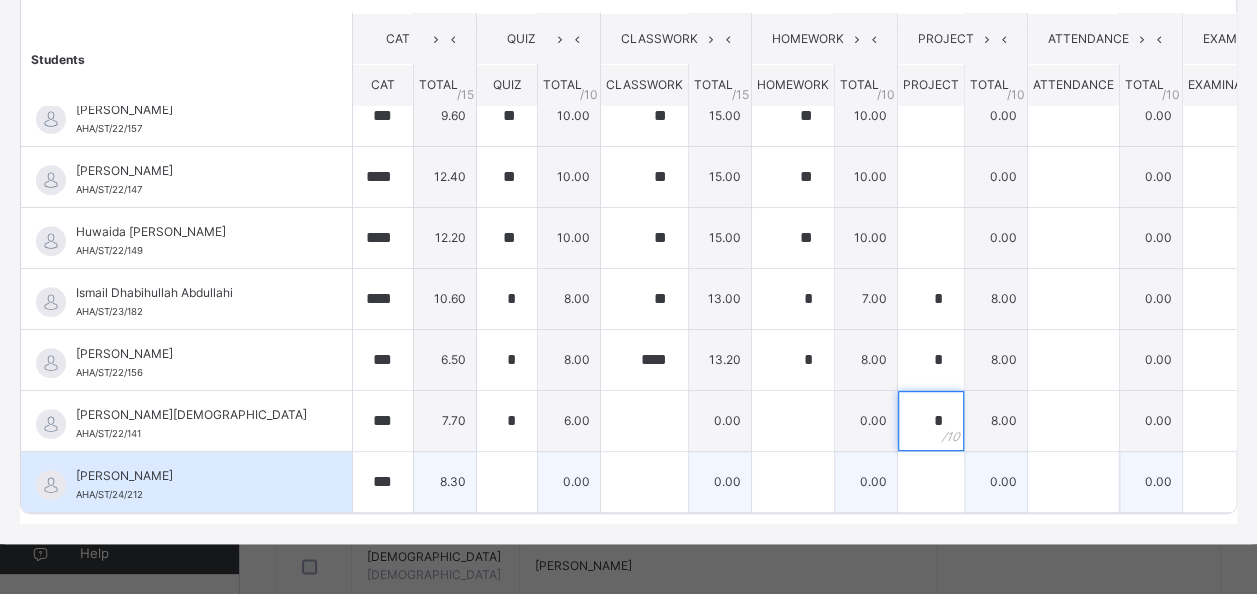scroll, scrollTop: 900, scrollLeft: 0, axis: vertical 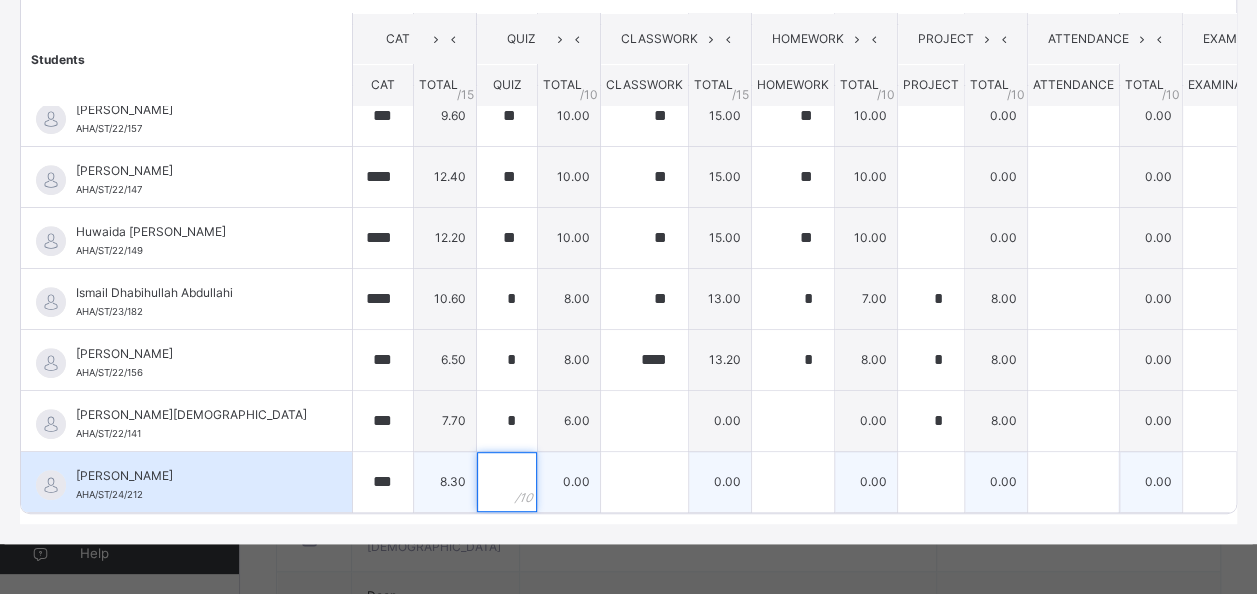 click at bounding box center [507, 482] 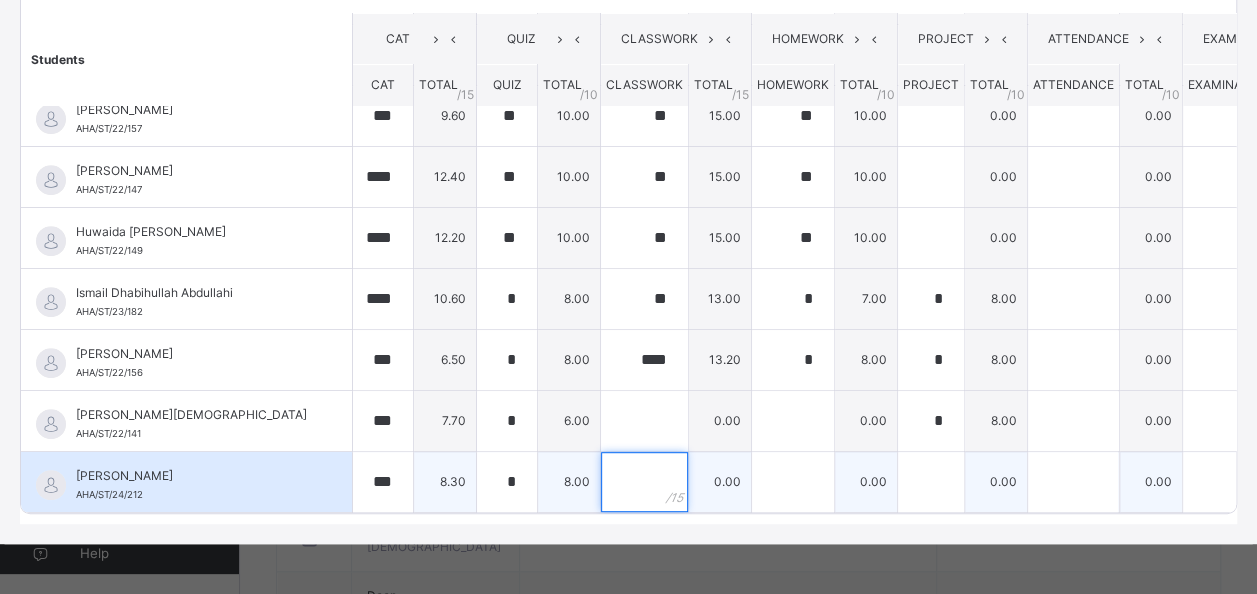 click at bounding box center (644, 482) 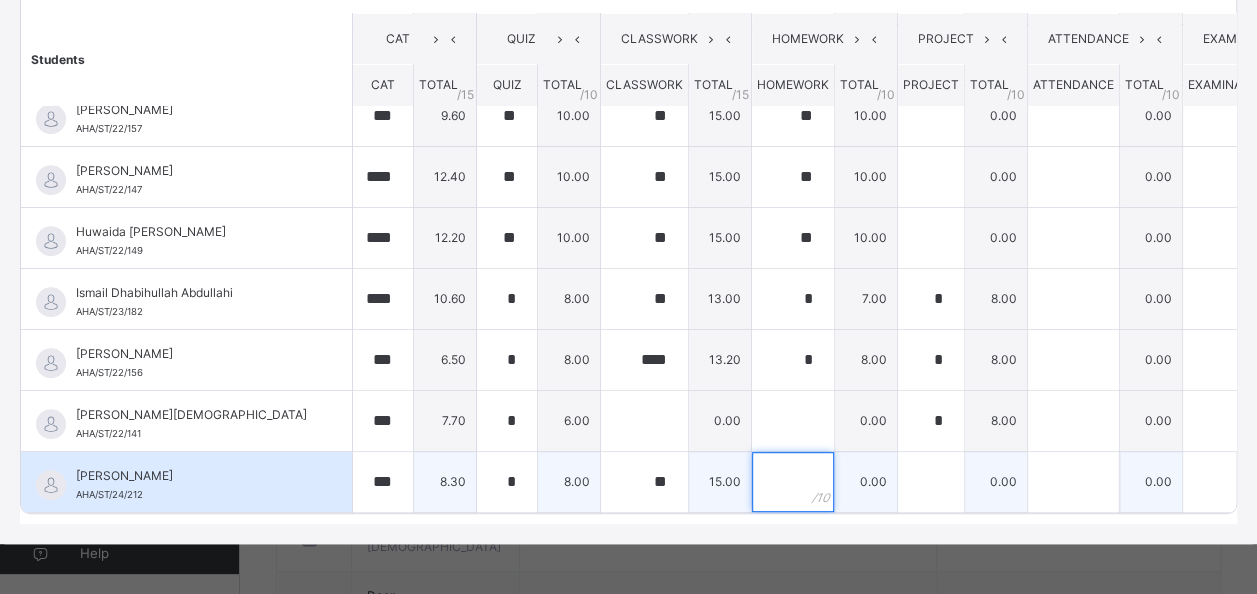 click at bounding box center (793, 482) 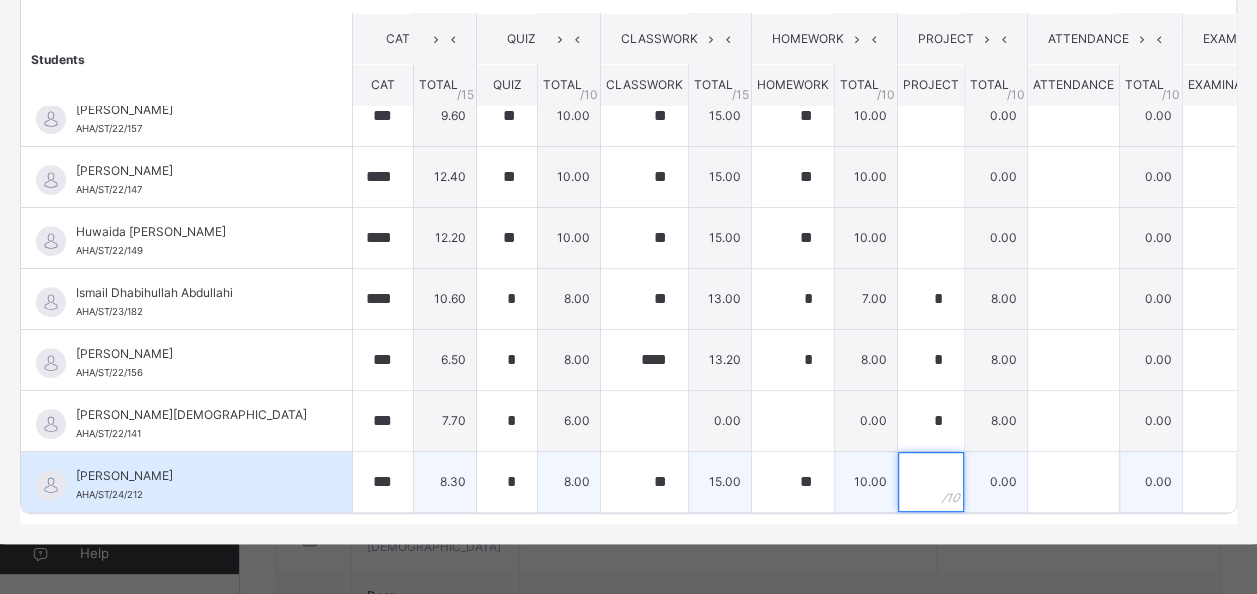 click at bounding box center (931, 482) 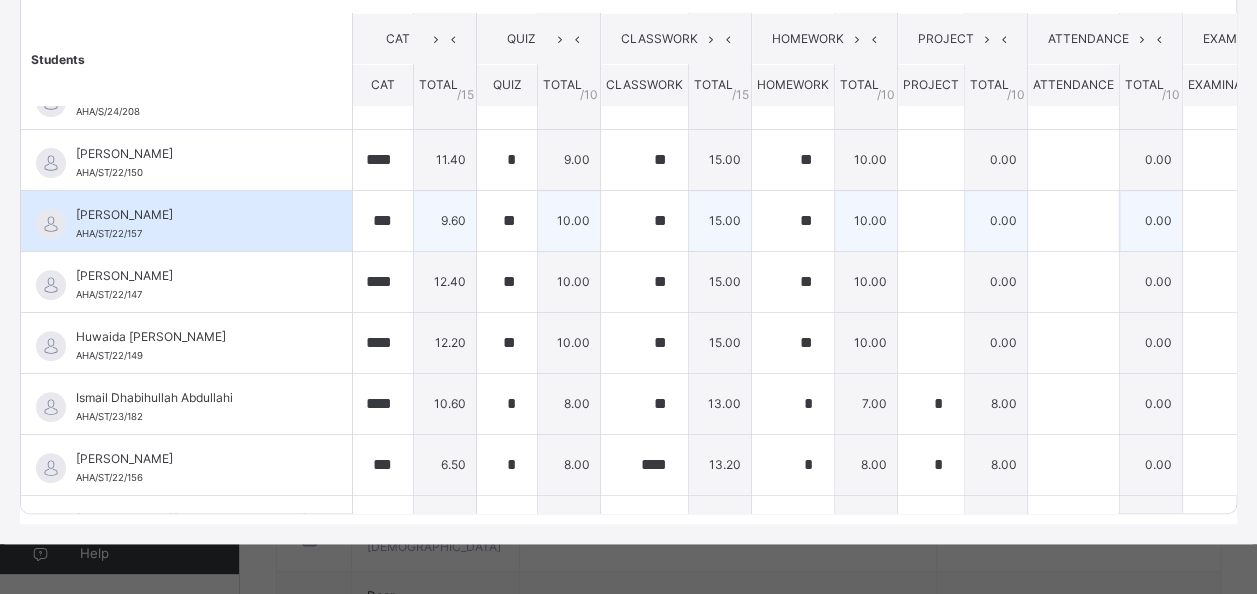 scroll, scrollTop: 0, scrollLeft: 0, axis: both 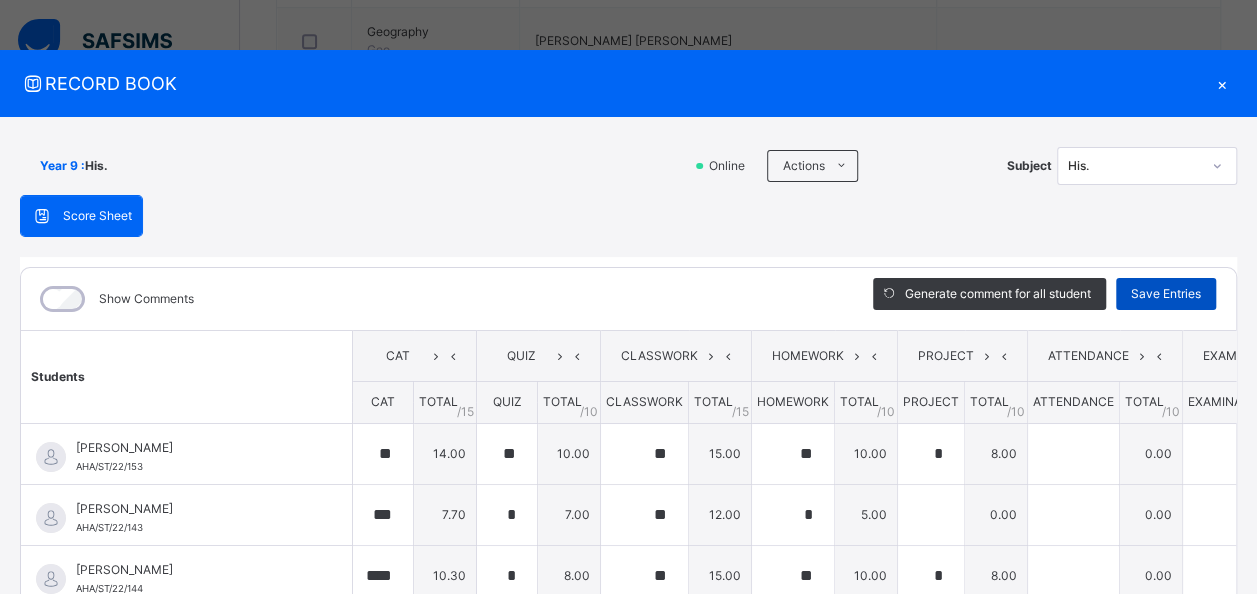 click on "Save Entries" at bounding box center (1166, 294) 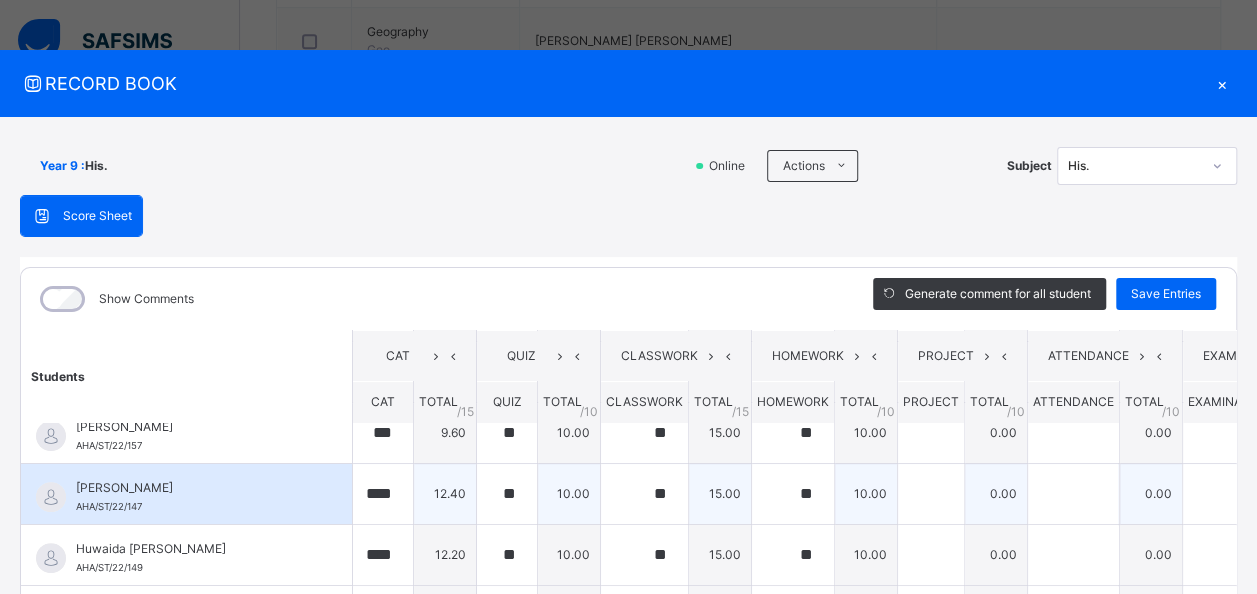scroll, scrollTop: 335, scrollLeft: 0, axis: vertical 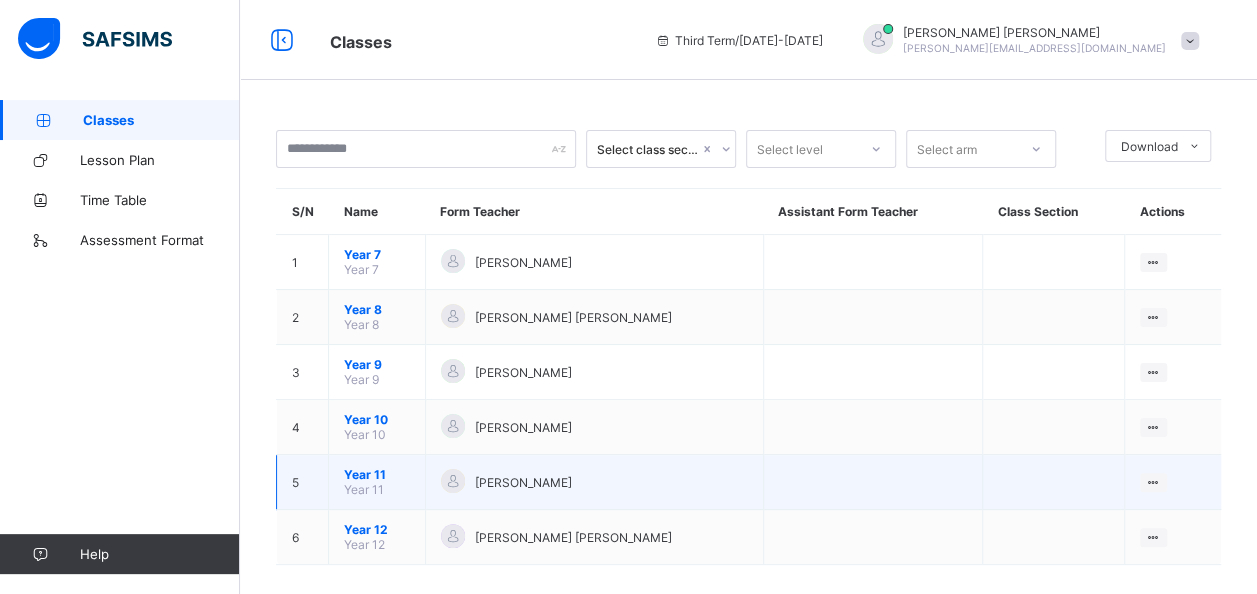 drag, startPoint x: 0, startPoint y: 0, endPoint x: 364, endPoint y: 463, distance: 588.95245 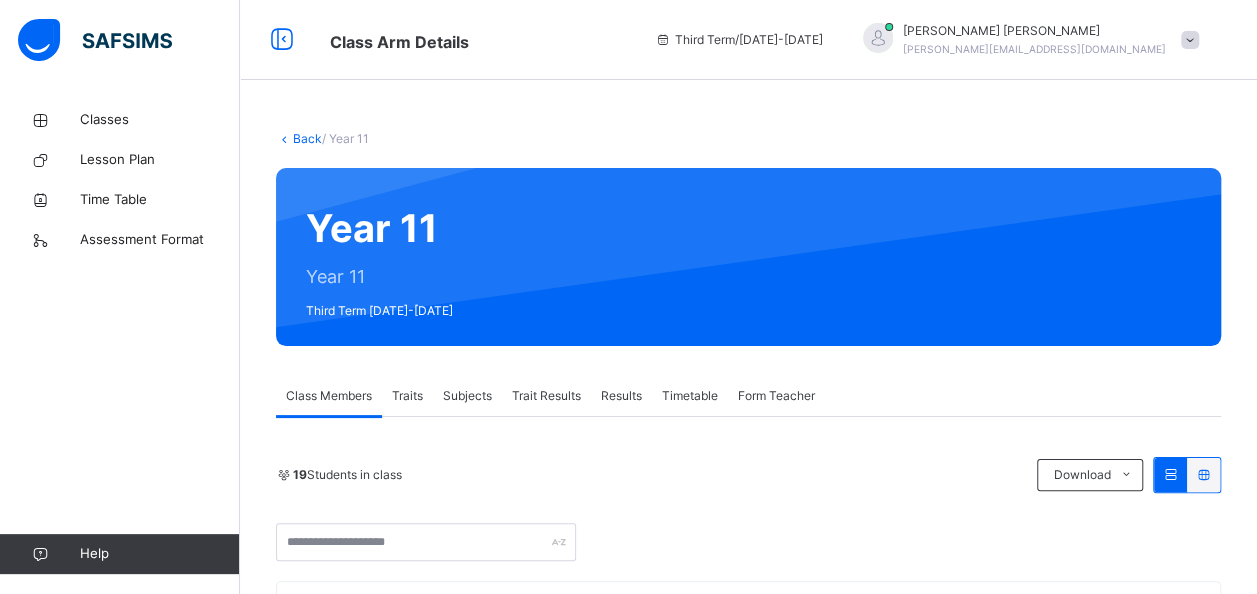 click on "Subjects" at bounding box center (467, 396) 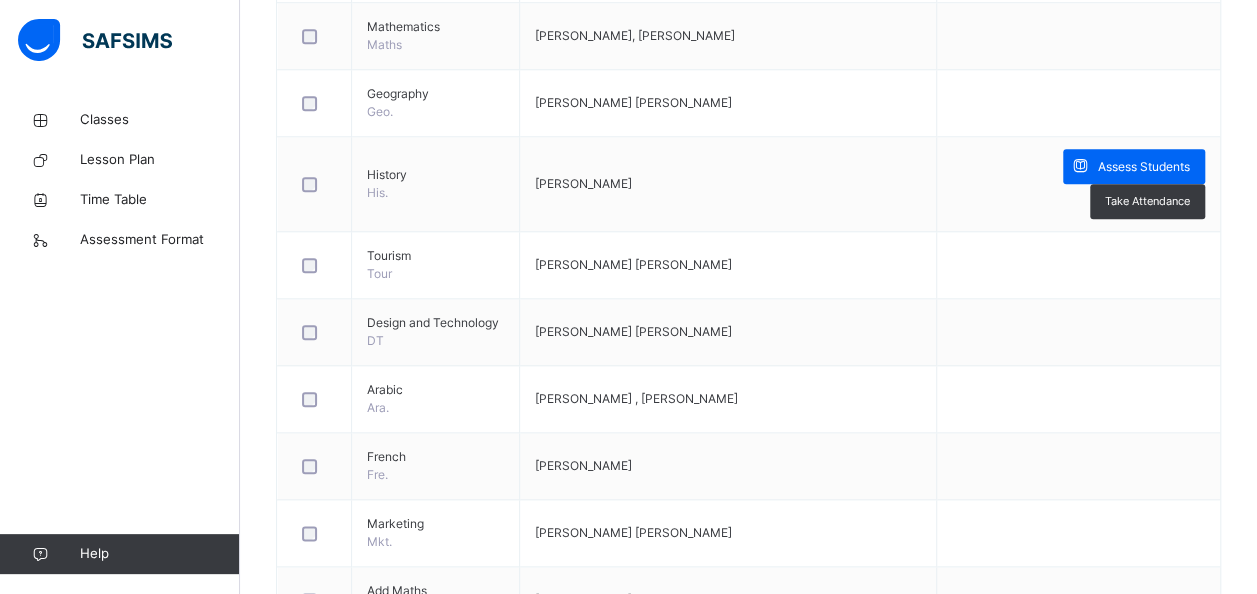 scroll, scrollTop: 900, scrollLeft: 0, axis: vertical 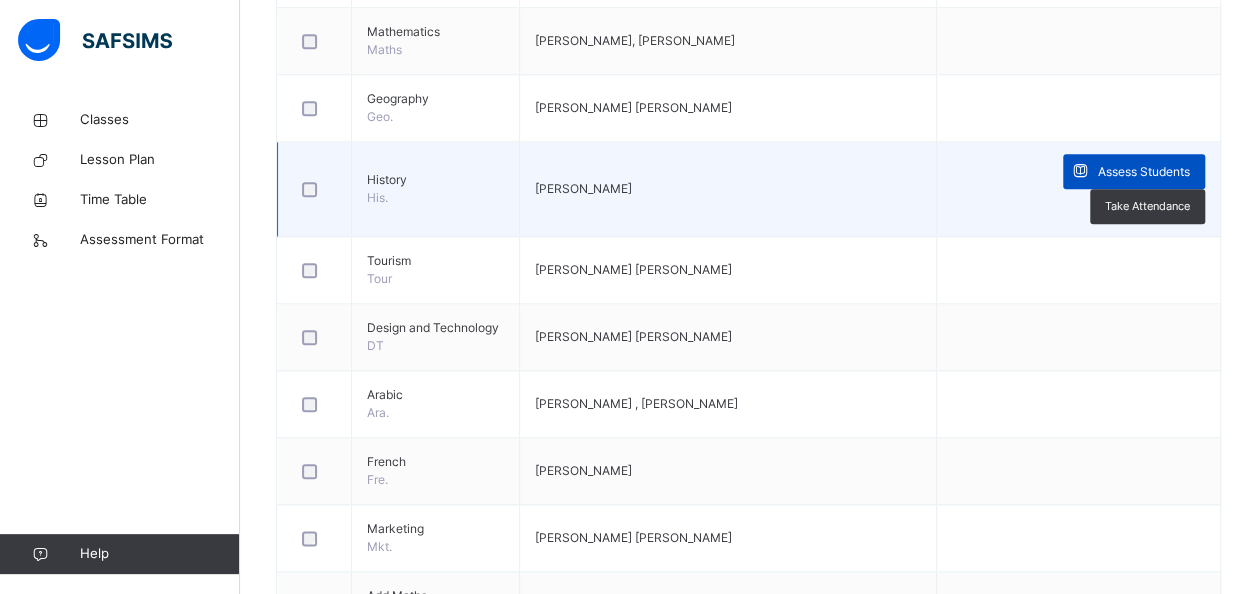 click on "Assess Students" at bounding box center [1144, 172] 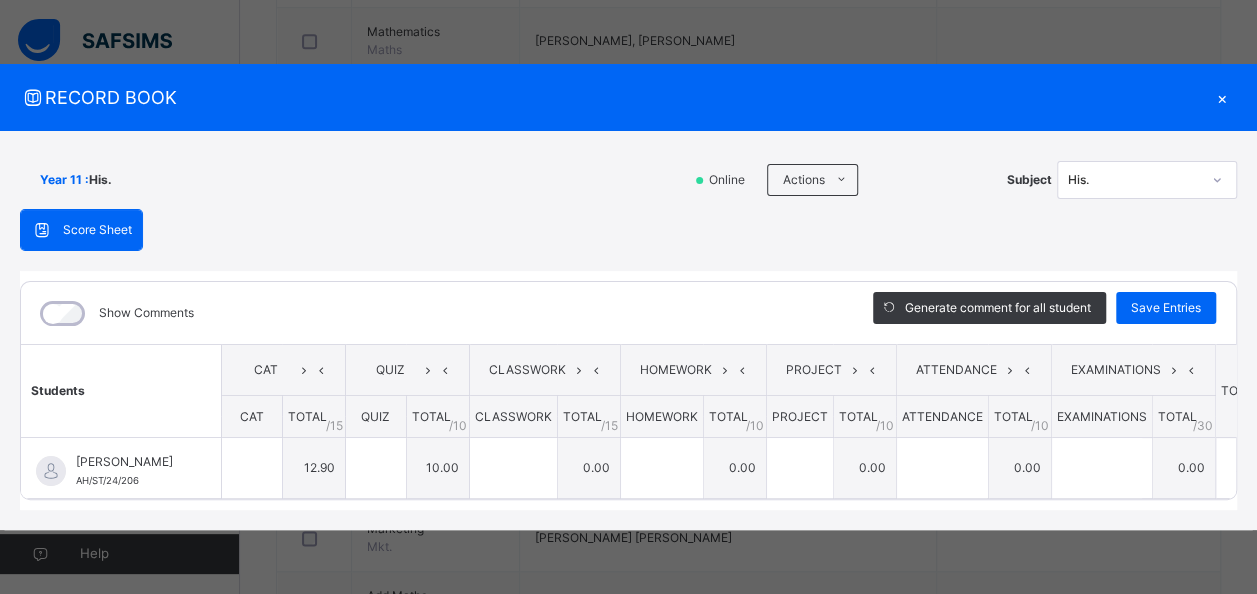 type on "****" 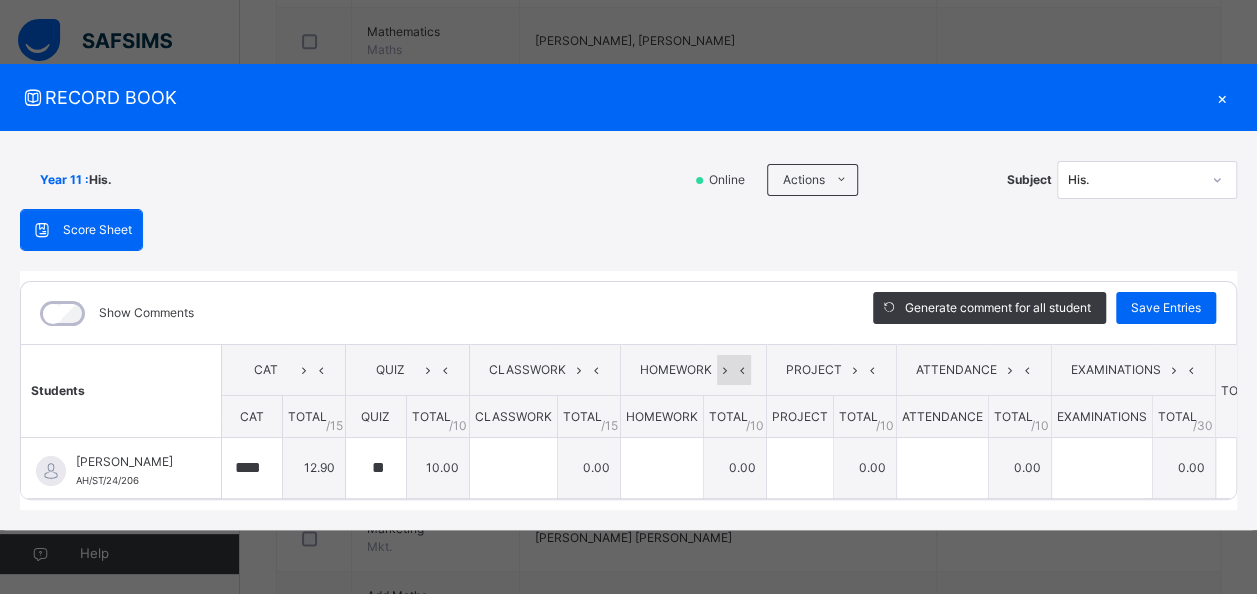 scroll, scrollTop: 1100, scrollLeft: 0, axis: vertical 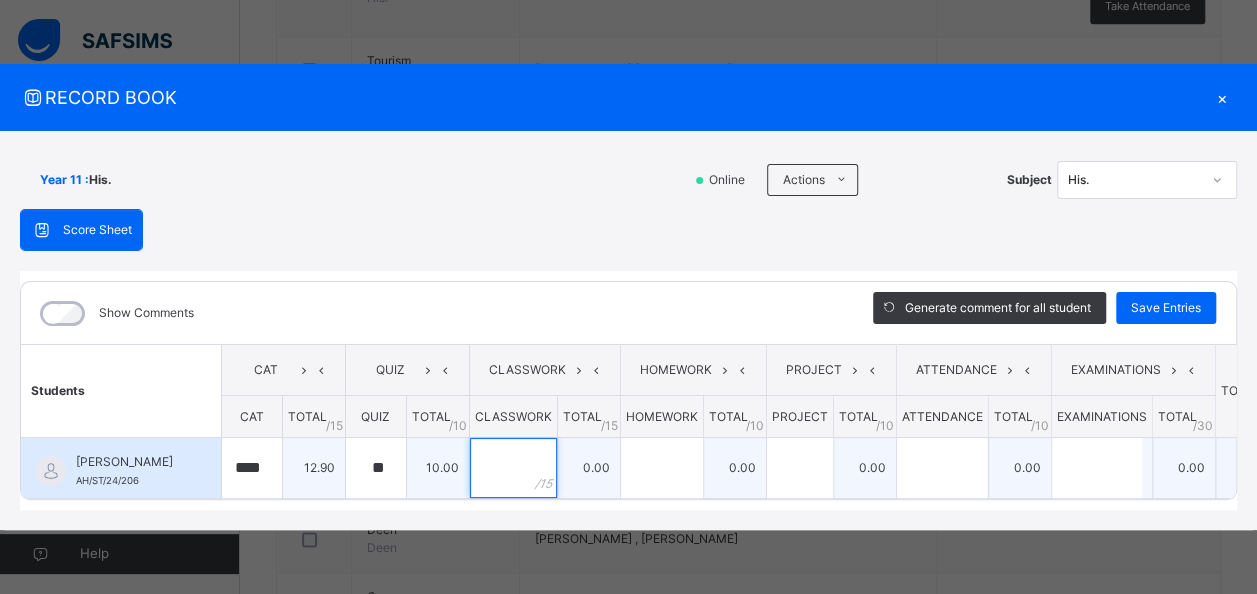 click at bounding box center [513, 468] 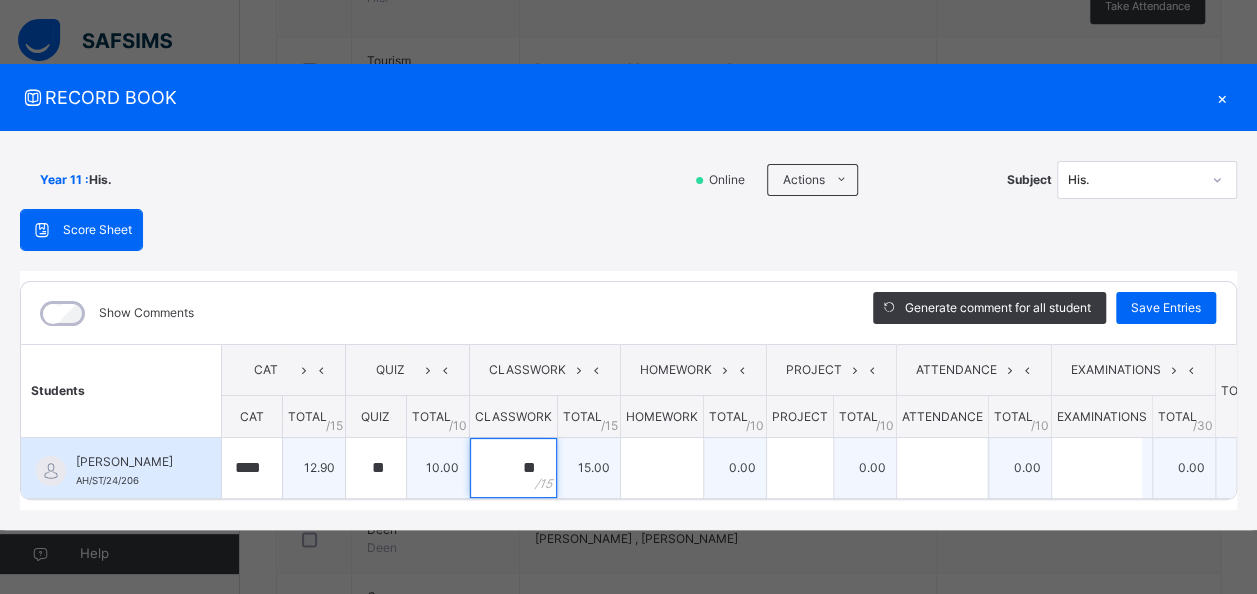 type on "**" 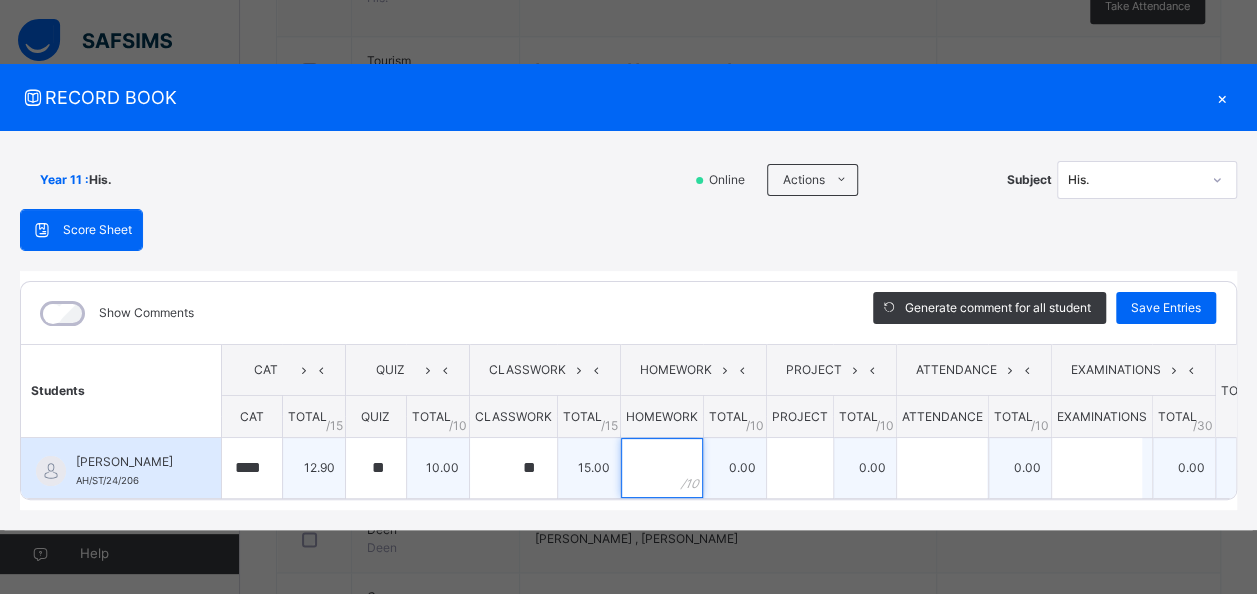 click at bounding box center (662, 468) 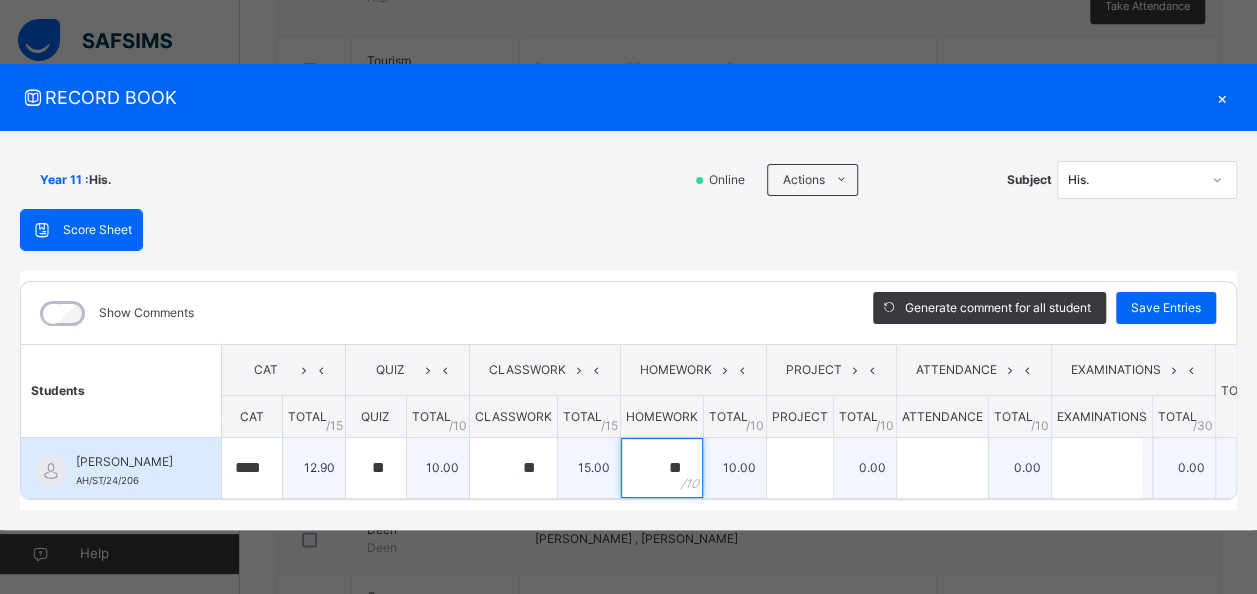 type on "**" 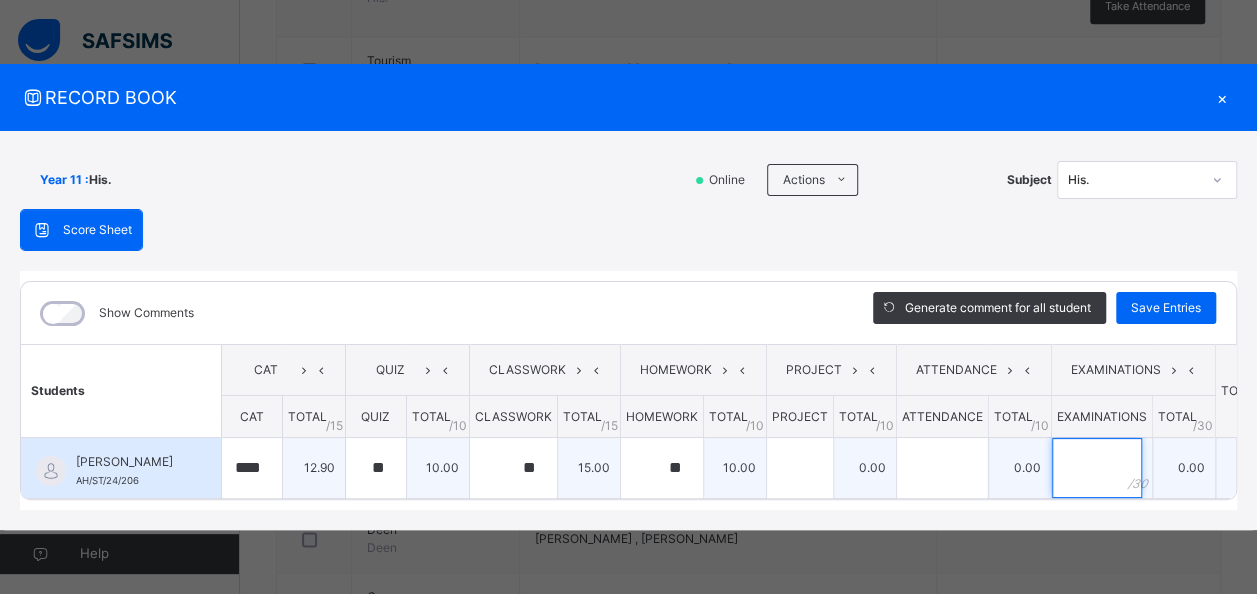 click at bounding box center [1097, 468] 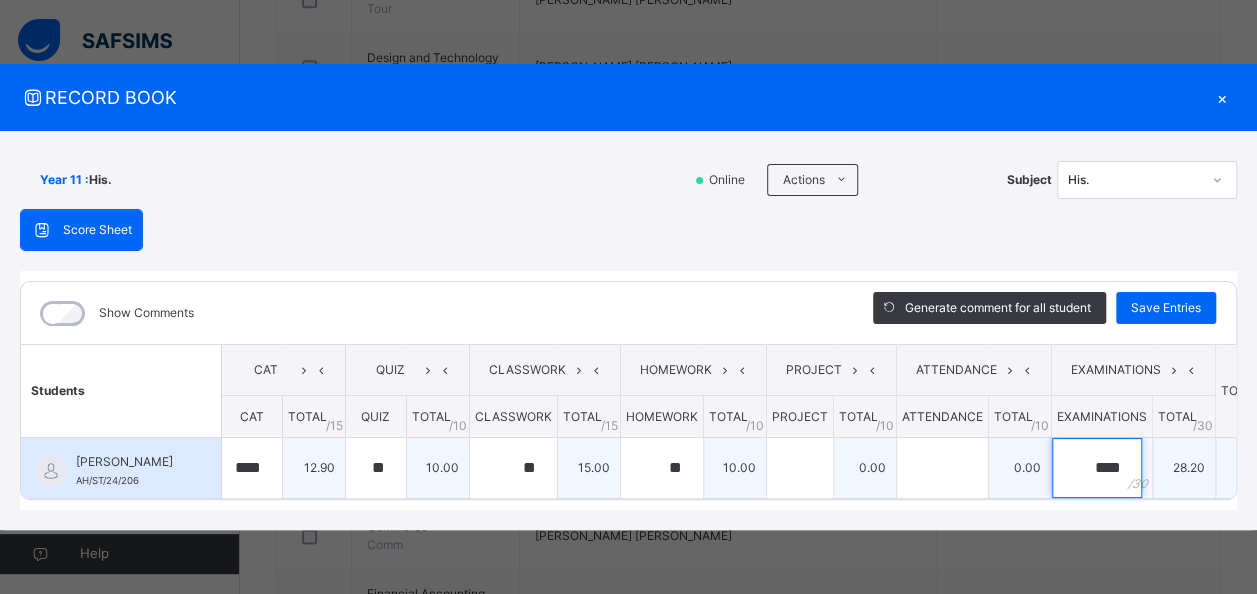scroll, scrollTop: 1300, scrollLeft: 0, axis: vertical 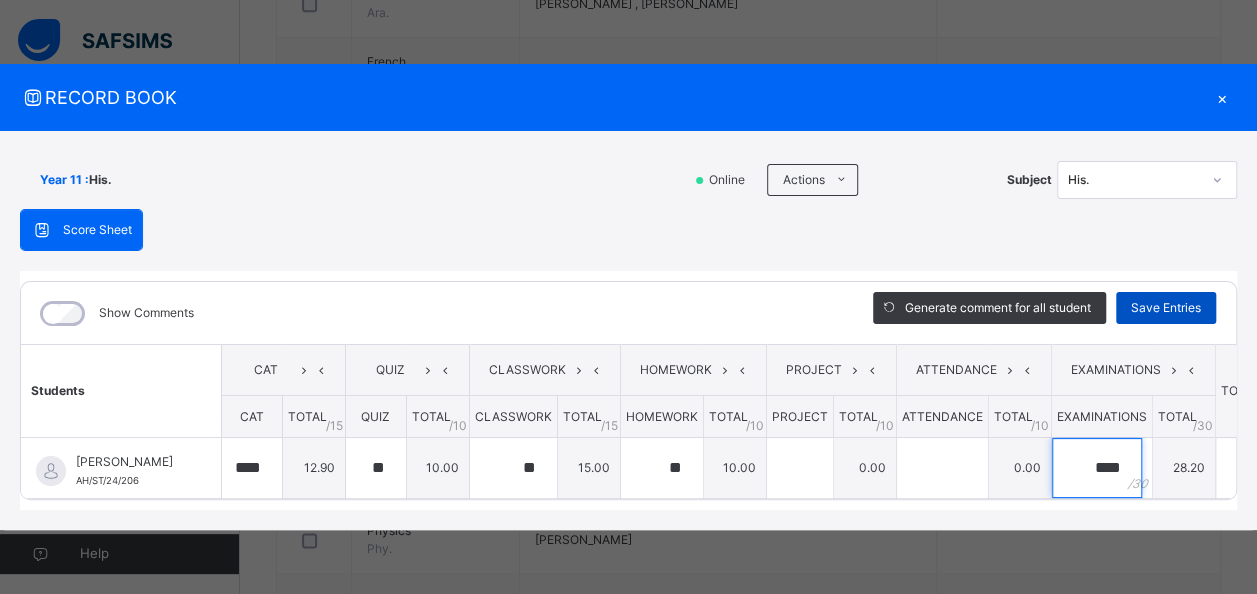 type on "****" 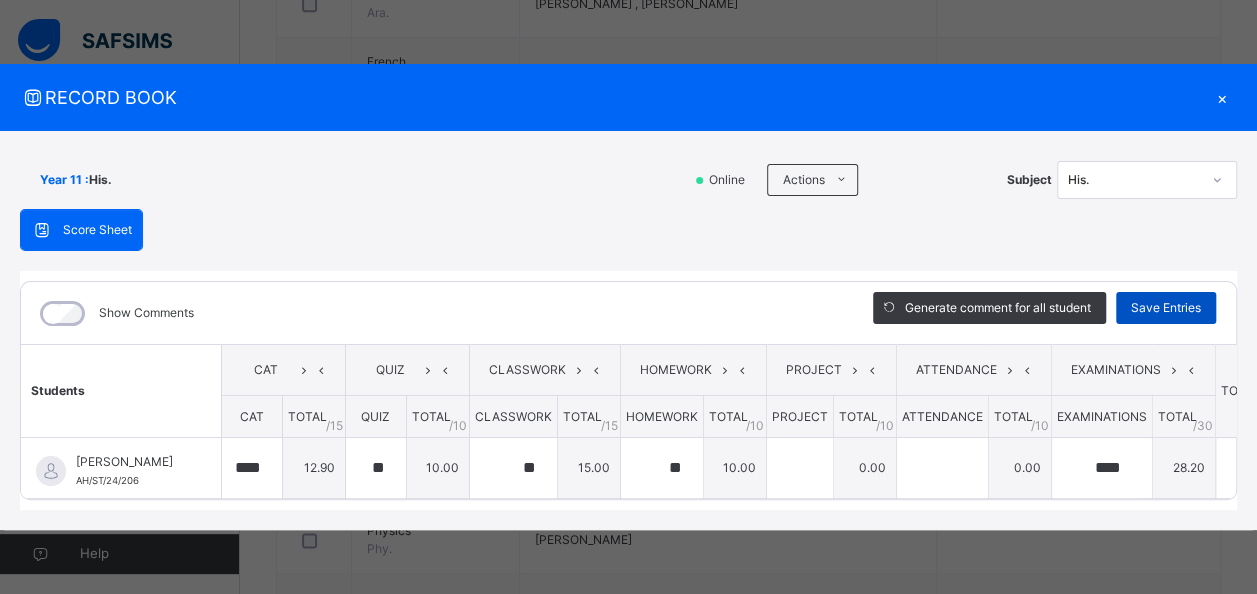 click on "Save Entries" at bounding box center [1166, 308] 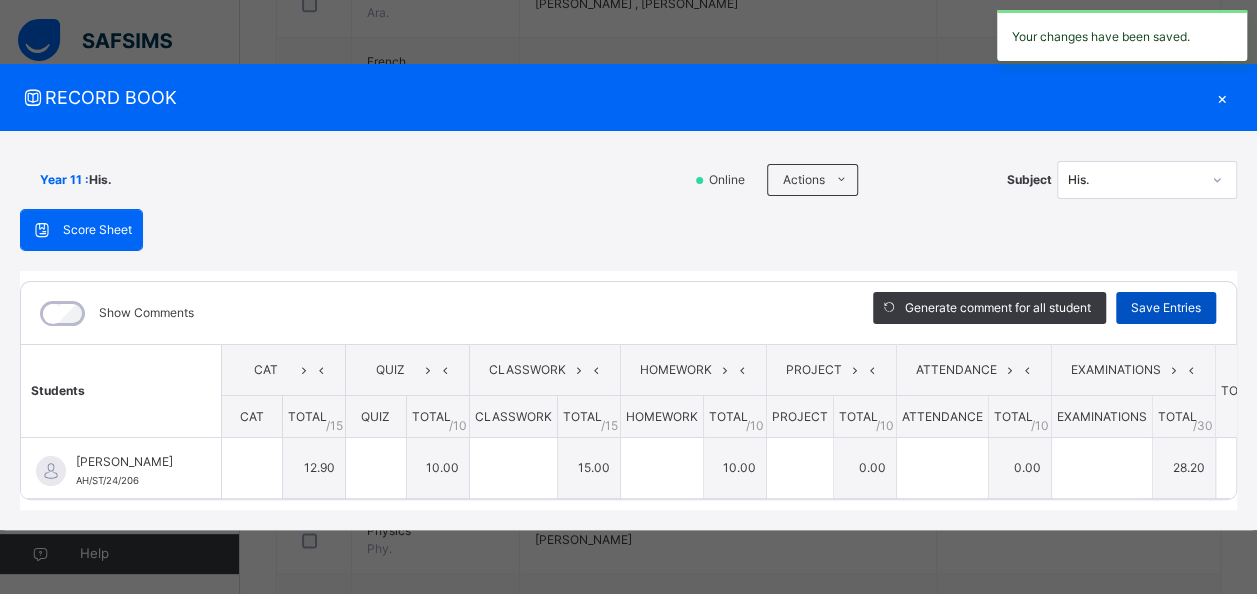 type on "****" 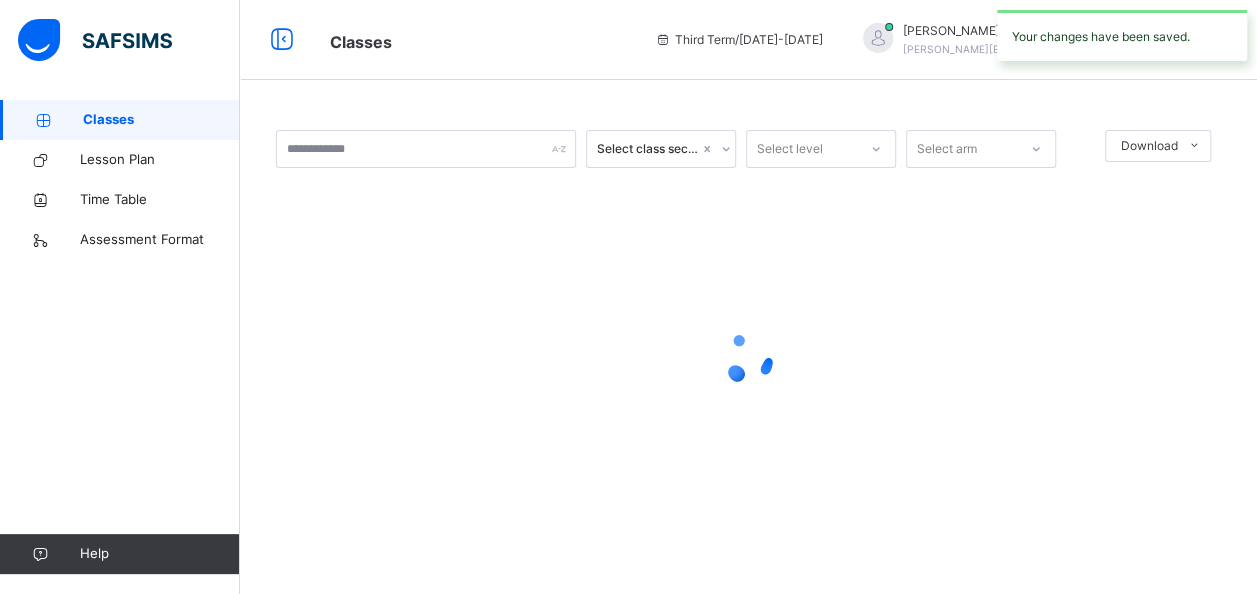 scroll, scrollTop: 0, scrollLeft: 0, axis: both 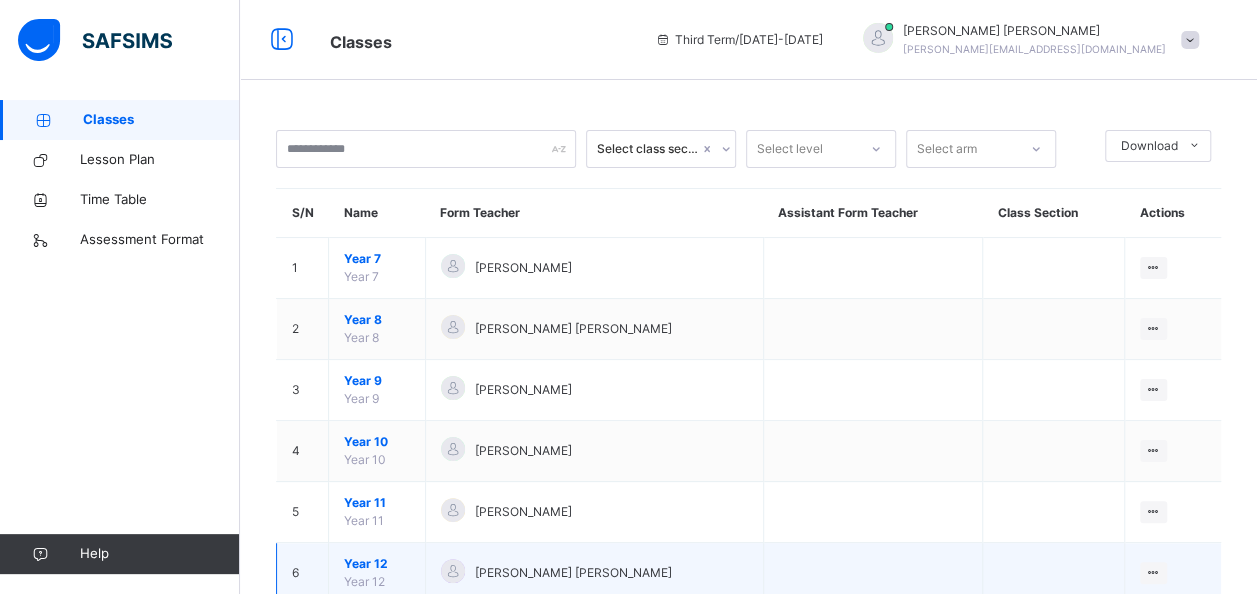 click on "Year 12" at bounding box center [377, 564] 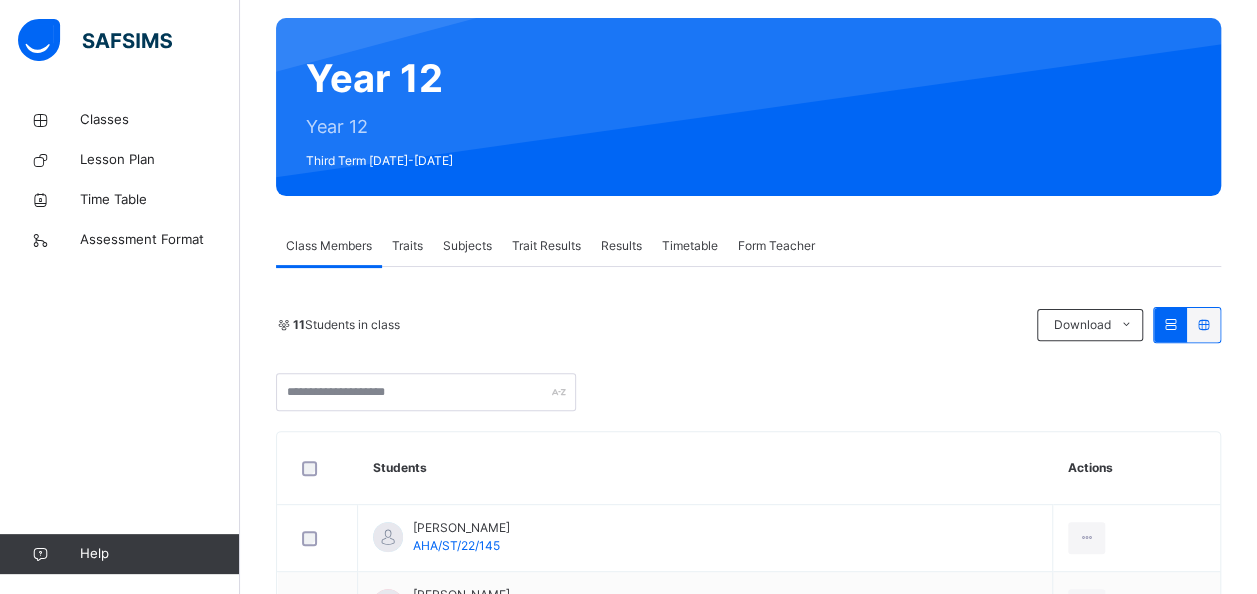 scroll, scrollTop: 0, scrollLeft: 0, axis: both 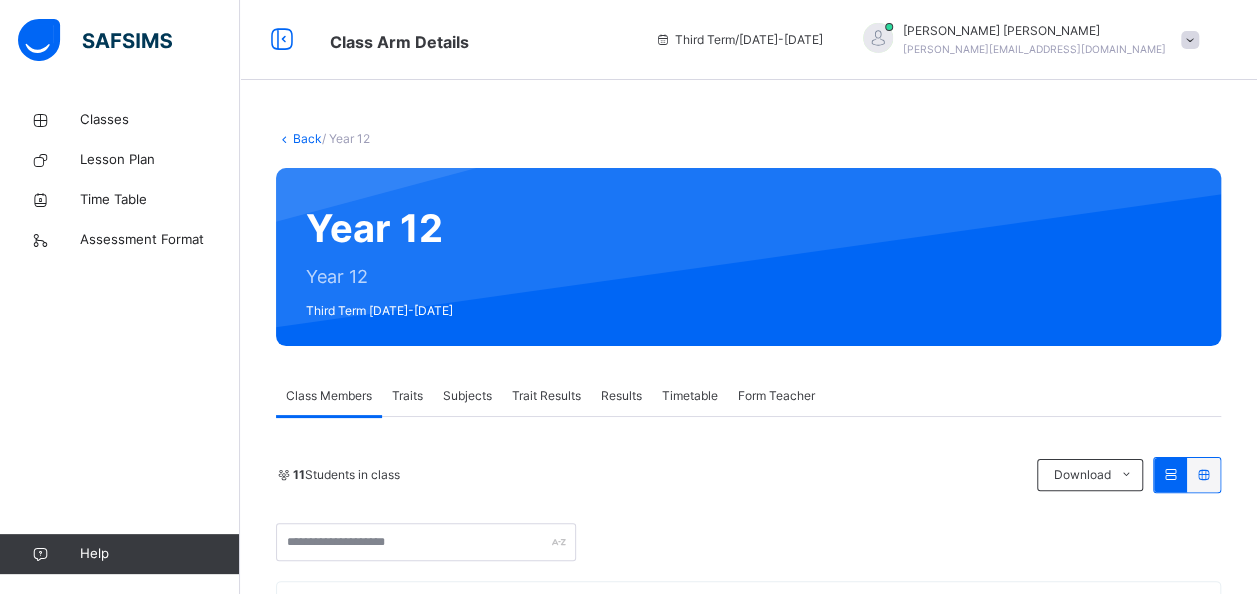 click on "Subjects" at bounding box center (467, 396) 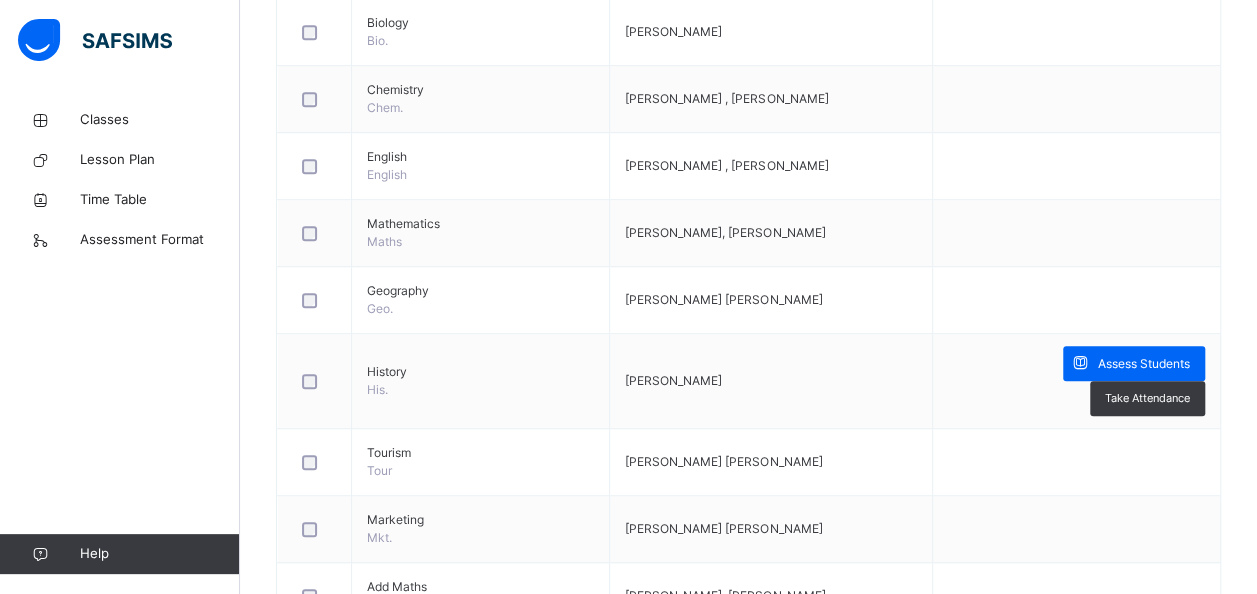scroll, scrollTop: 600, scrollLeft: 0, axis: vertical 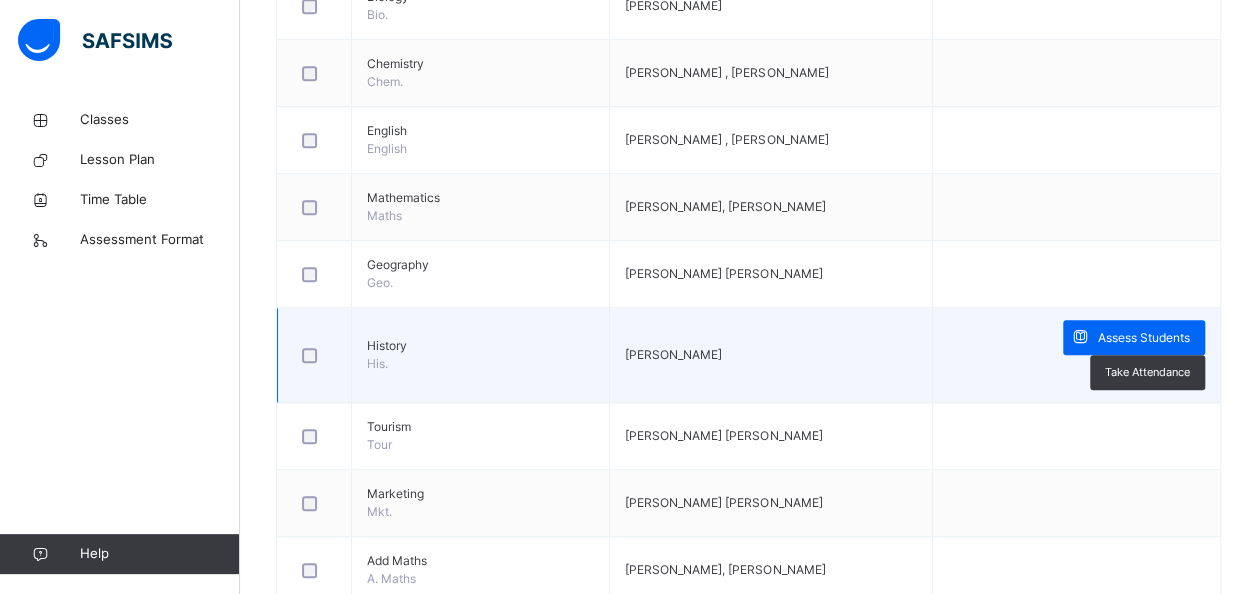 click at bounding box center (314, 355) 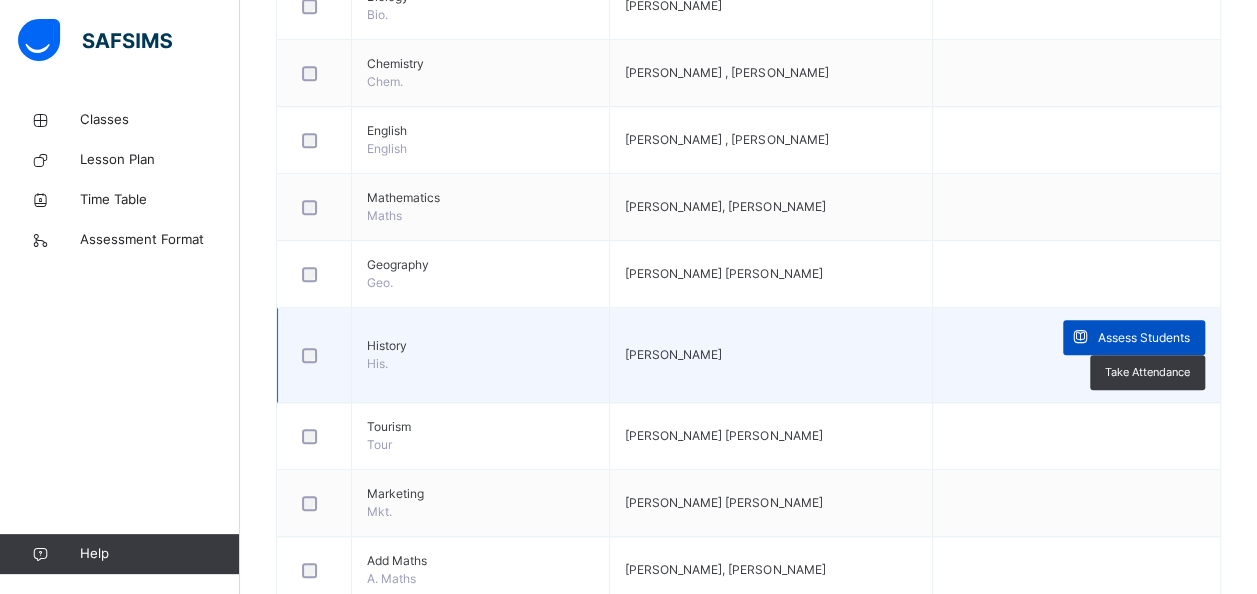 click on "Assess Students" at bounding box center [1144, 338] 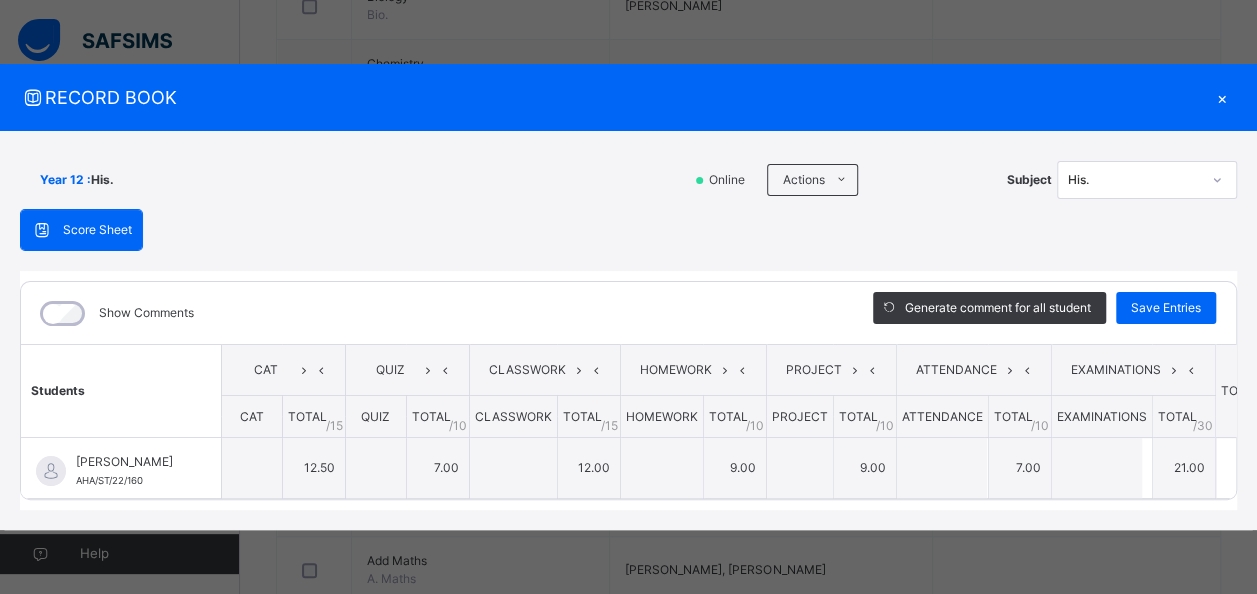 type on "****" 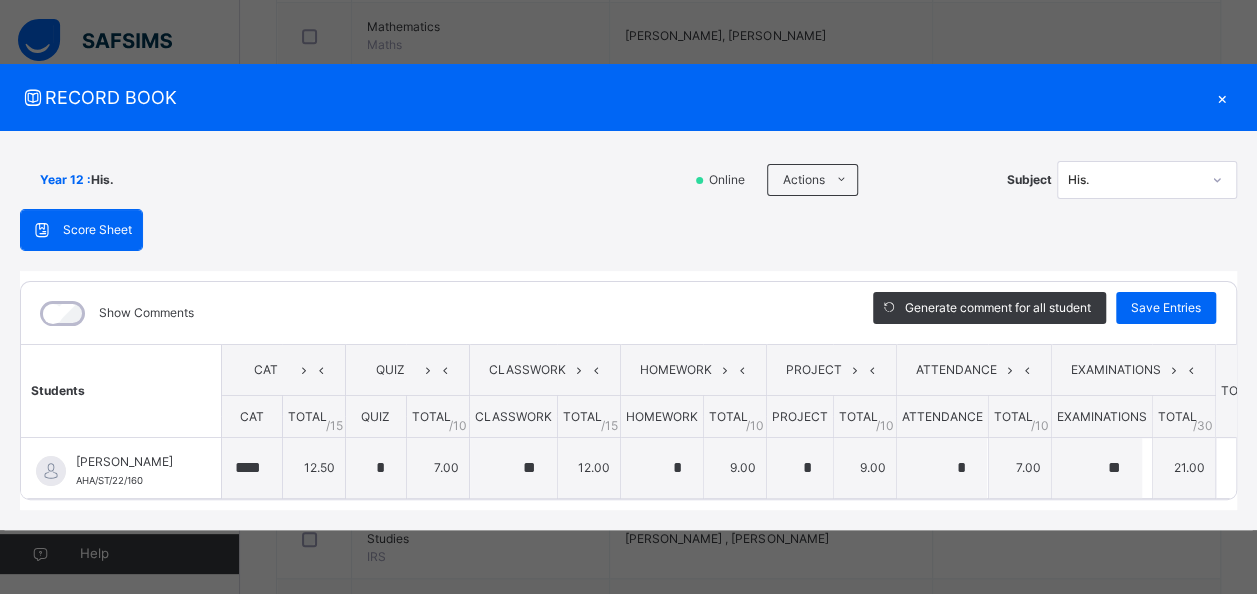 scroll, scrollTop: 700, scrollLeft: 0, axis: vertical 